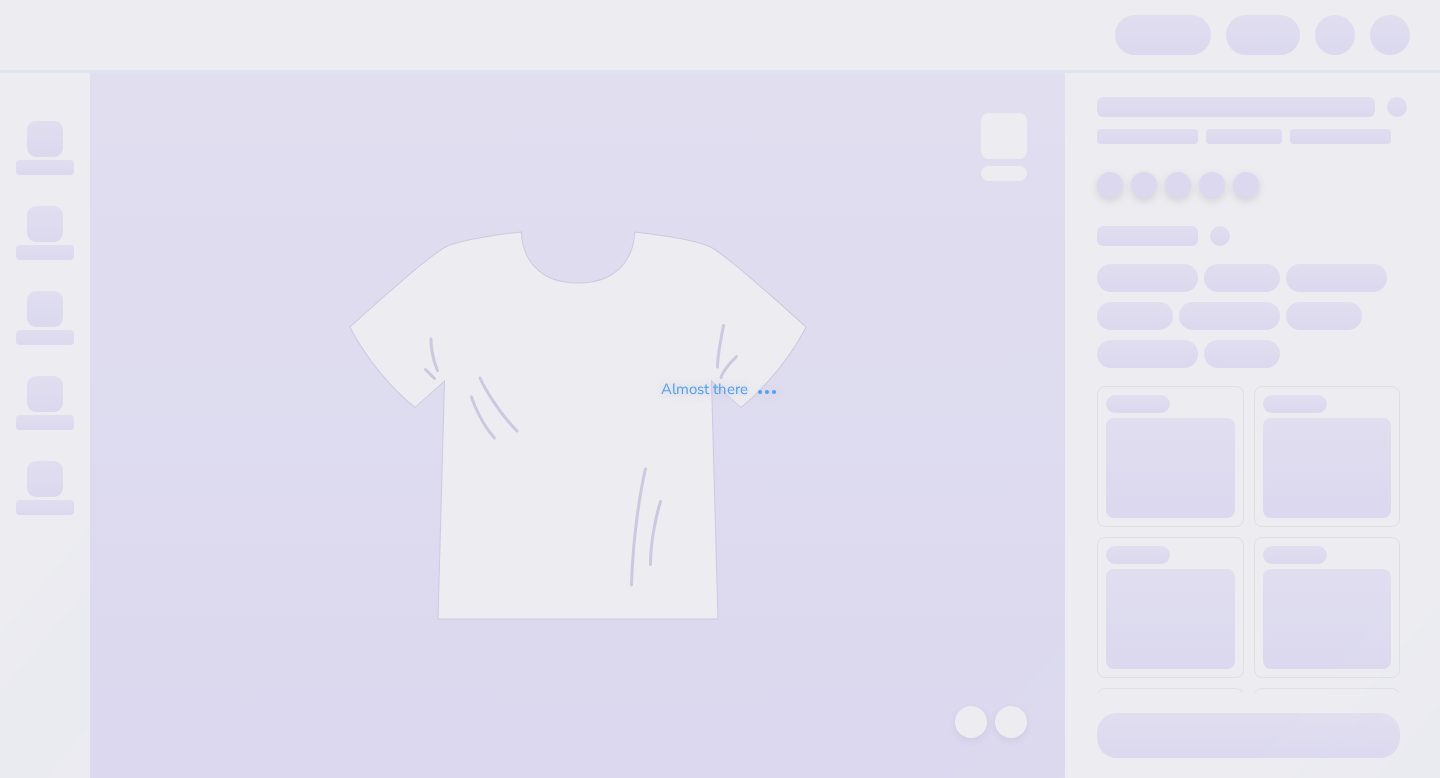 scroll, scrollTop: 0, scrollLeft: 0, axis: both 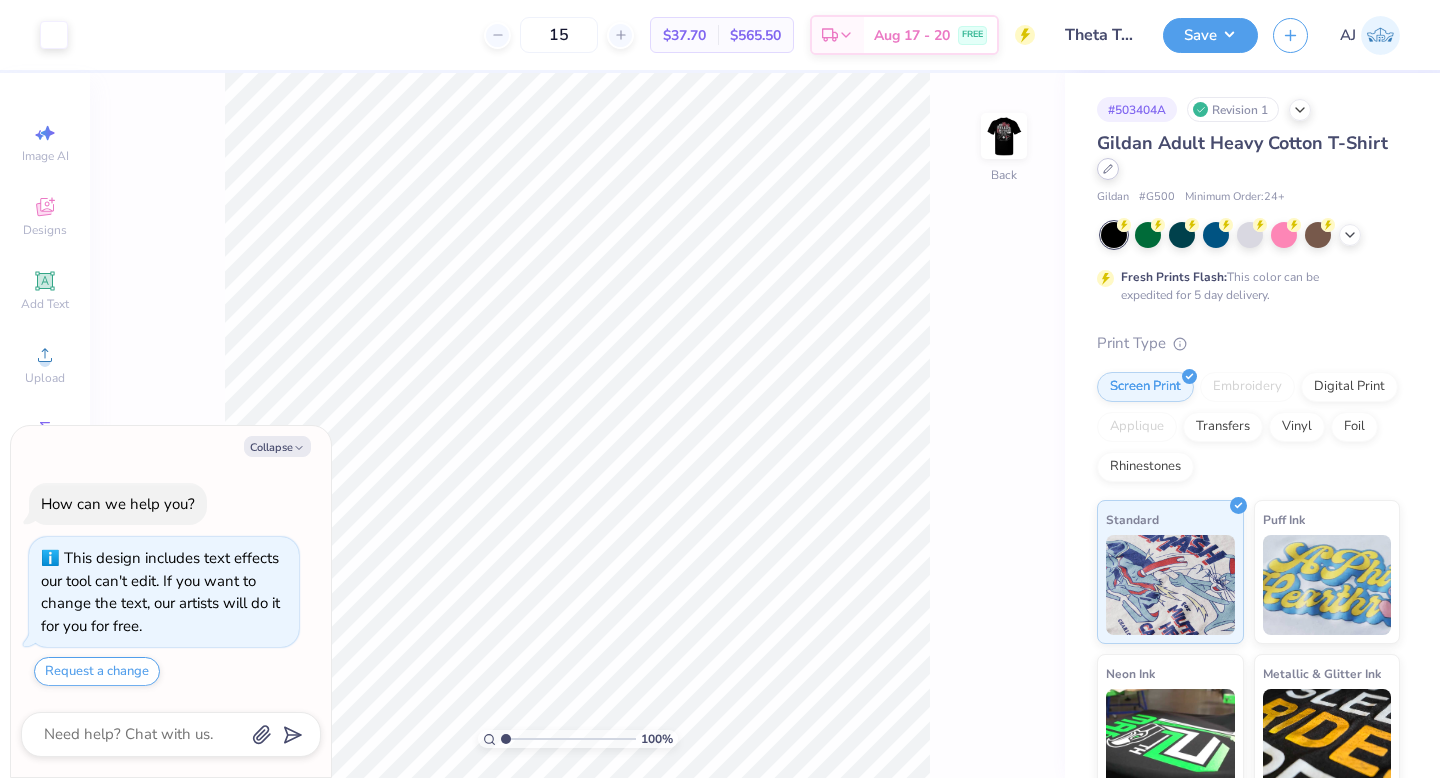 click at bounding box center (1108, 169) 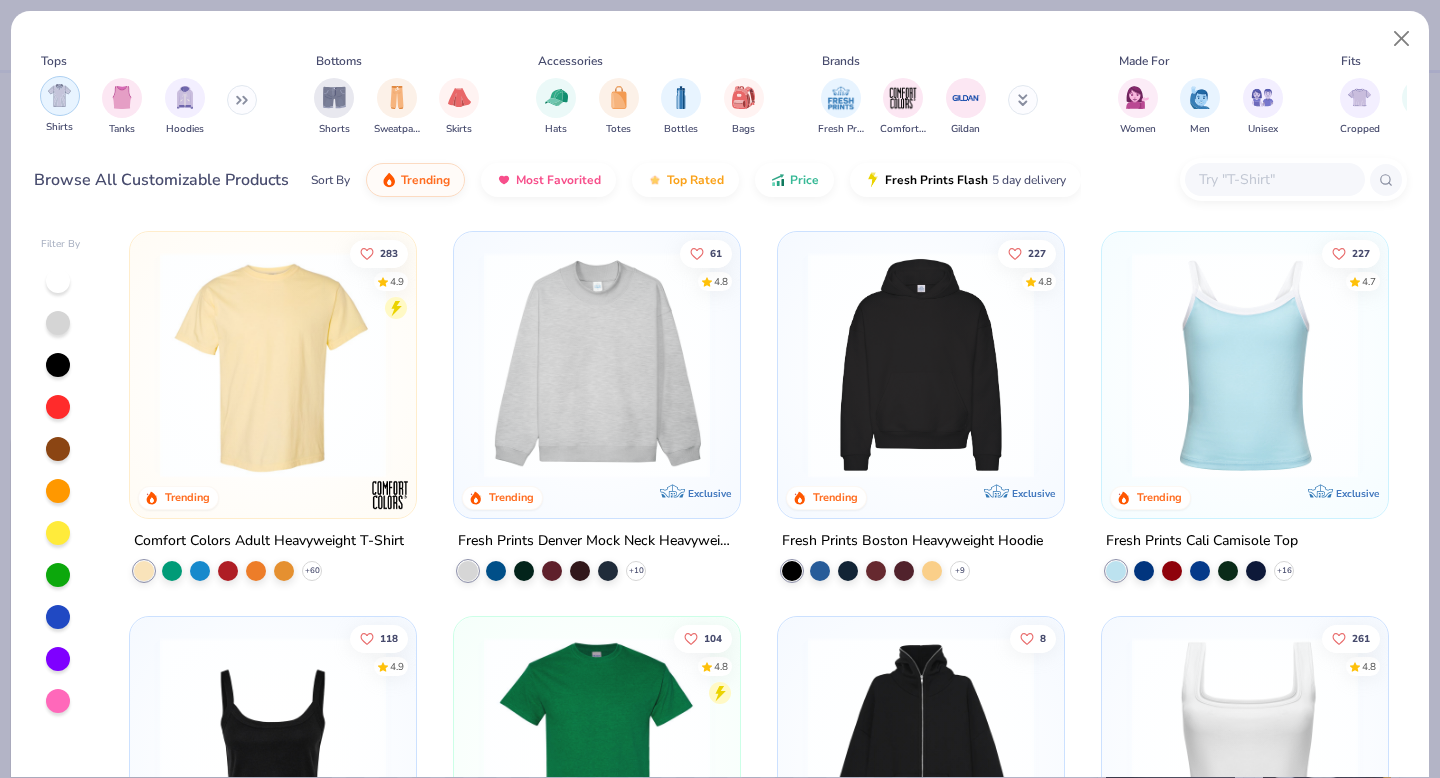 click at bounding box center [60, 96] 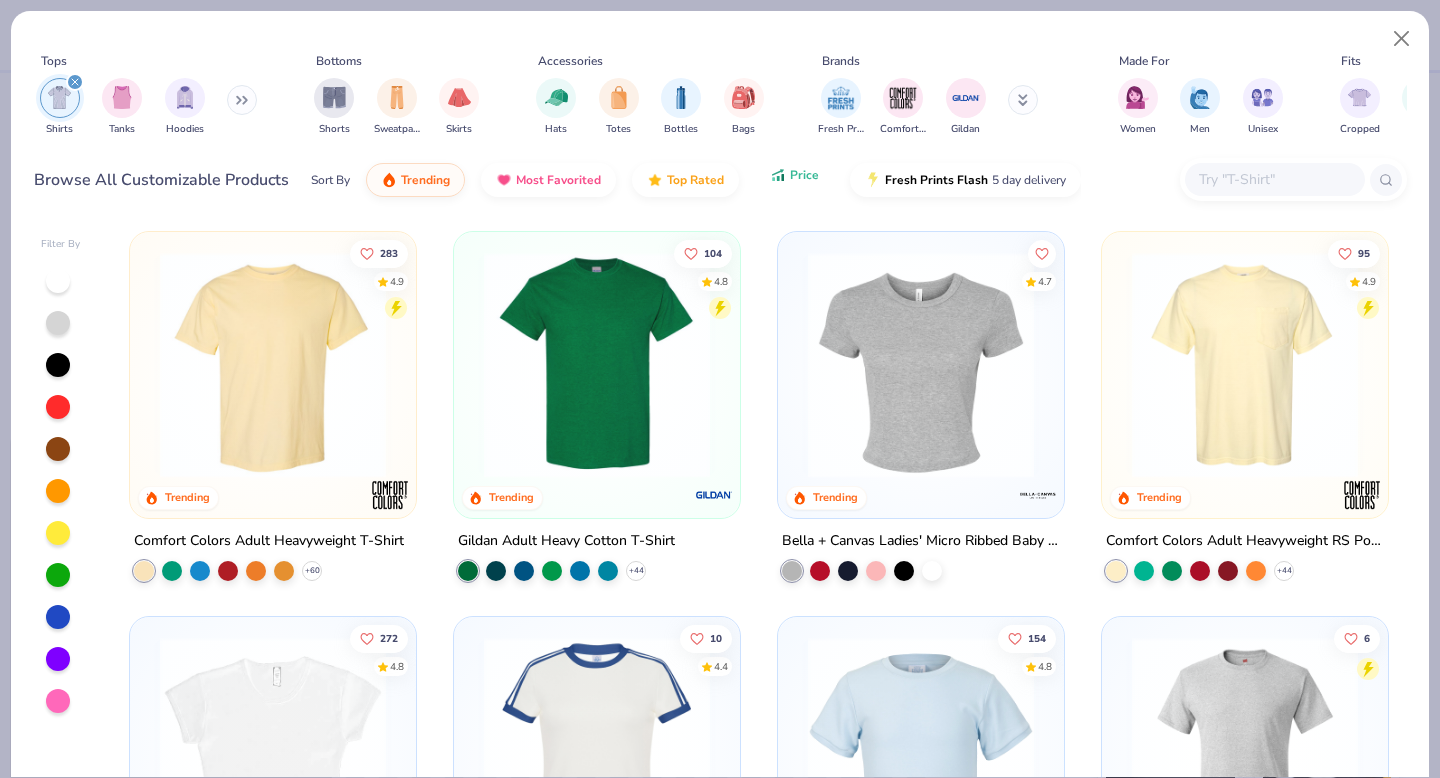 click 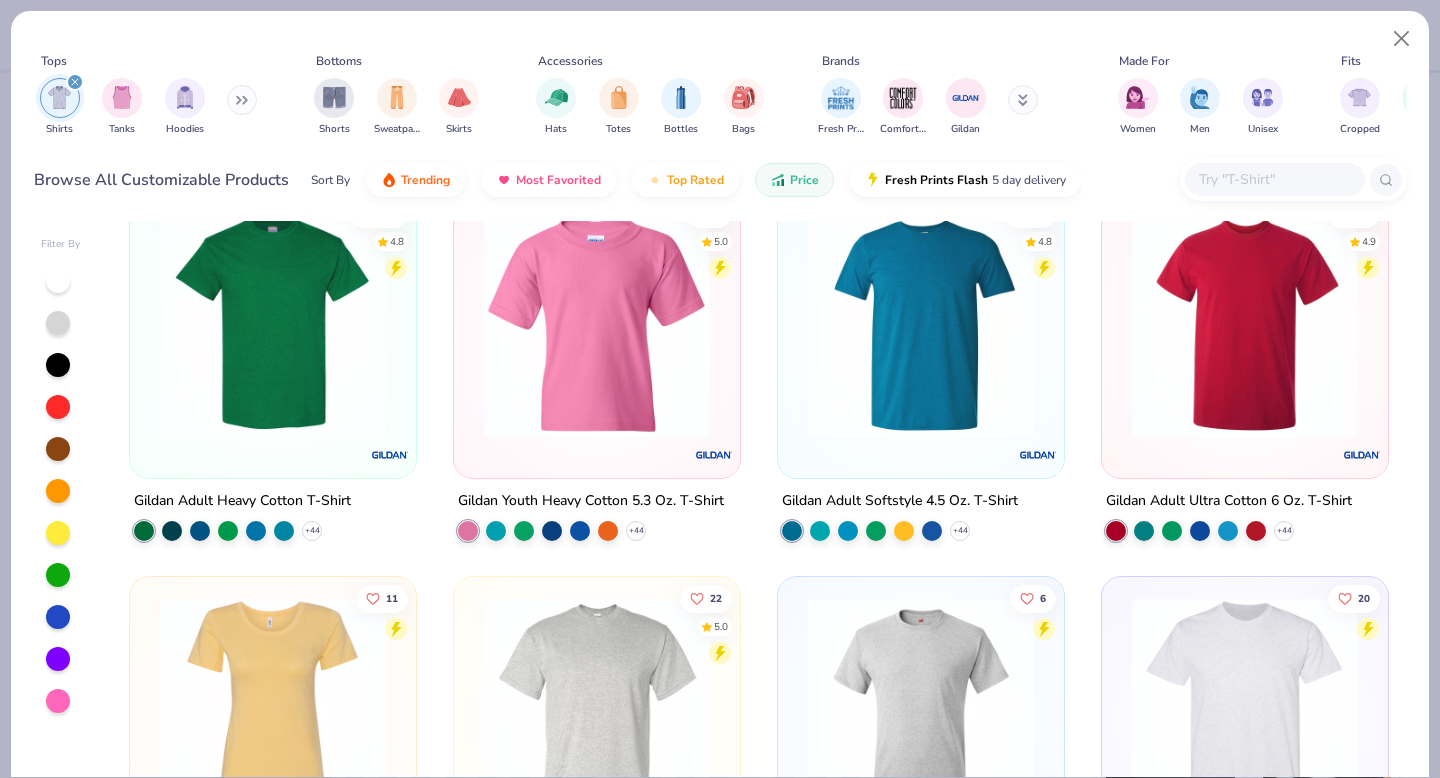 scroll, scrollTop: 0, scrollLeft: 0, axis: both 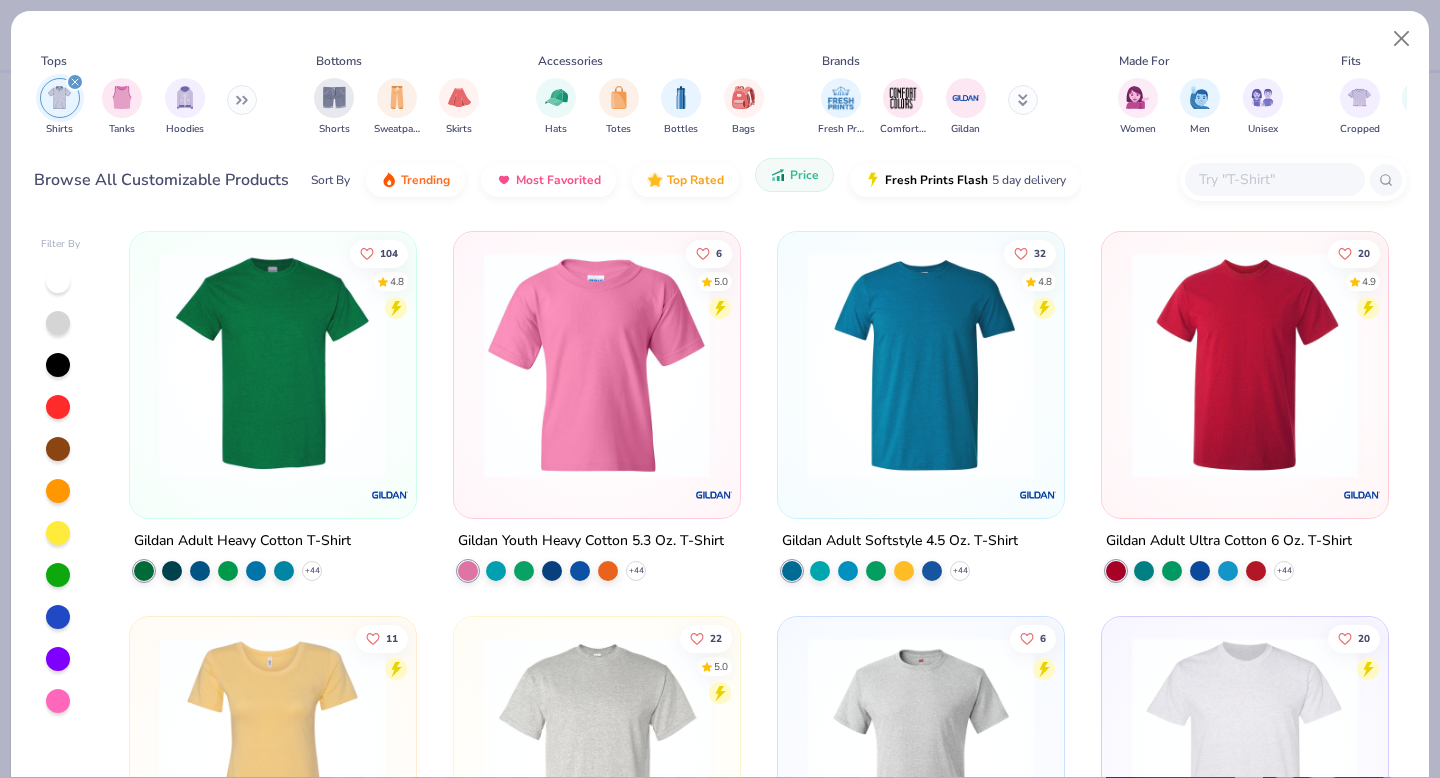 click on "Price" at bounding box center [804, 175] 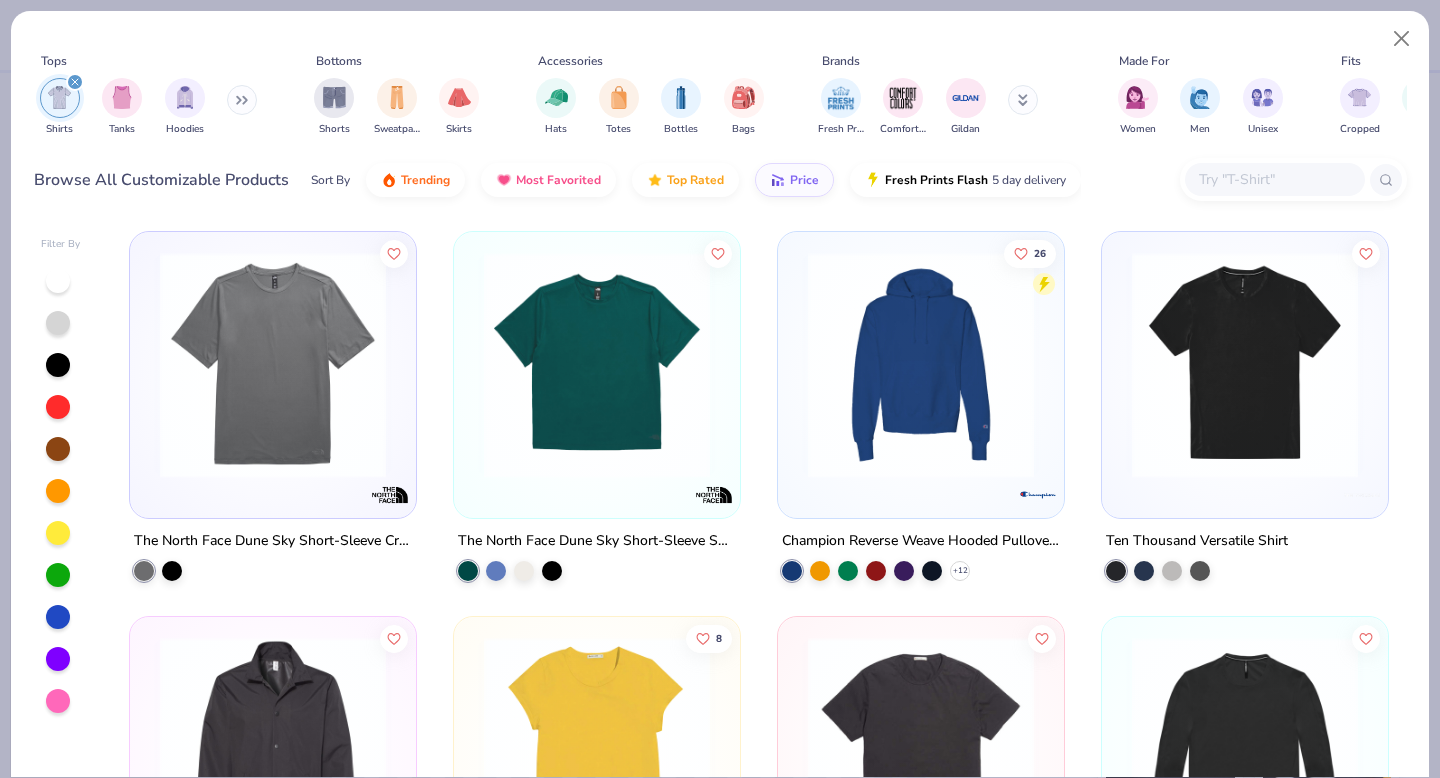 click at bounding box center [273, 365] 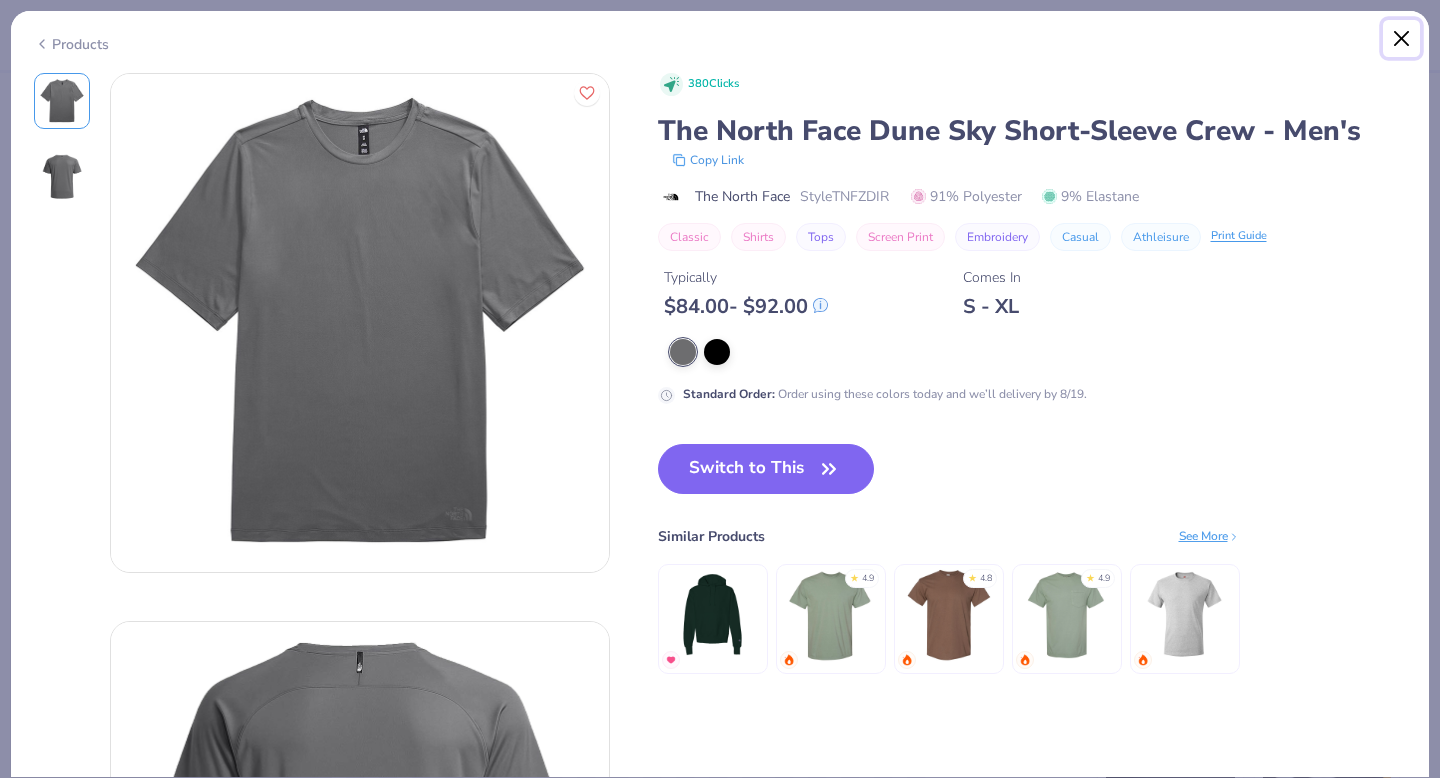 click at bounding box center (1402, 39) 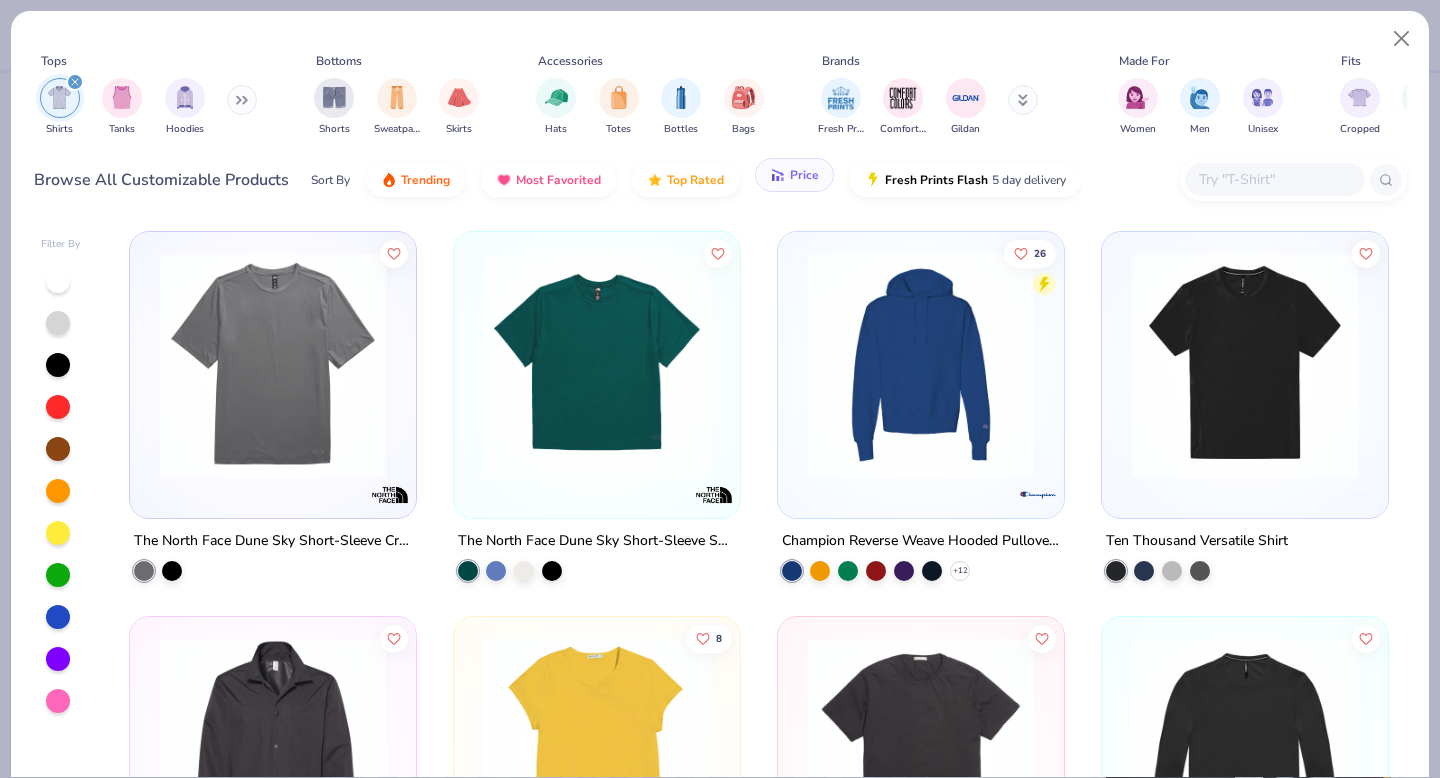 click on "Price" at bounding box center (804, 175) 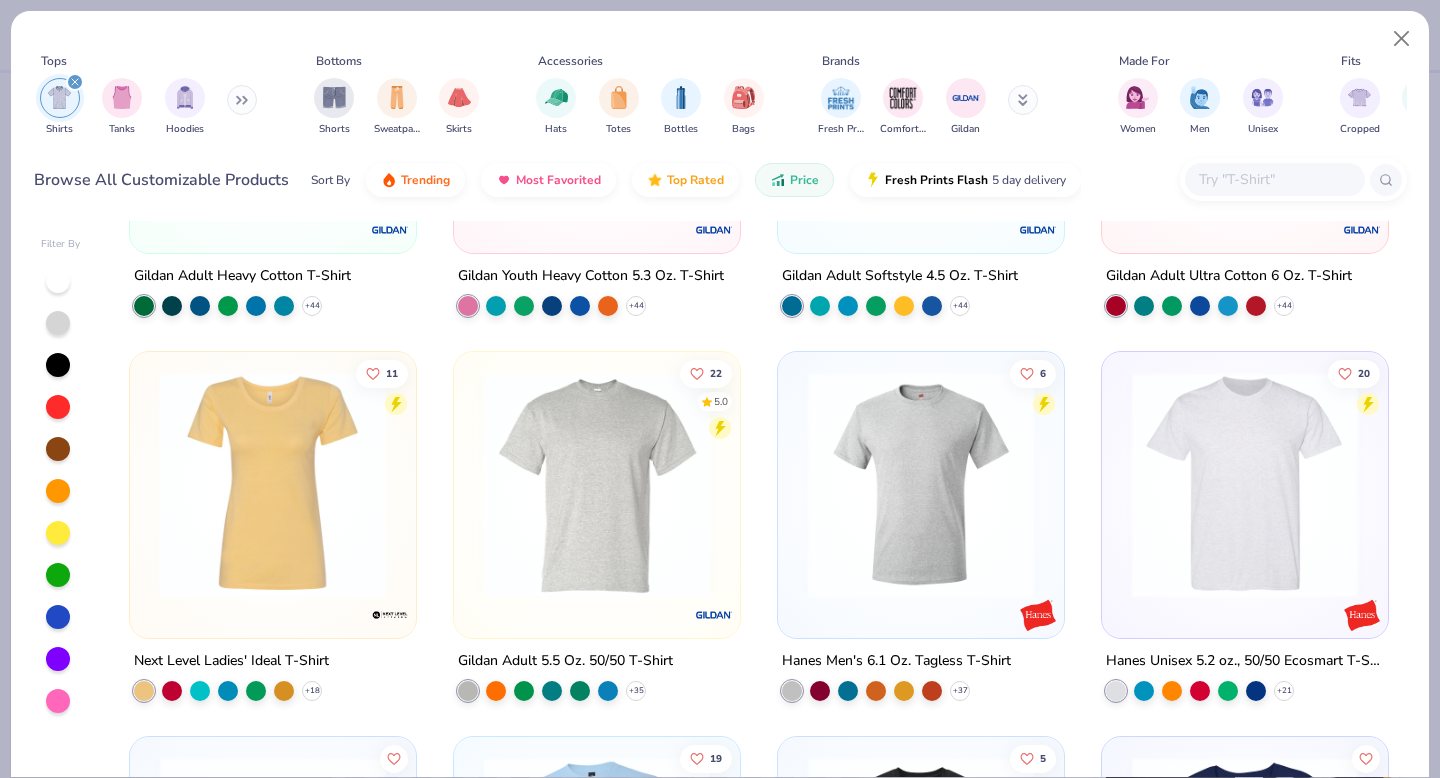 scroll, scrollTop: 262, scrollLeft: 0, axis: vertical 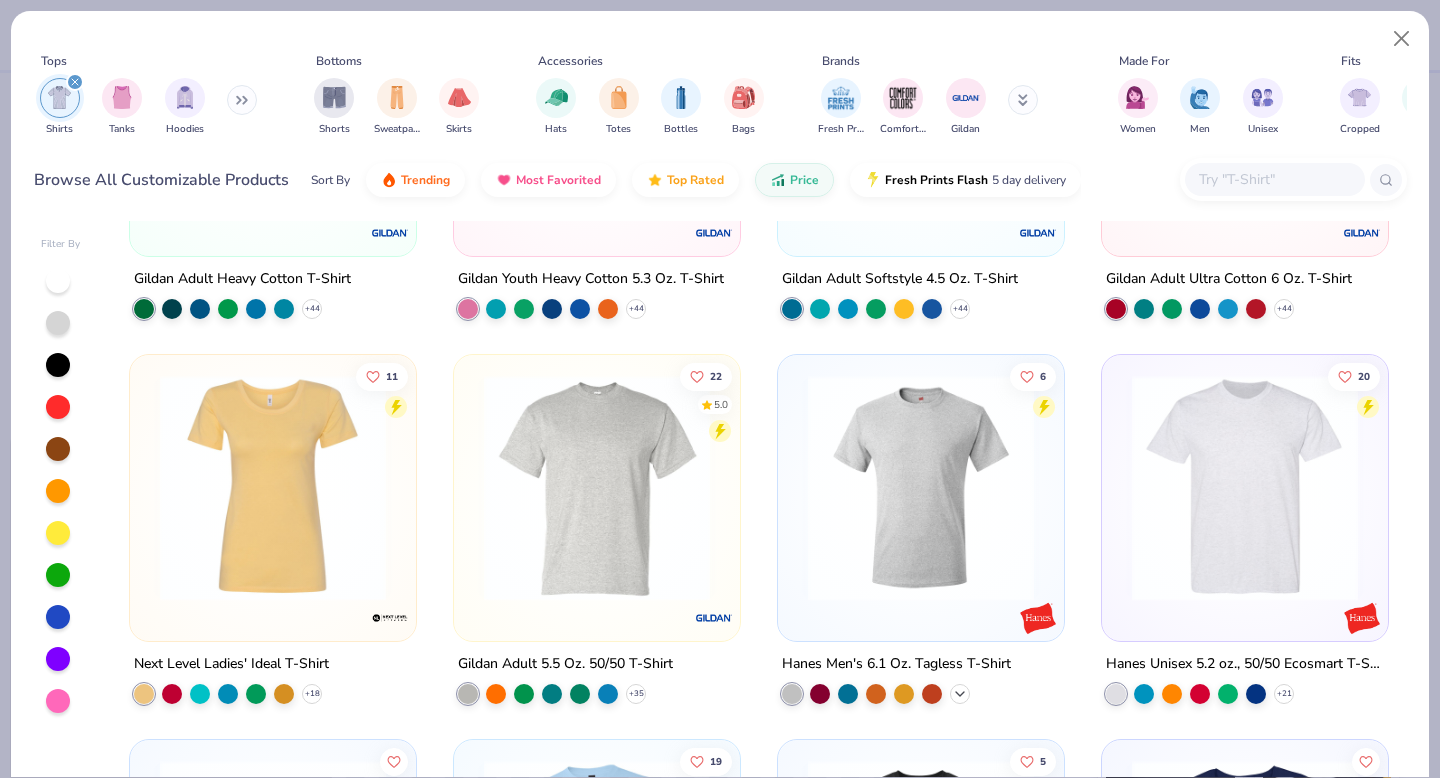 click 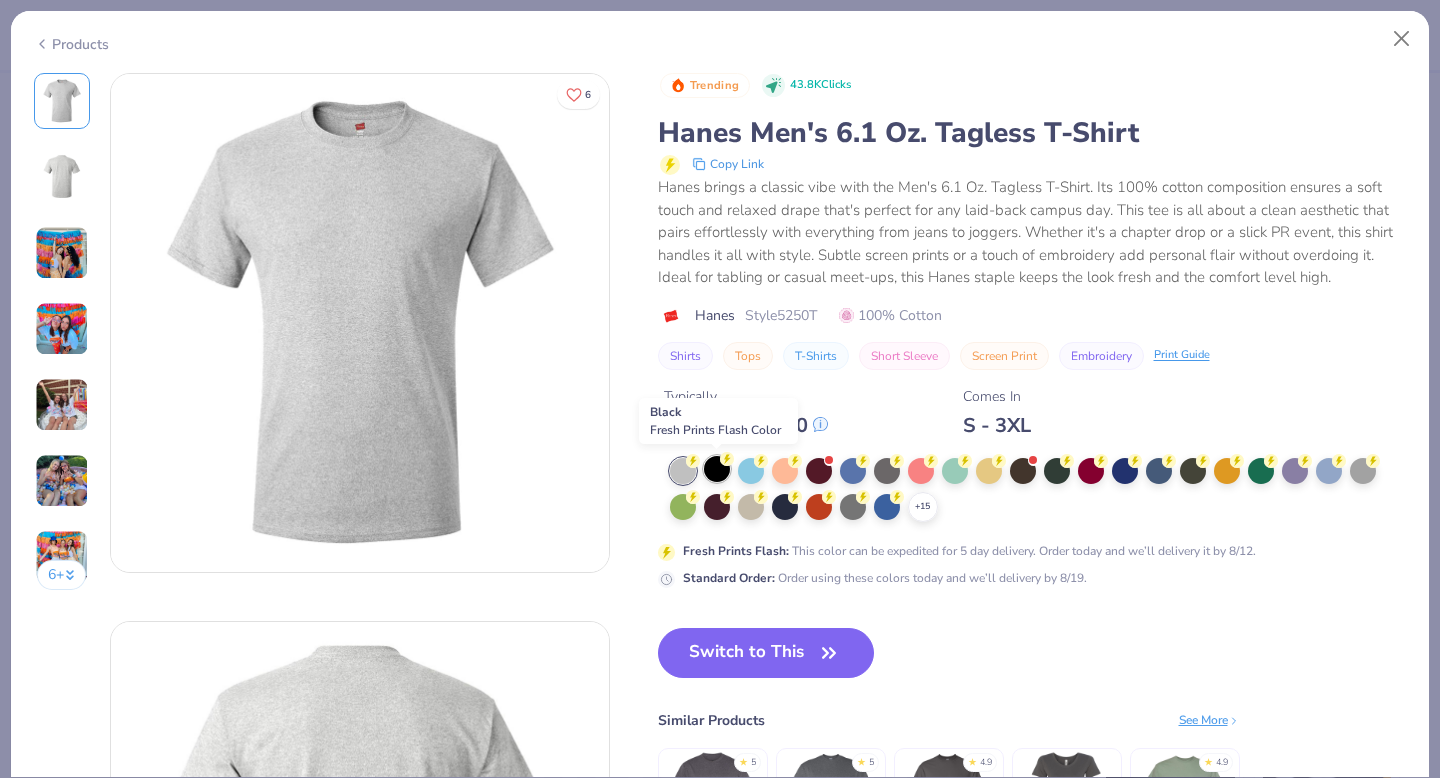 click at bounding box center (717, 469) 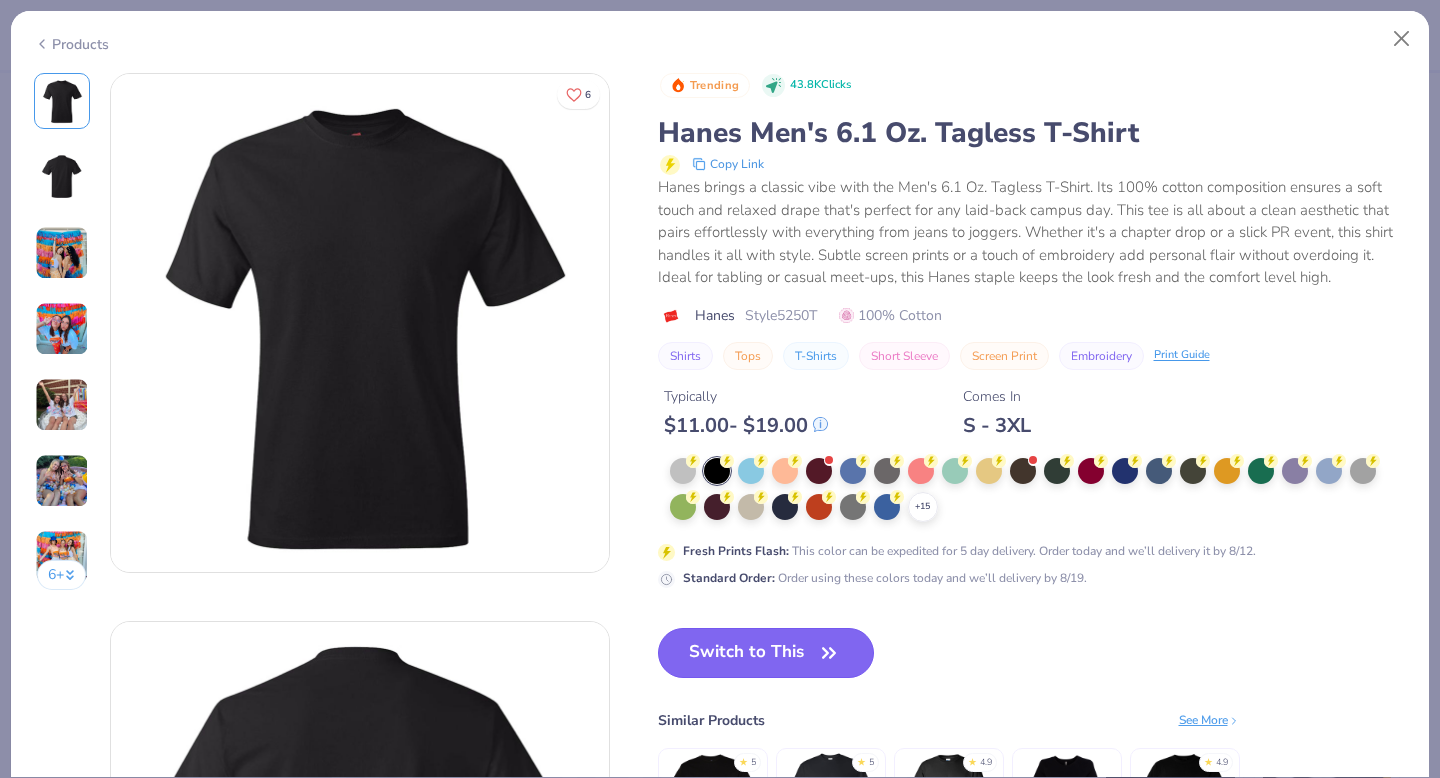 click on "Switch to This" at bounding box center (766, 653) 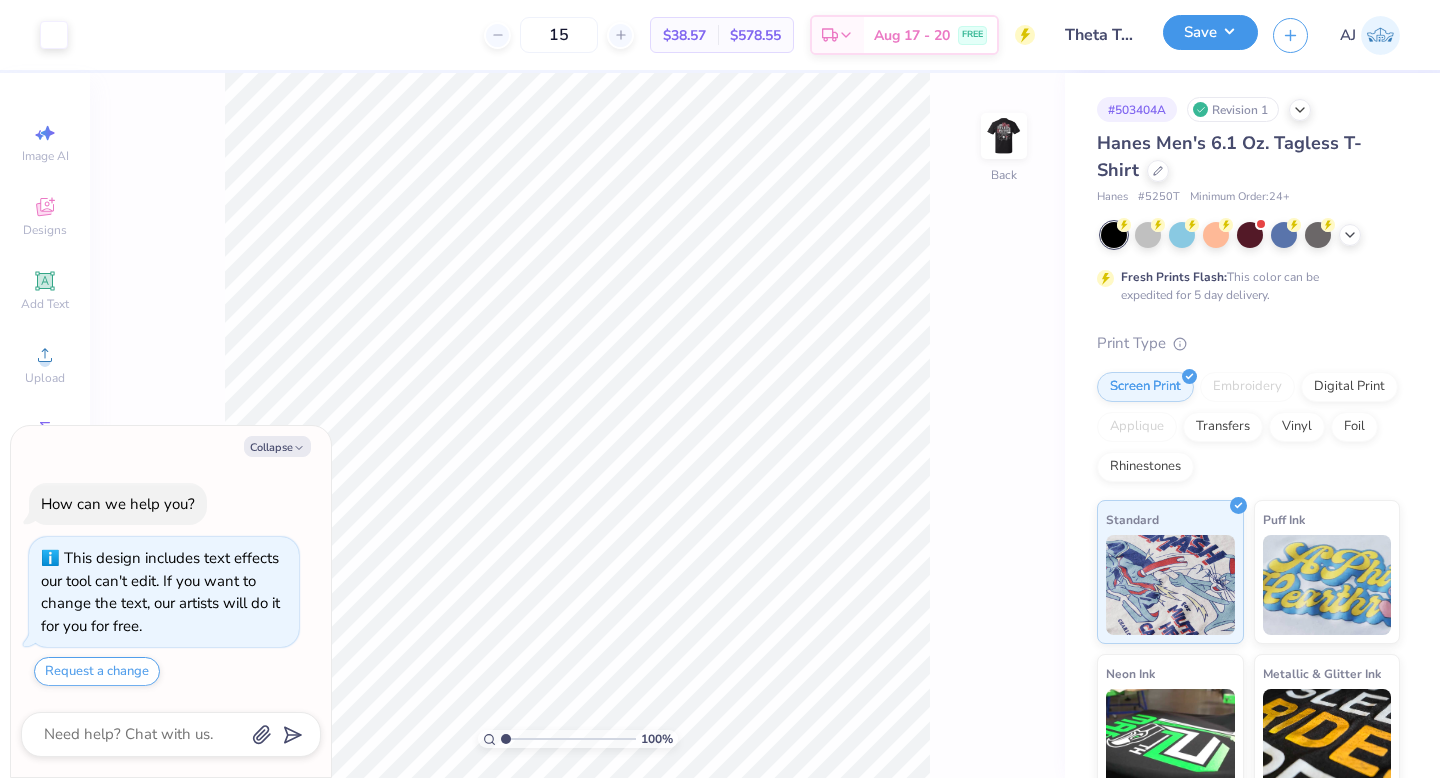 click on "Save" at bounding box center [1210, 32] 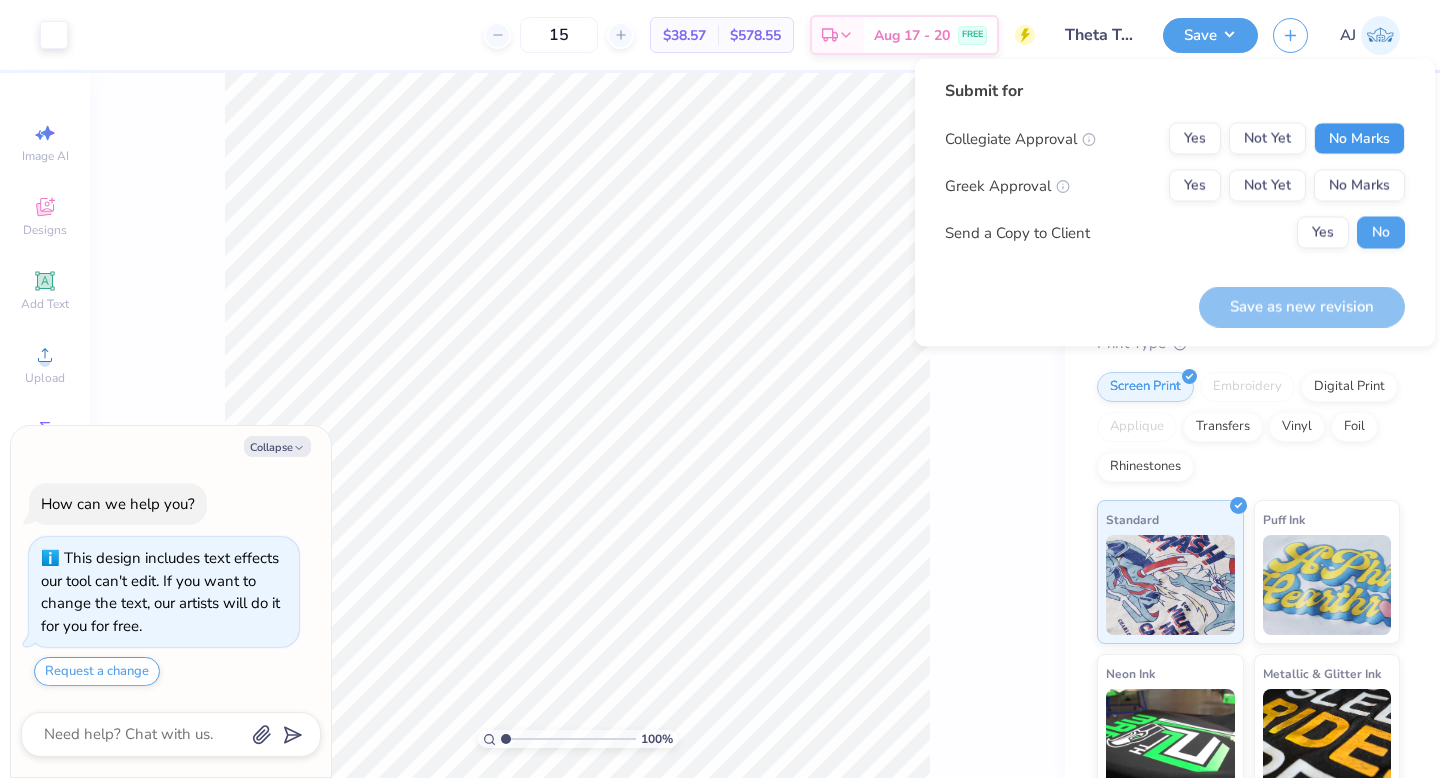 click on "No Marks" at bounding box center [1359, 139] 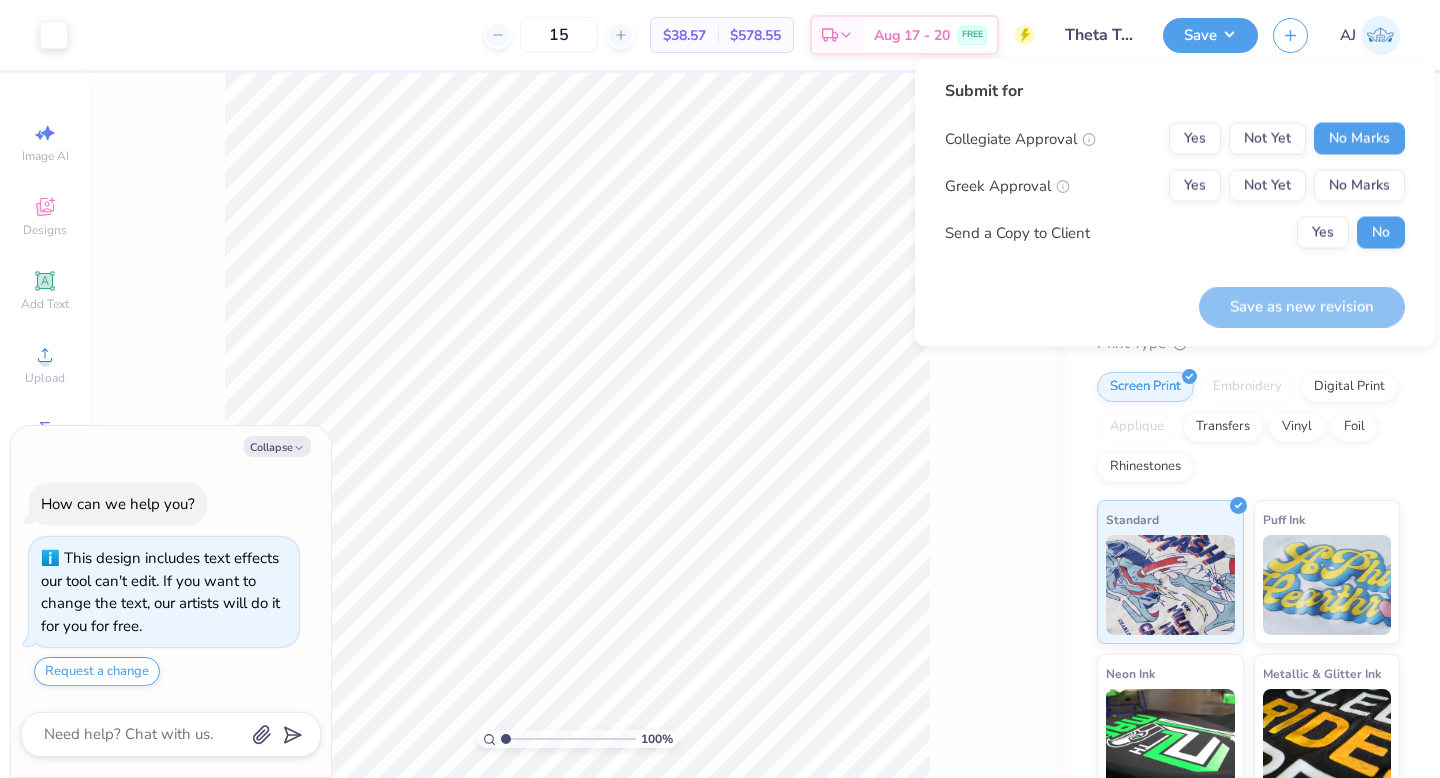 click on "Collegiate Approval Yes Not Yet No Marks Greek Approval Yes Not Yet No Marks Send a Copy to Client Yes No" at bounding box center (1175, 186) 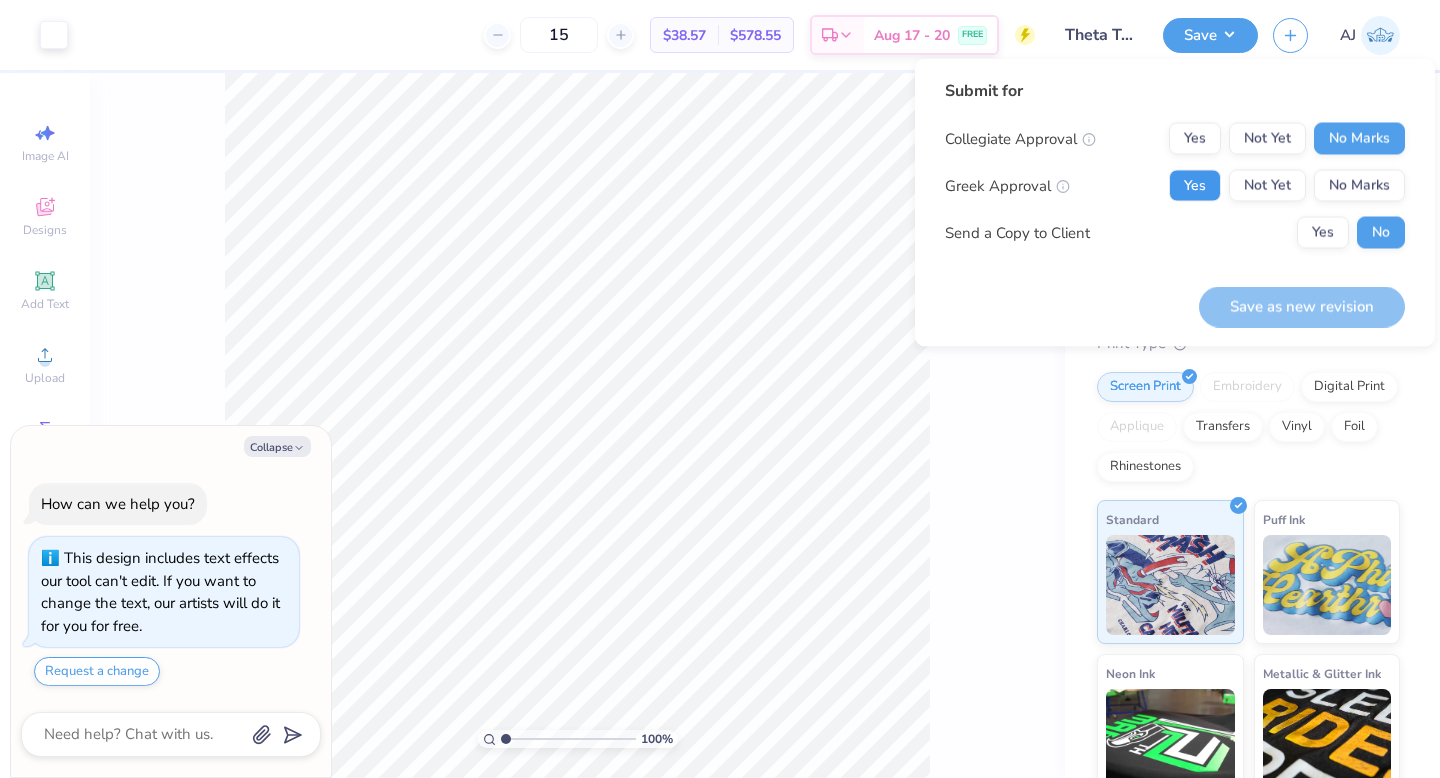 click on "Yes" at bounding box center (1195, 186) 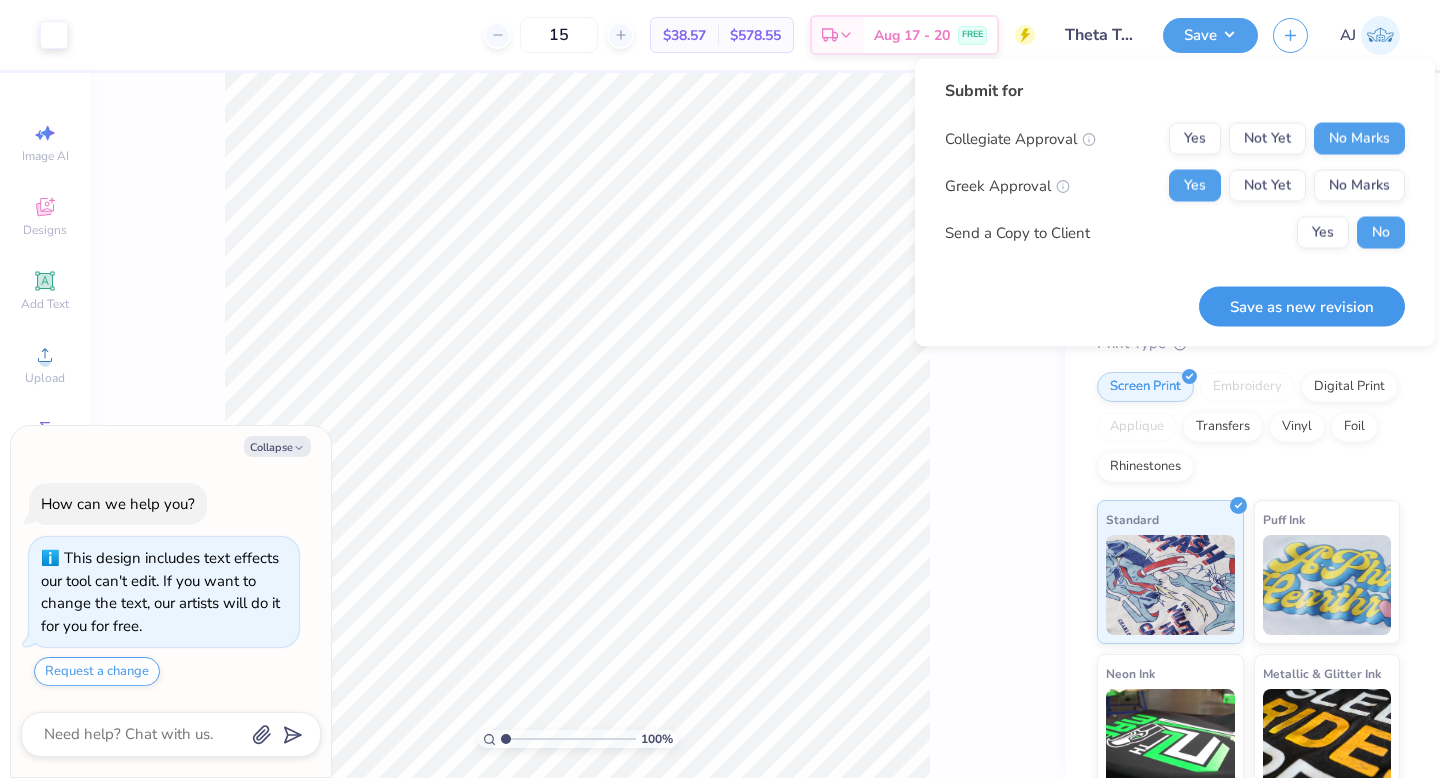 click on "Save as new revision" at bounding box center [1302, 306] 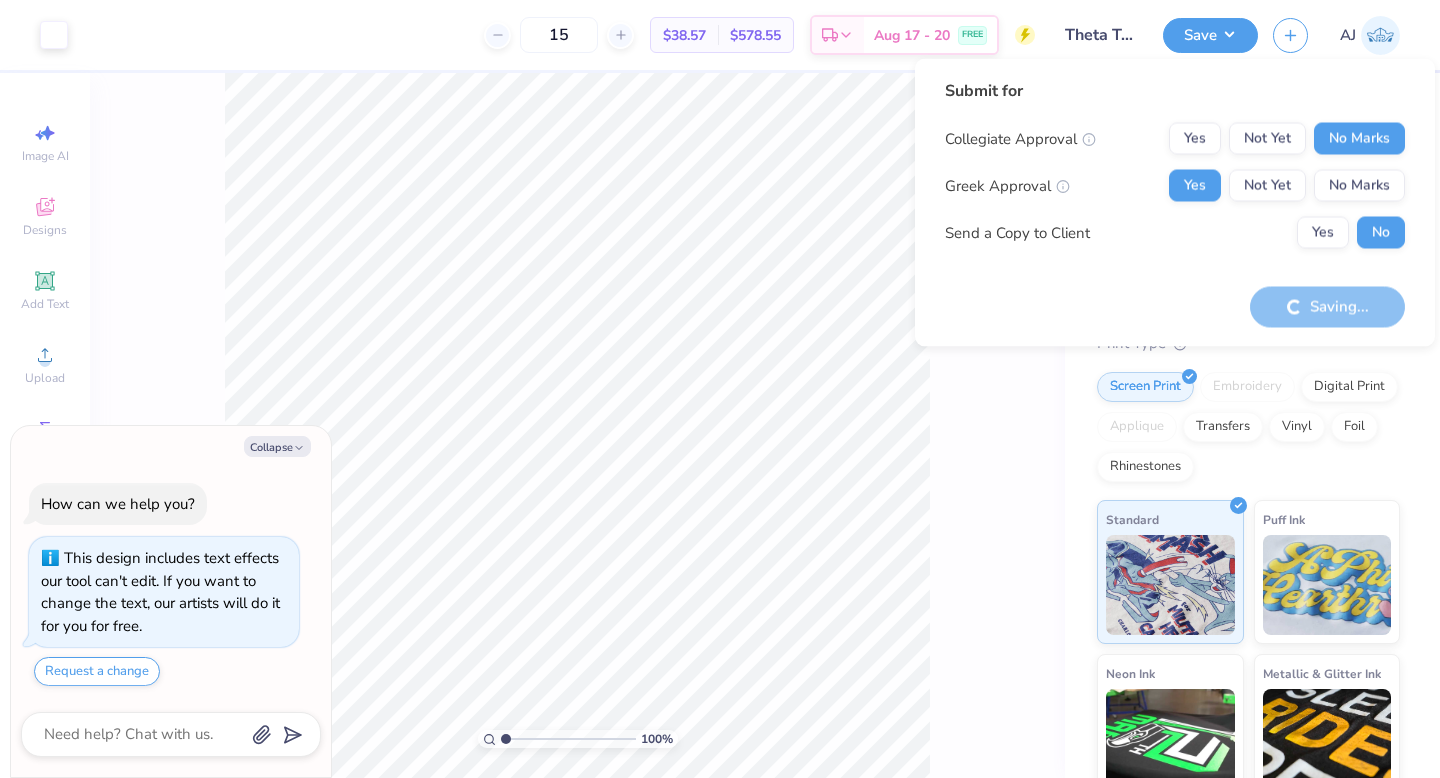 type on "x" 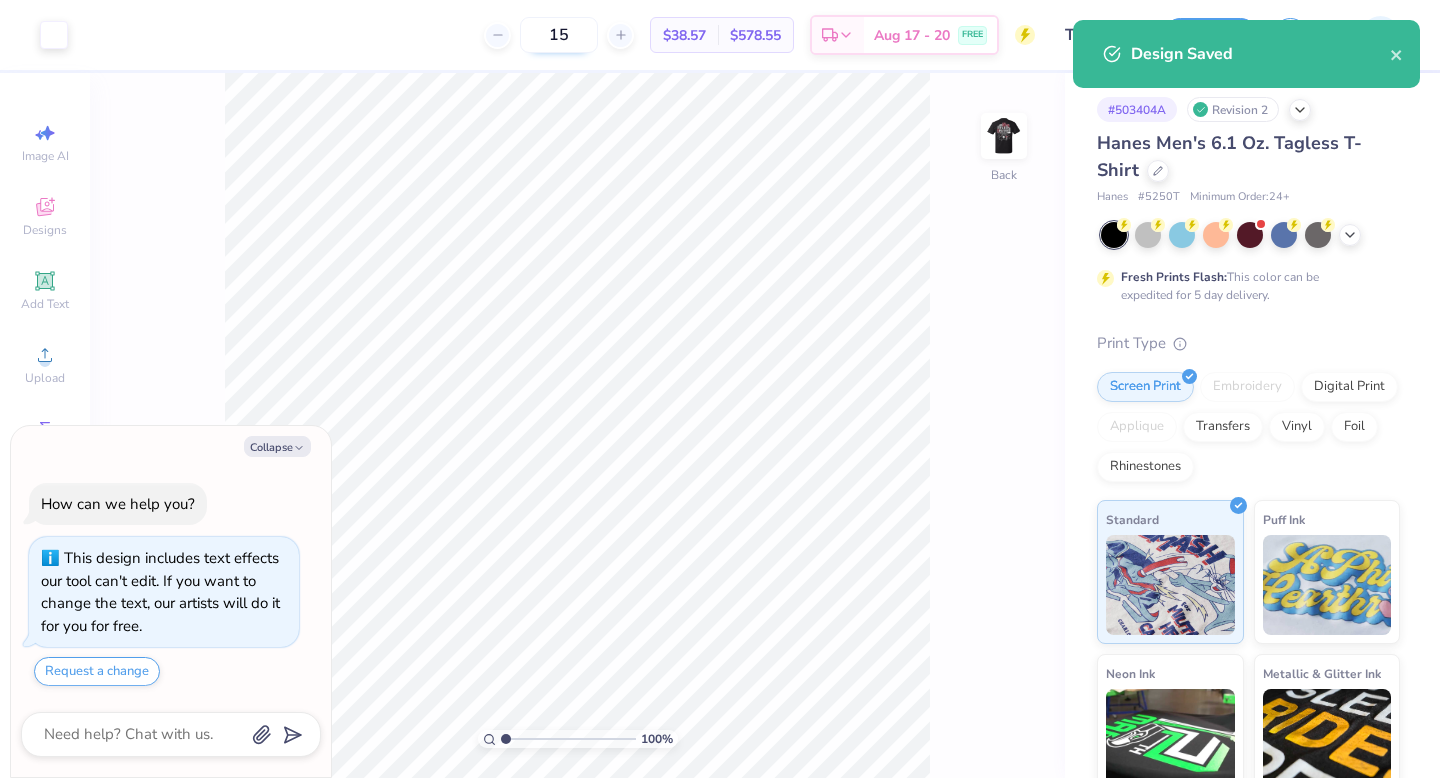 click on "15" at bounding box center [559, 35] 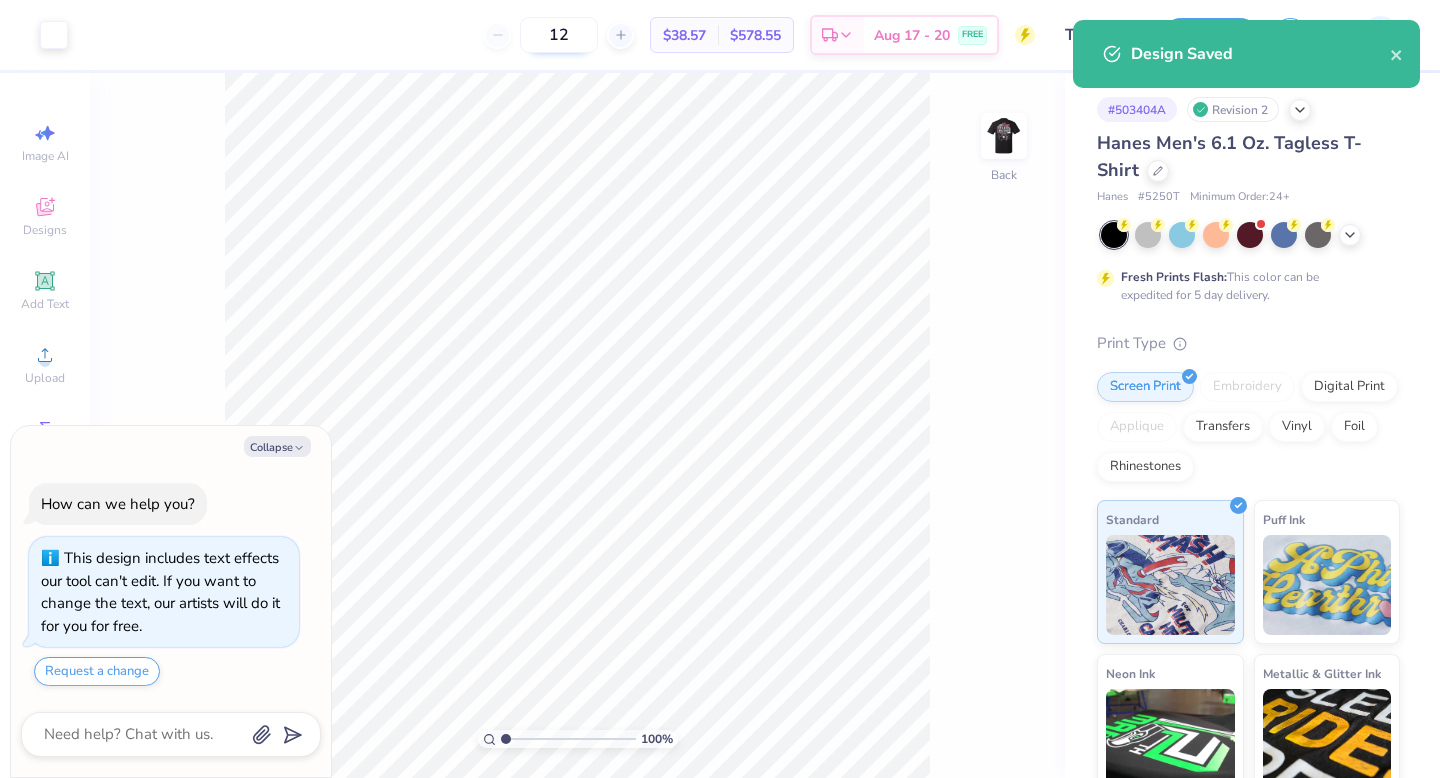 type on "12" 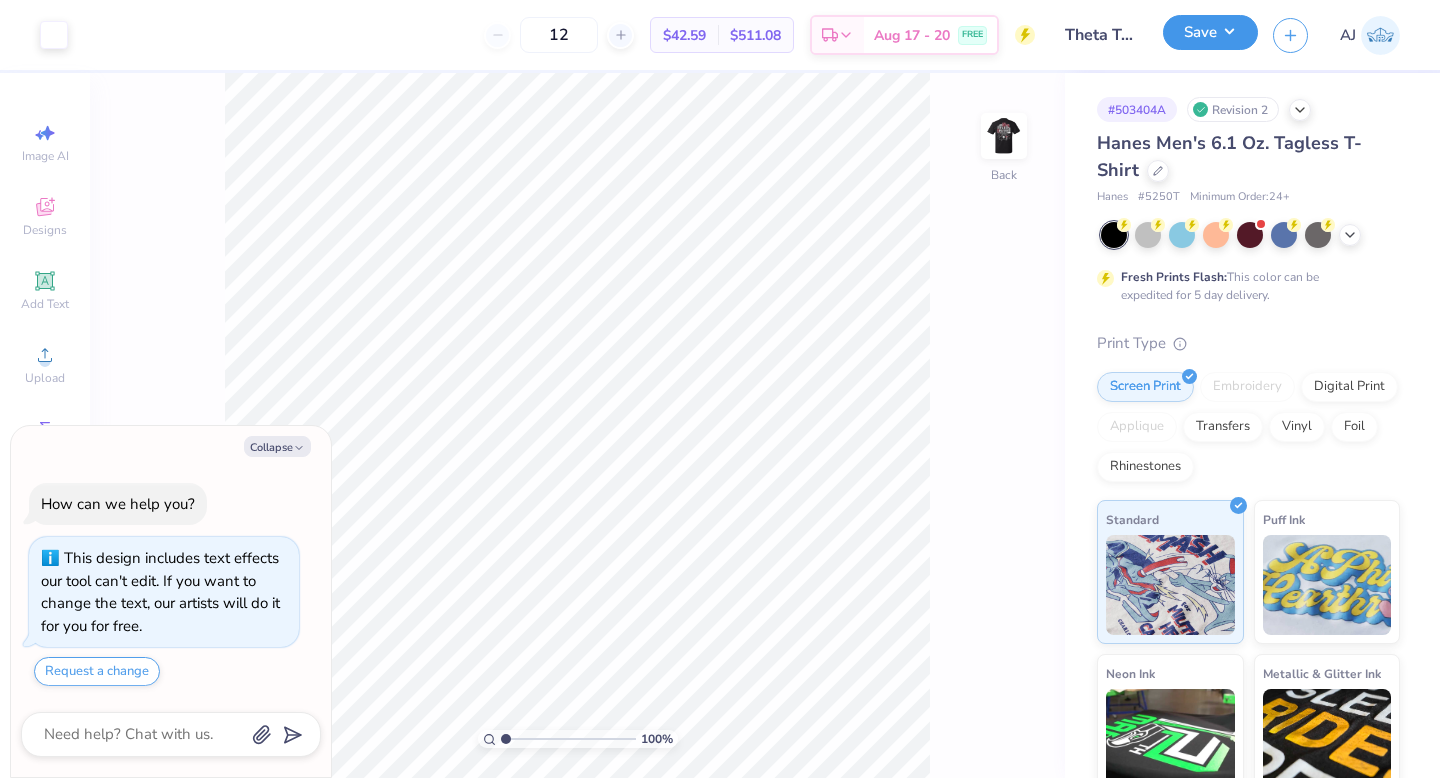 click on "Save" at bounding box center (1210, 32) 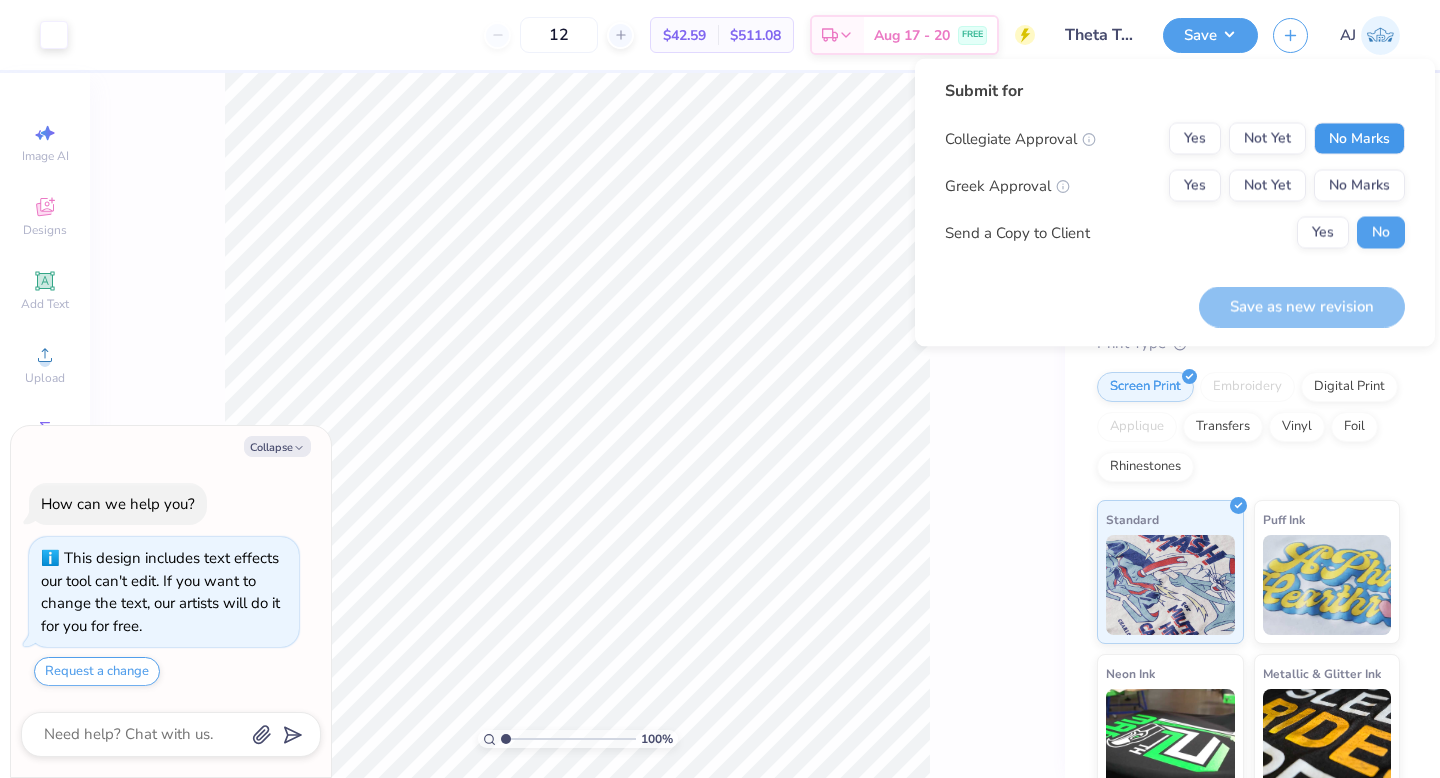 click on "No Marks" at bounding box center (1359, 139) 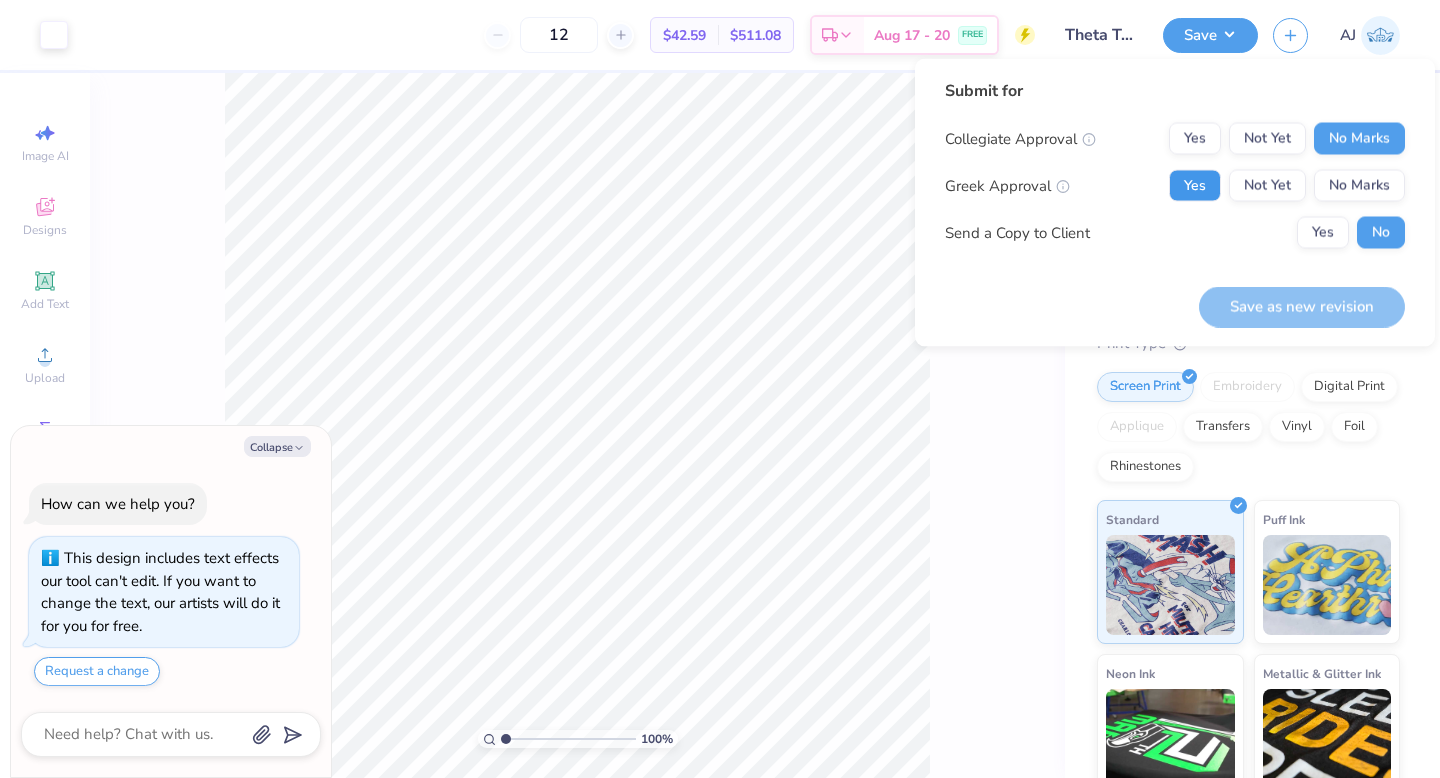 click on "Yes" at bounding box center [1195, 186] 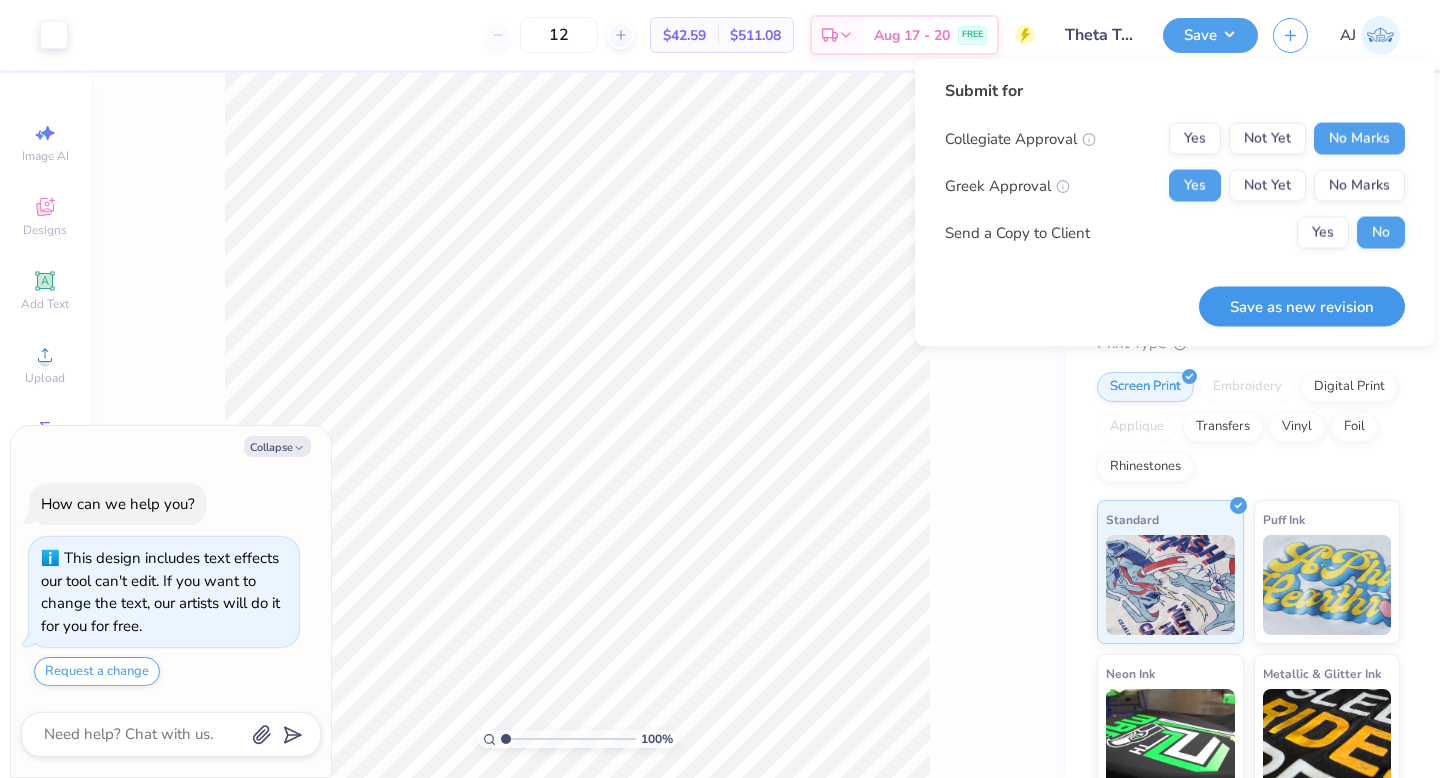 click on "Save as new revision" at bounding box center (1302, 306) 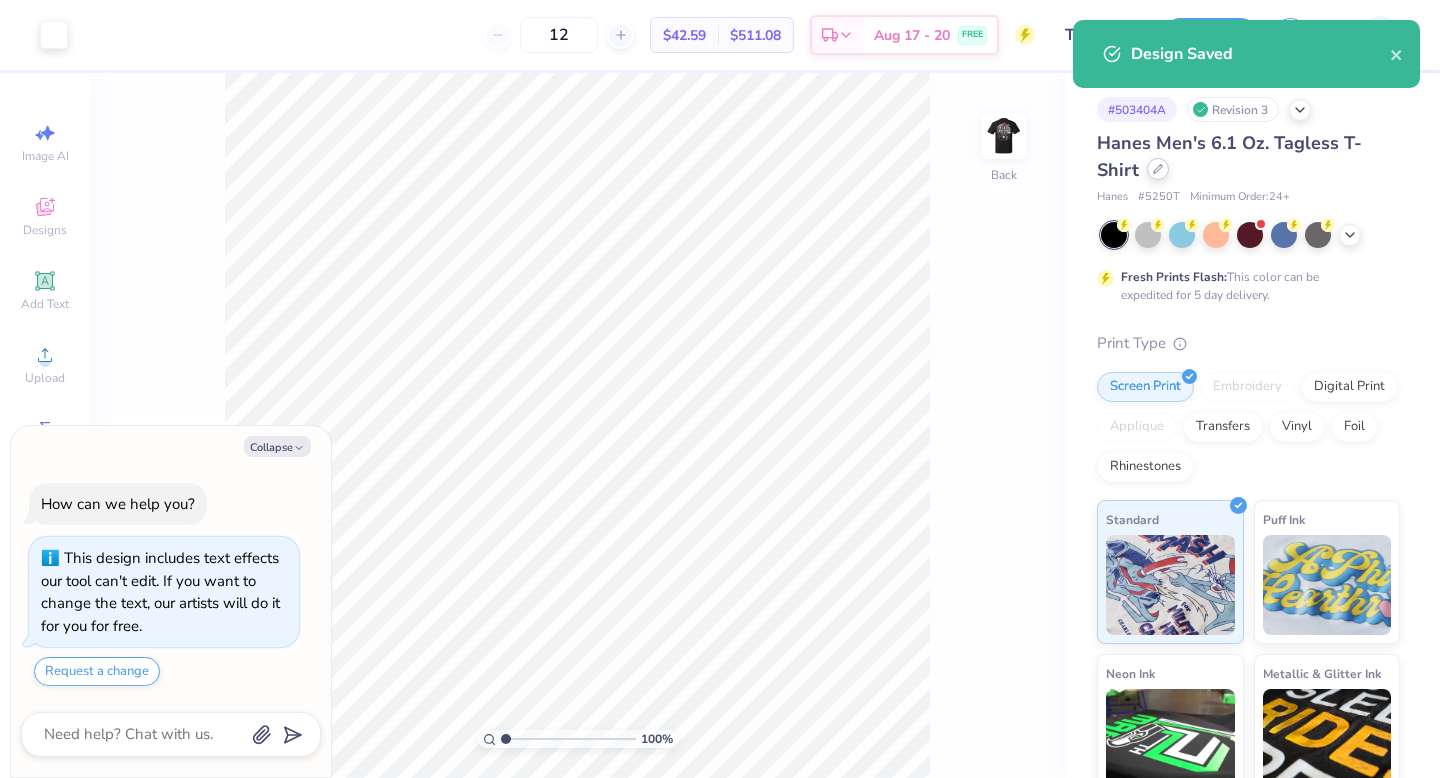 click at bounding box center (1158, 169) 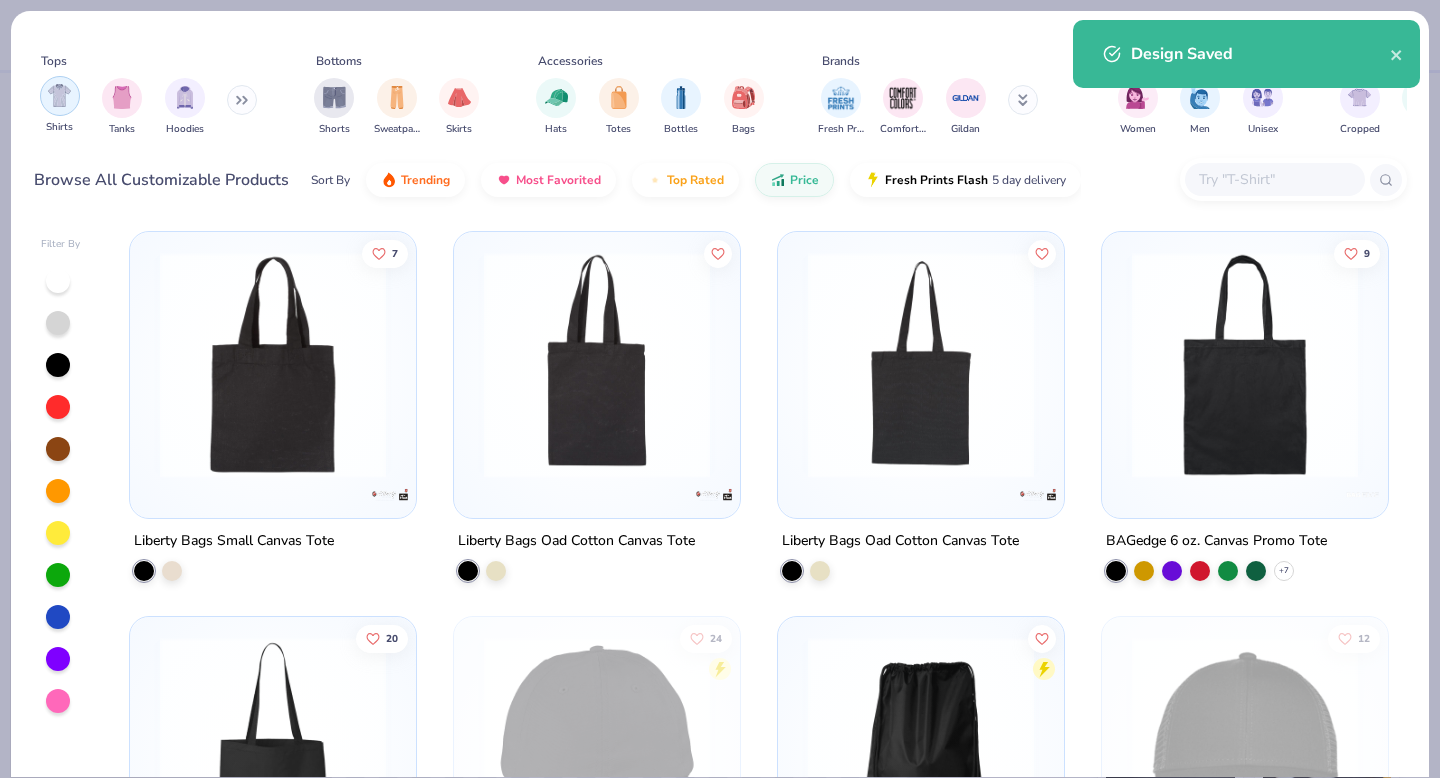 click at bounding box center (59, 95) 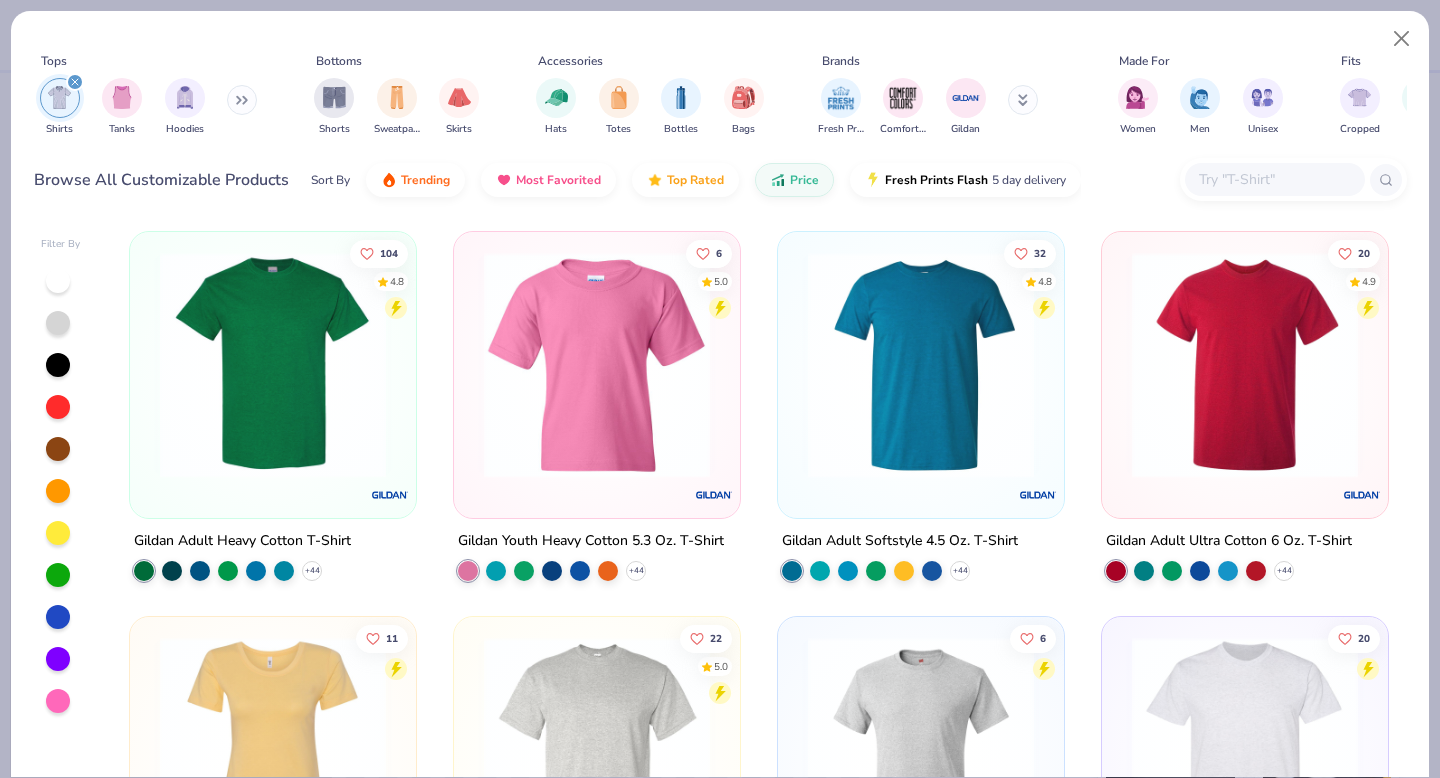 click at bounding box center (273, 365) 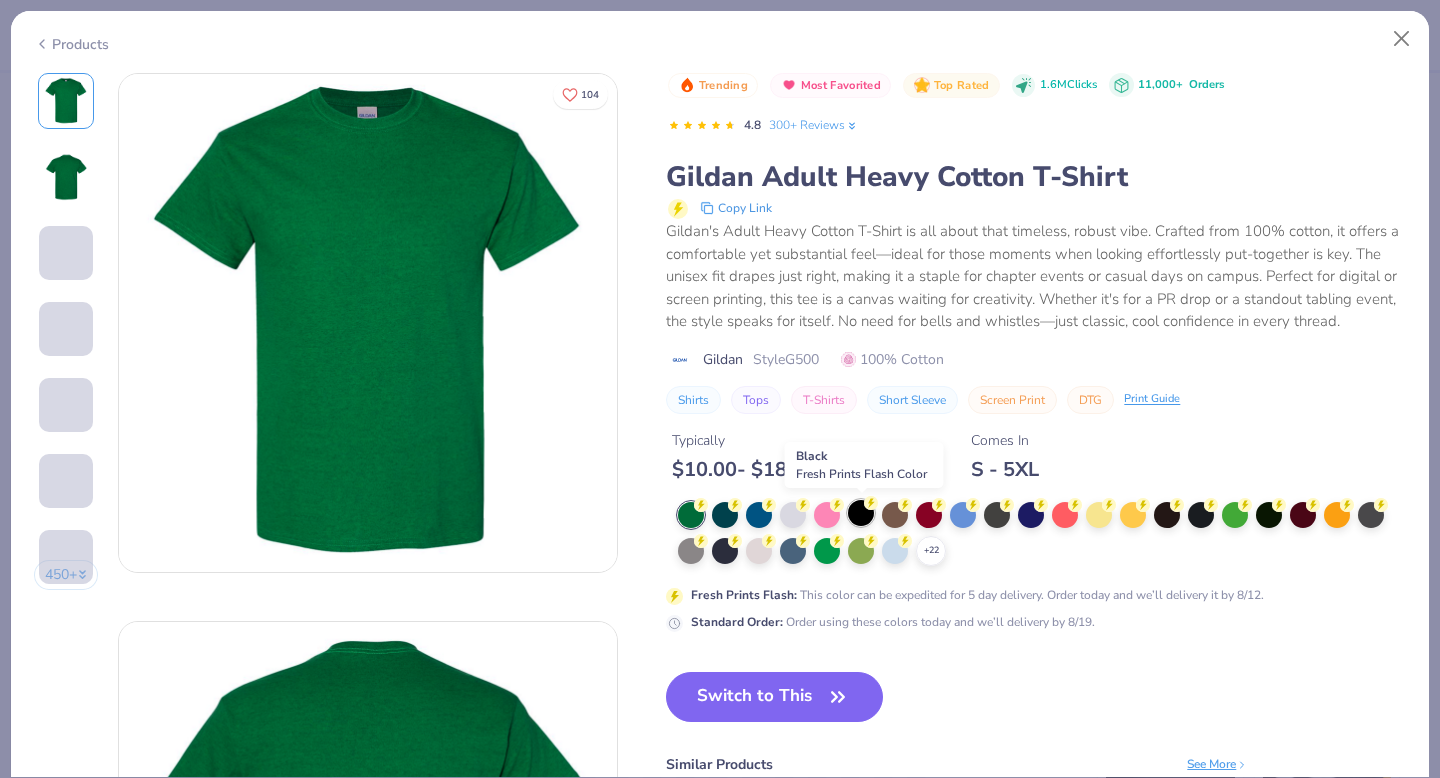 click at bounding box center (861, 513) 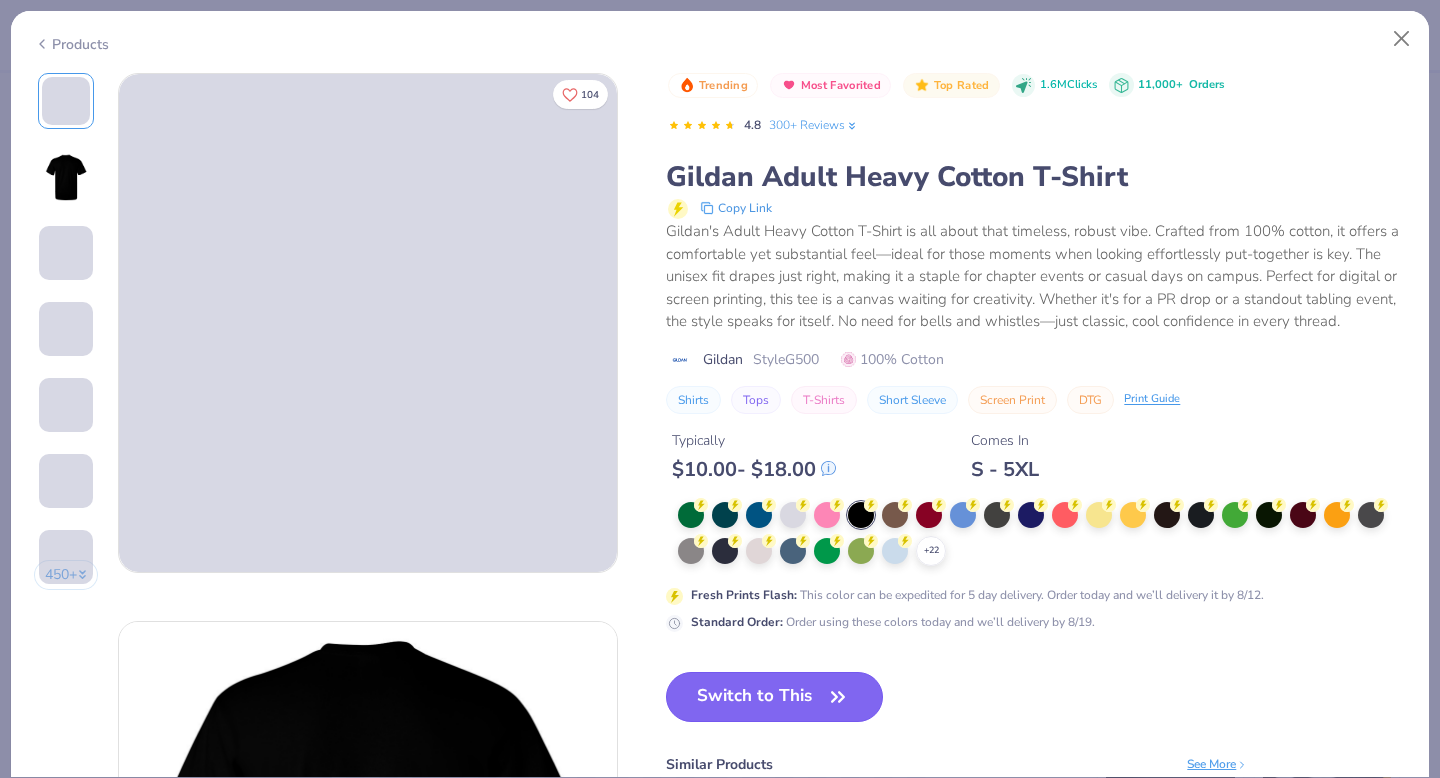 click on "Switch to This" at bounding box center (774, 697) 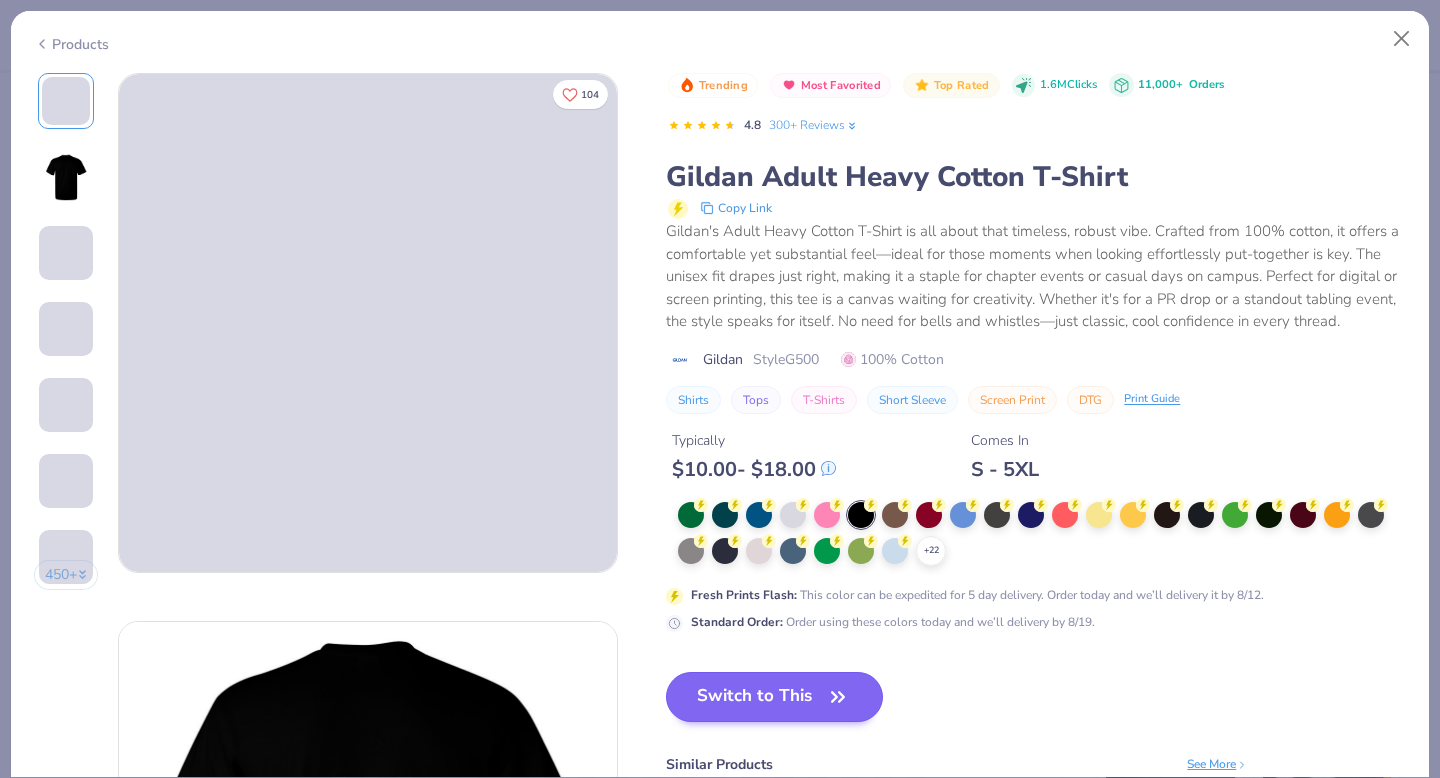 type on "x" 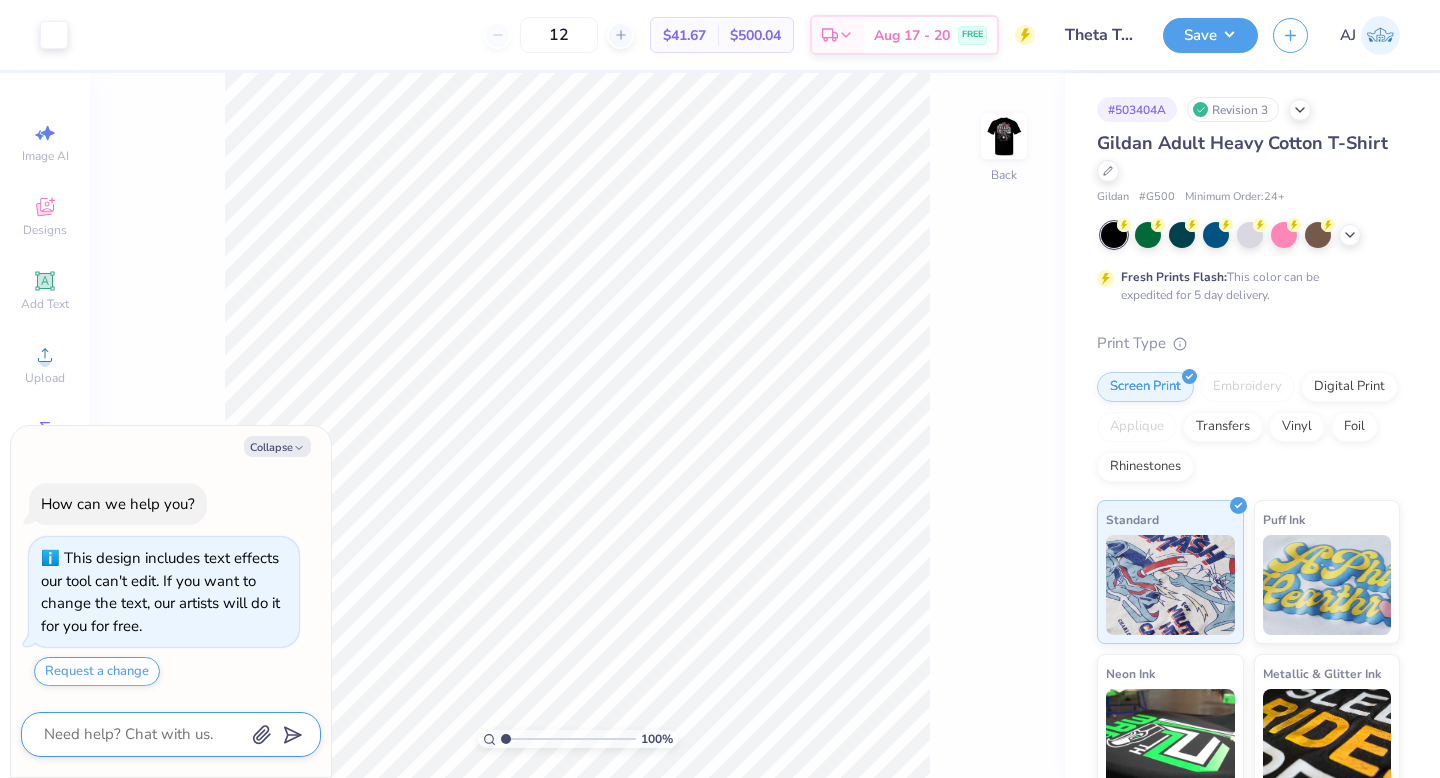 click at bounding box center [143, 734] 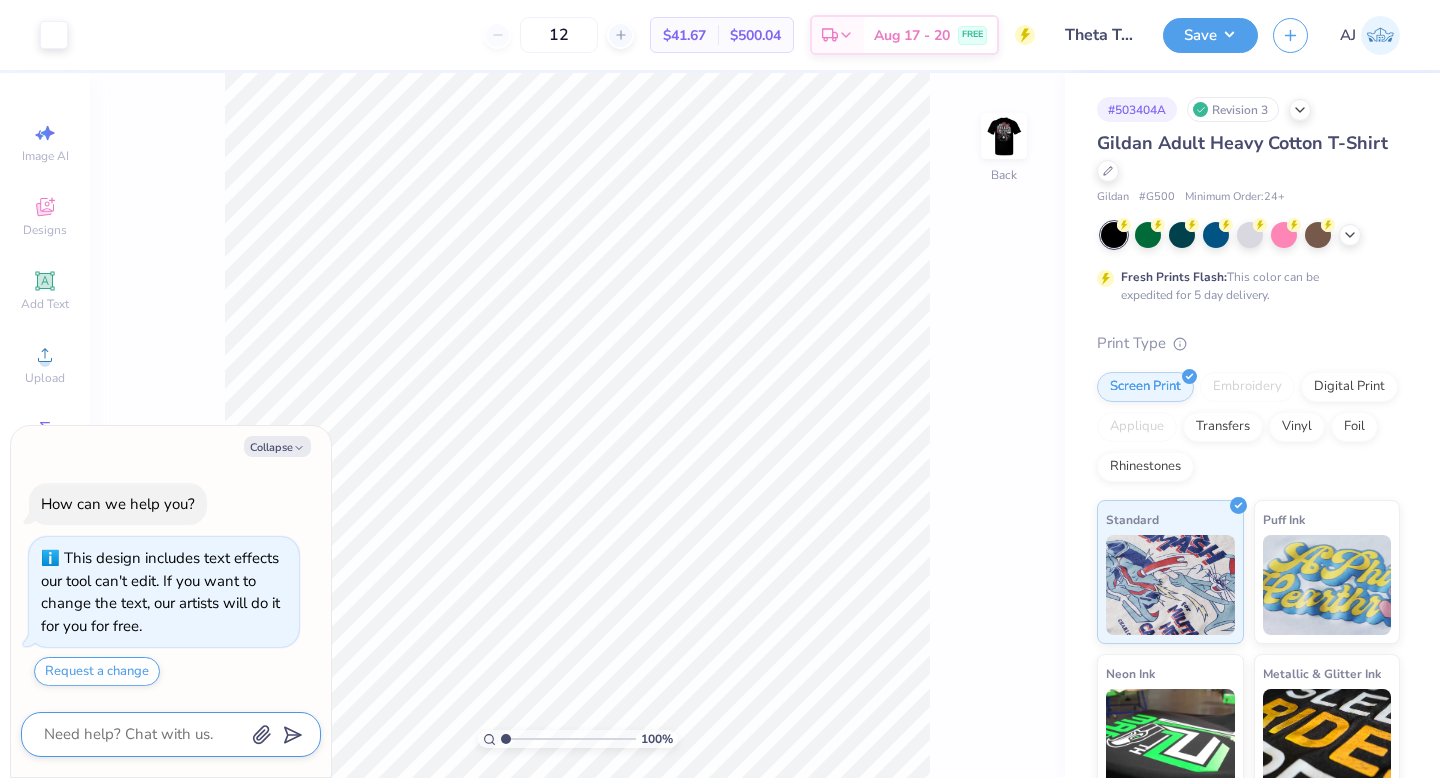 type on "i" 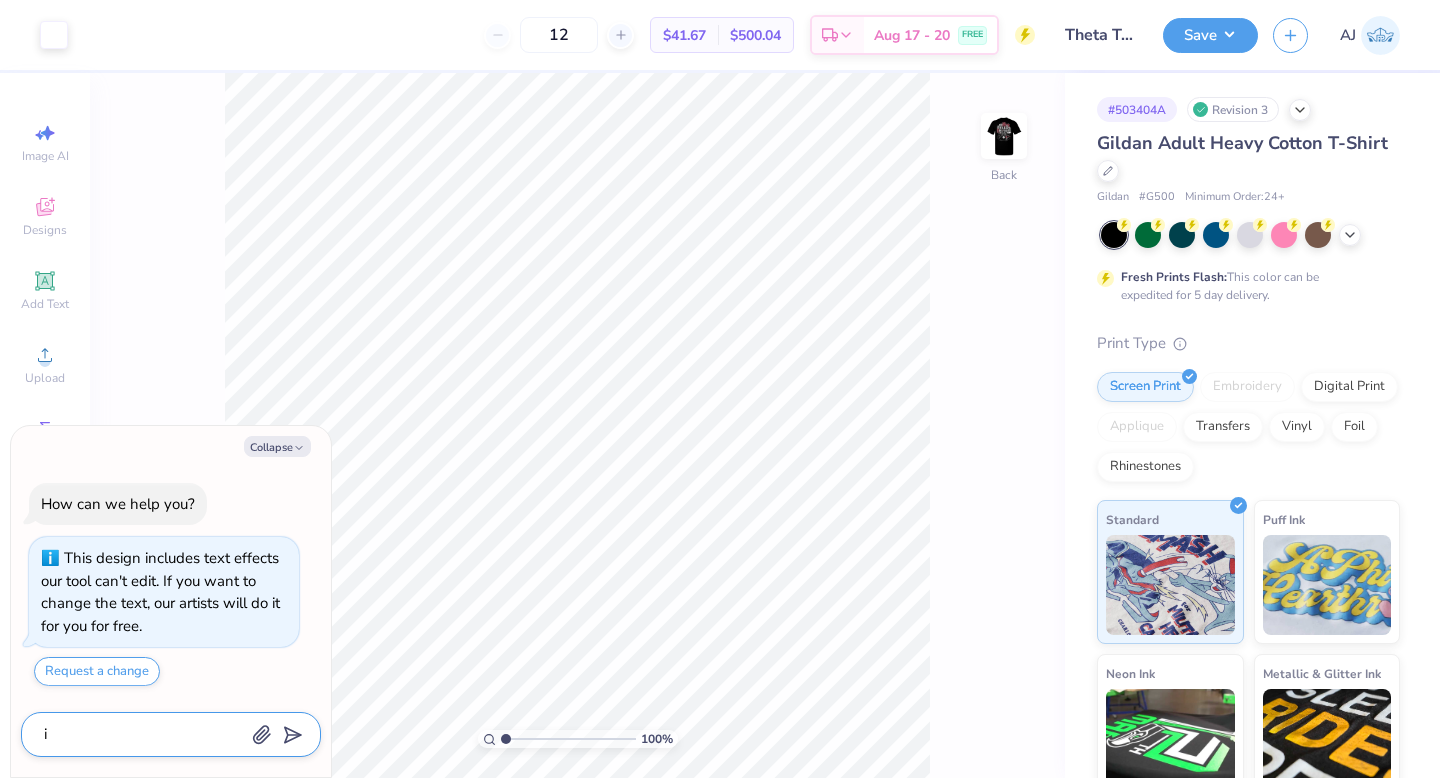 type on "i" 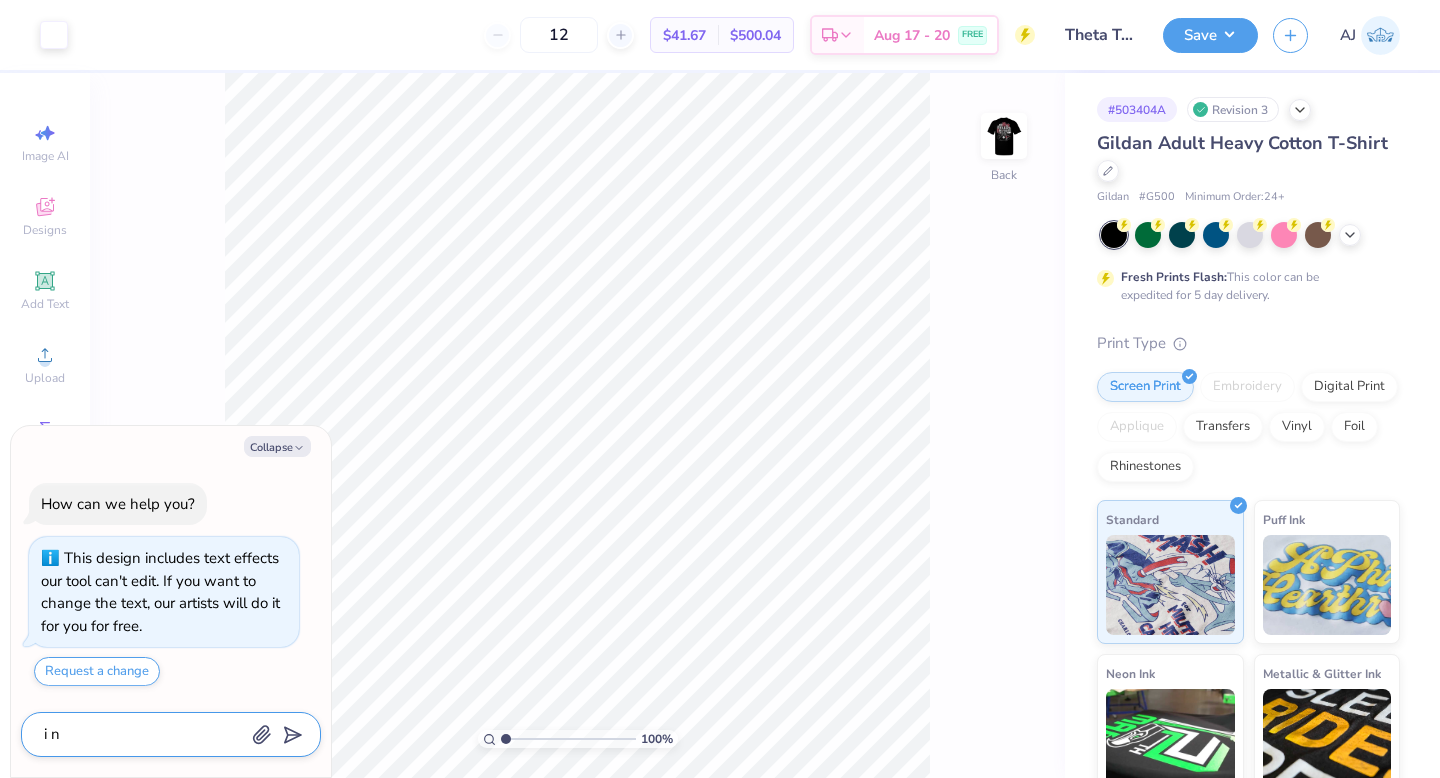 type on "i ne" 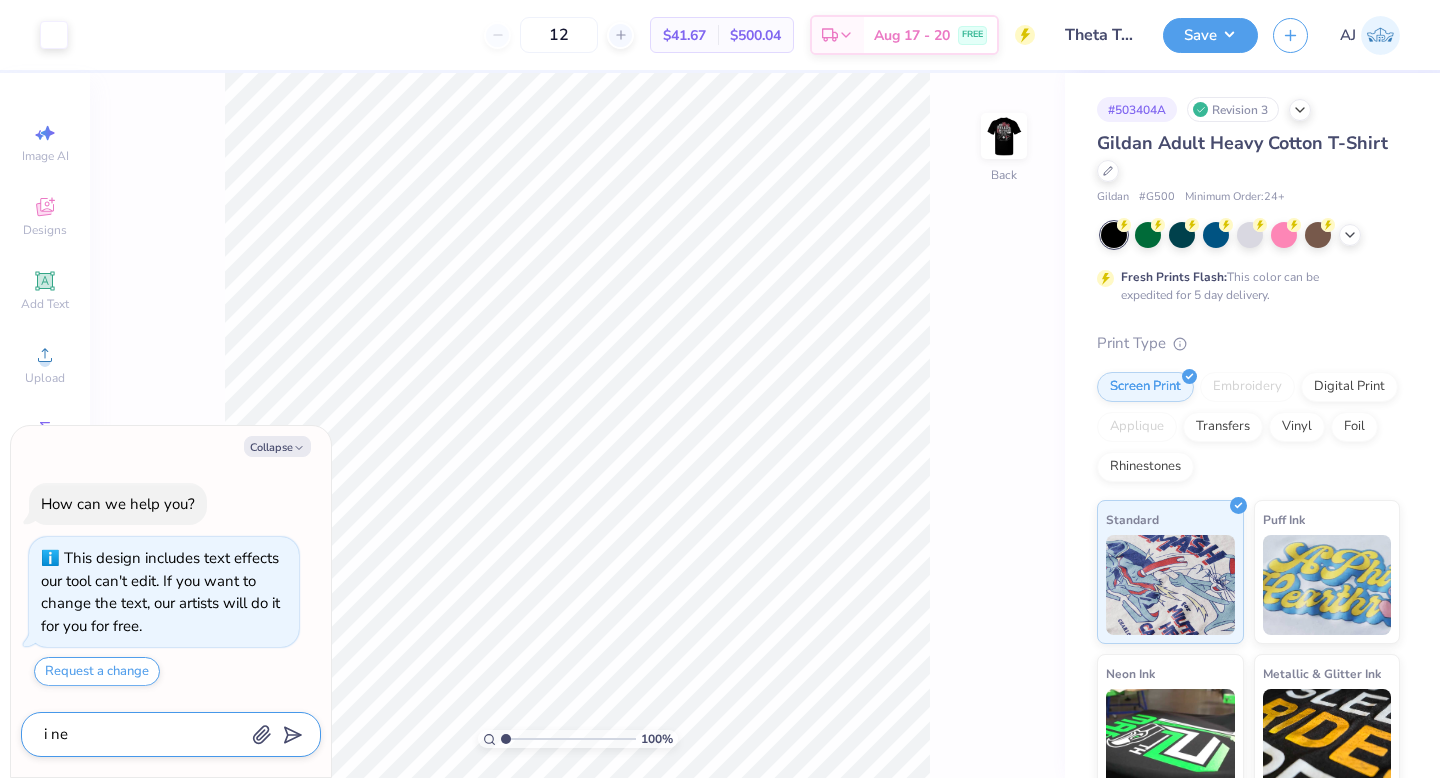 type on "x" 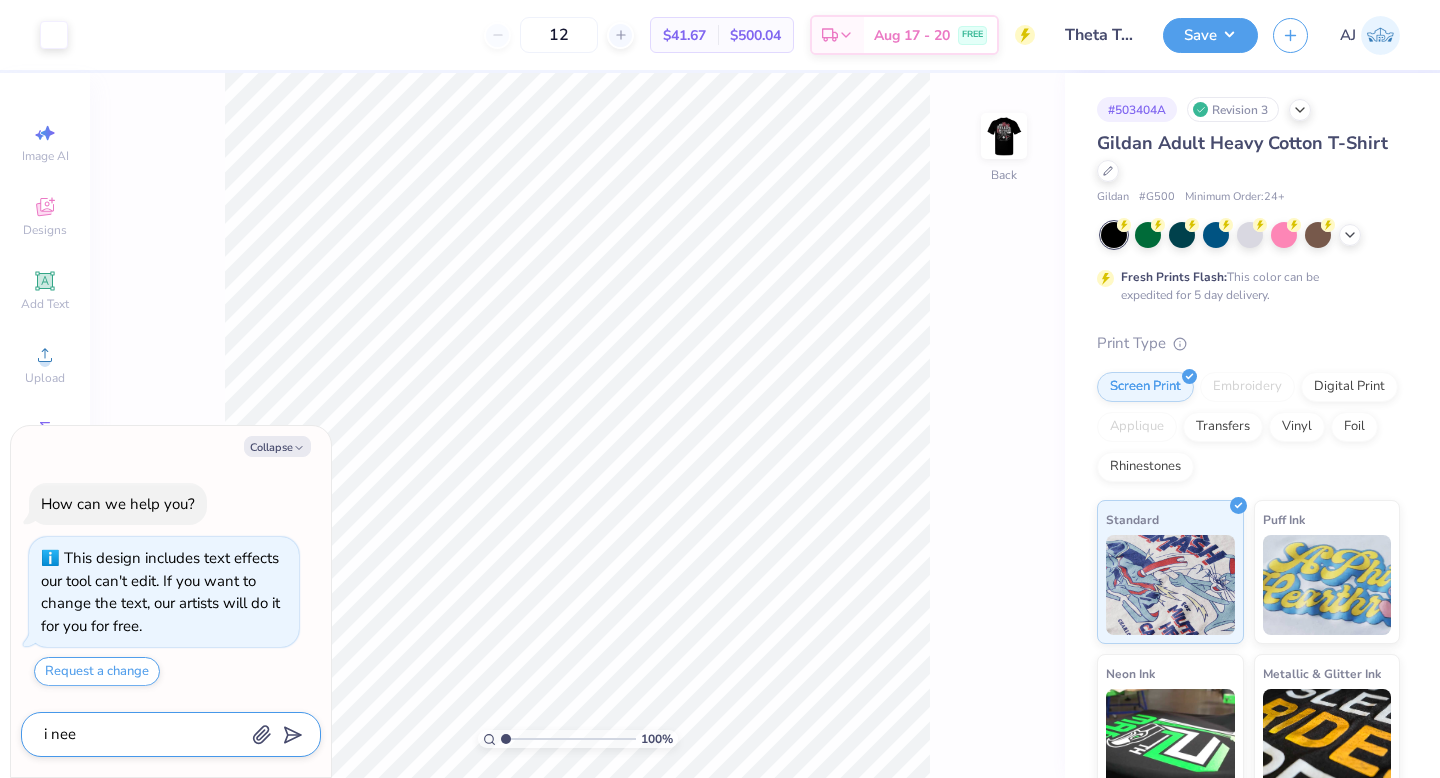 type on "i need" 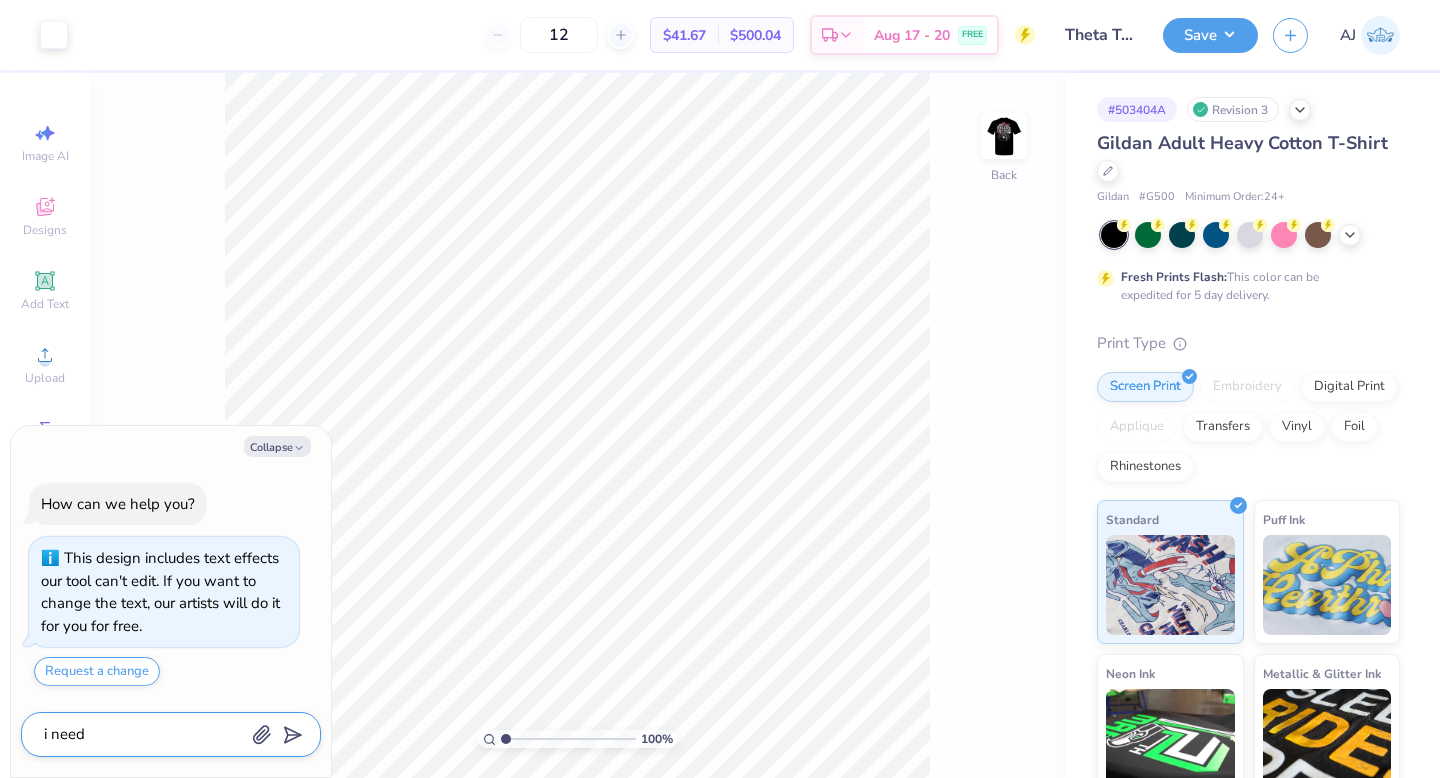 type on "i need" 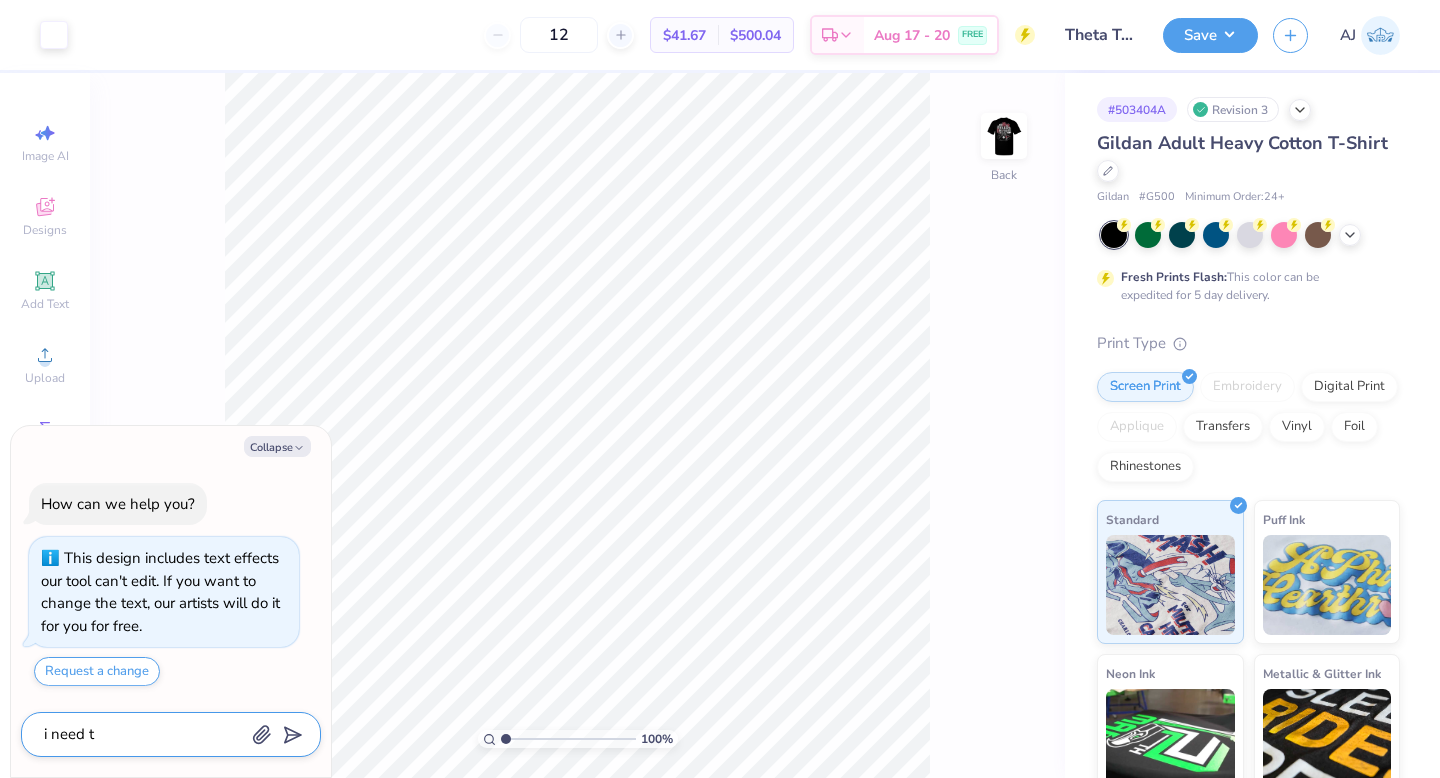 type on "i need to" 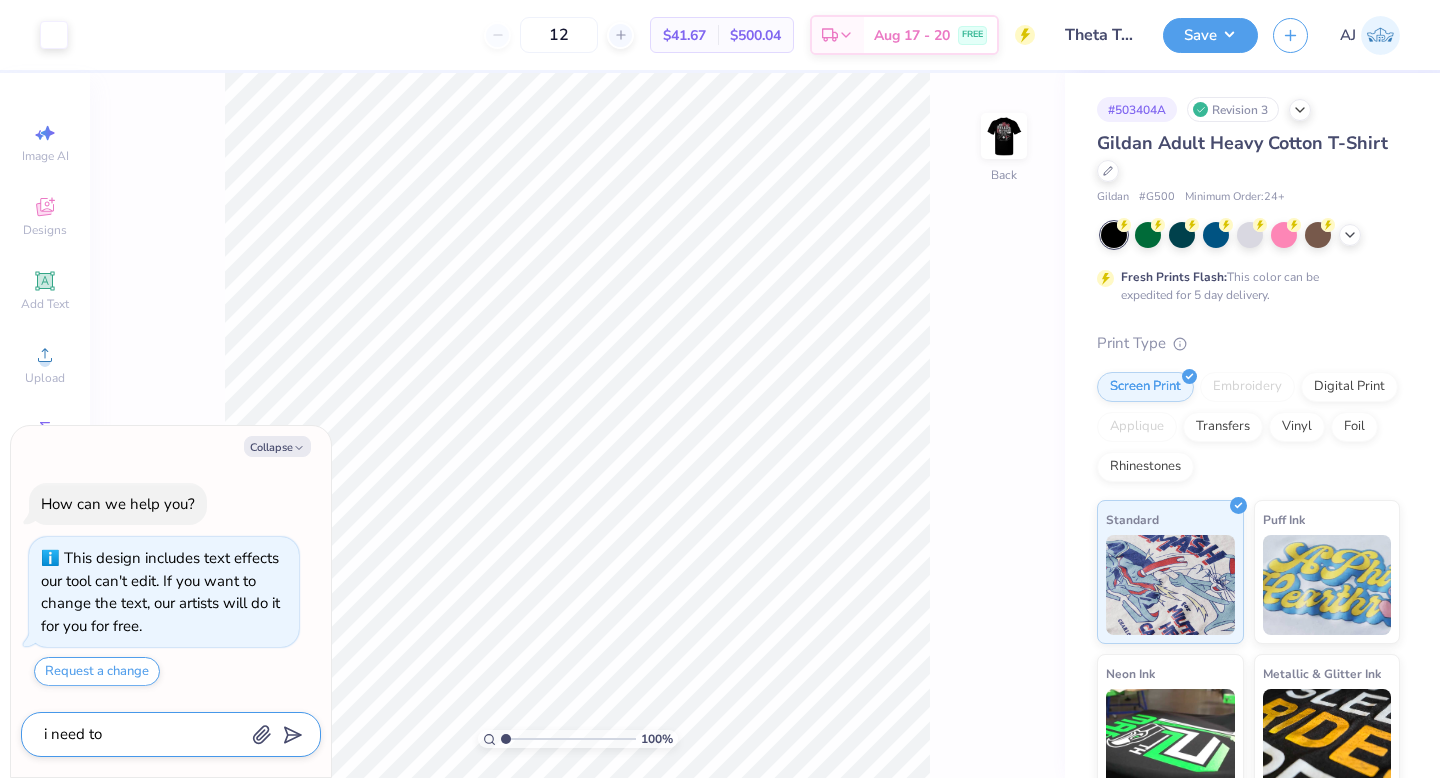 type on "i need tog" 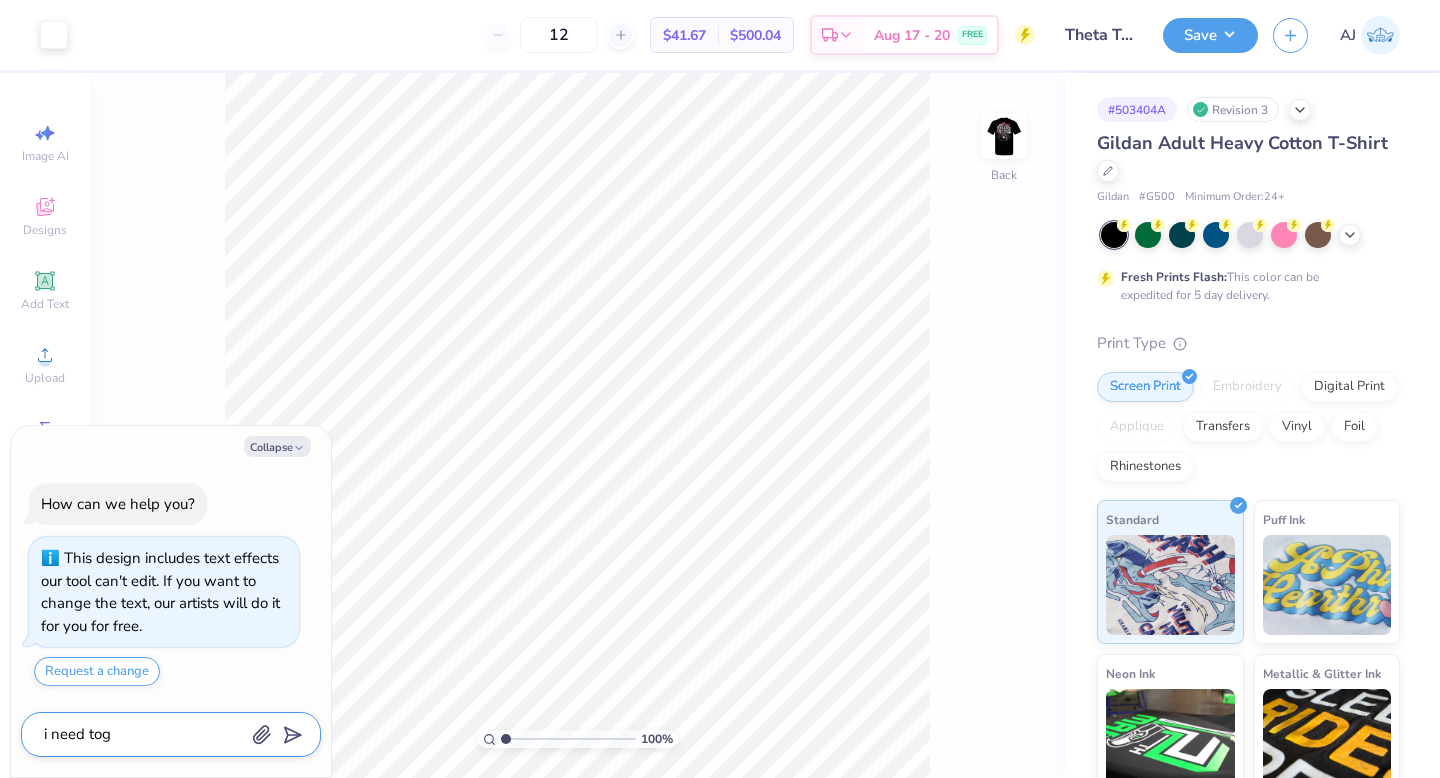 type on "i need tog" 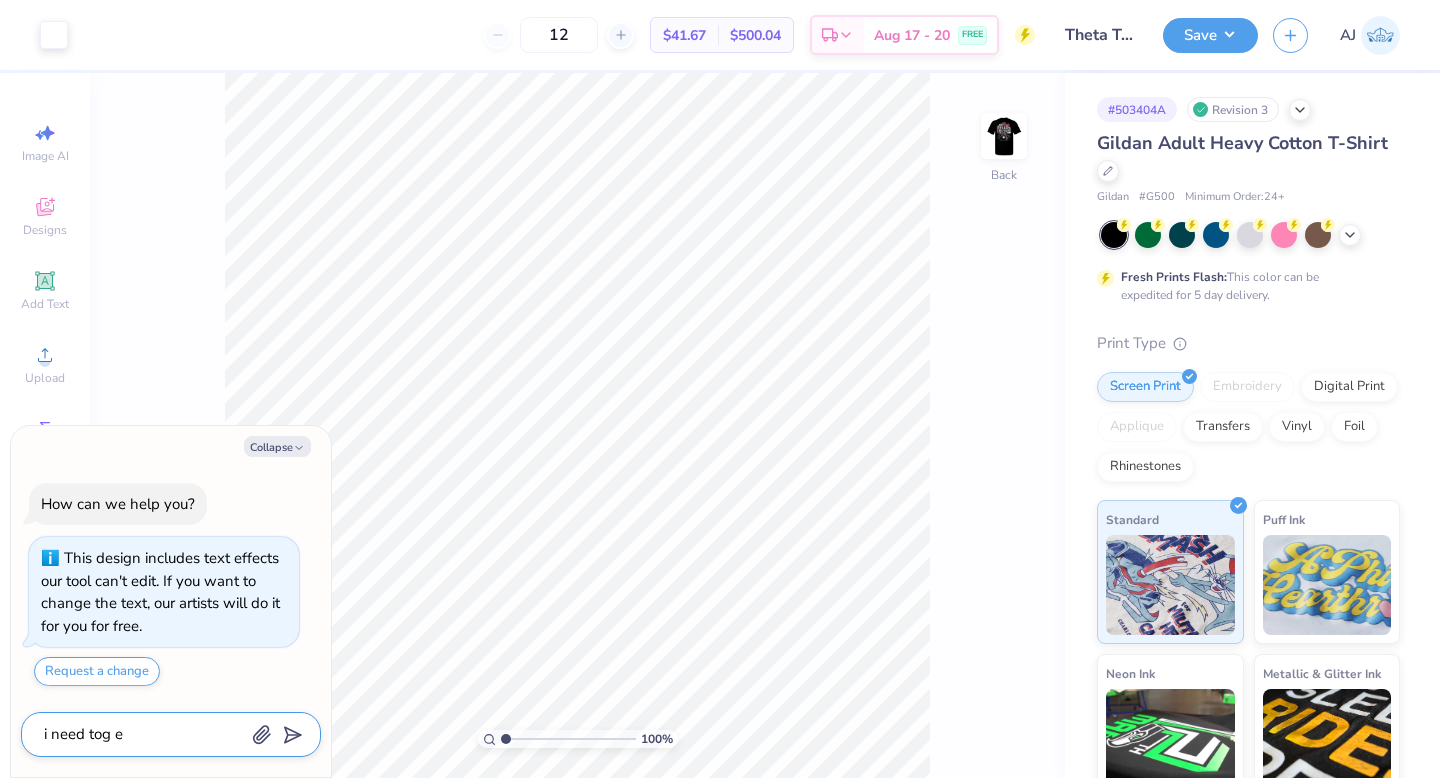 type on "i need tog" 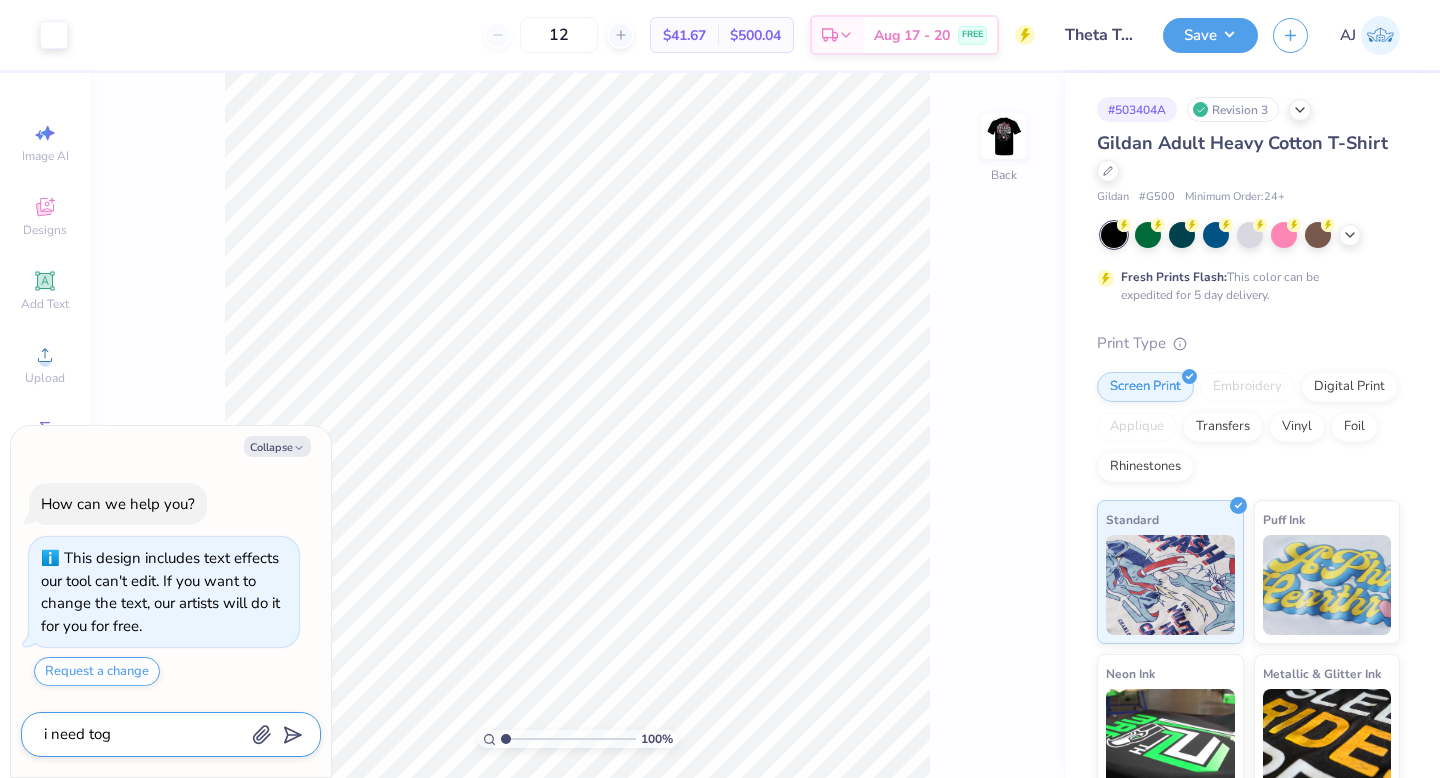 type on "i need tog" 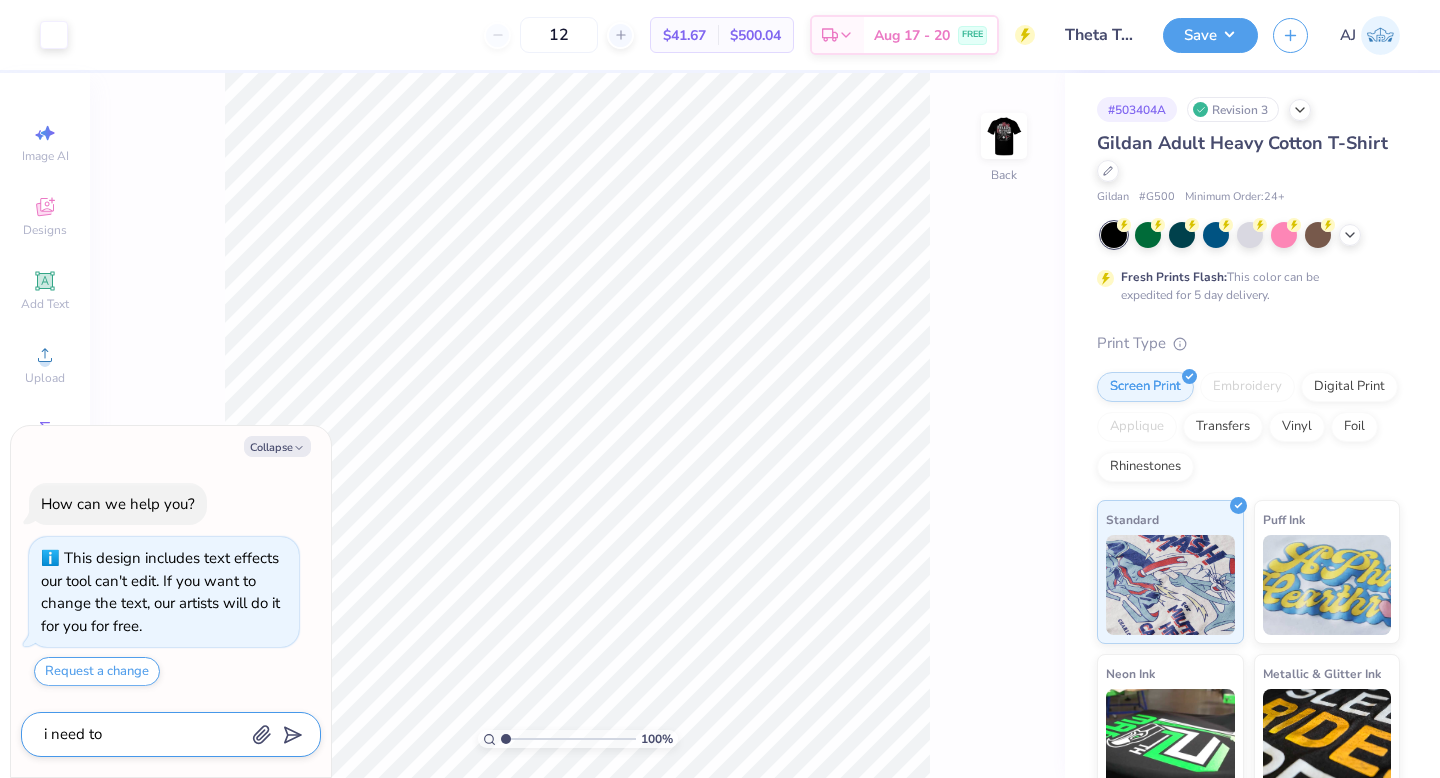 type on "i need to" 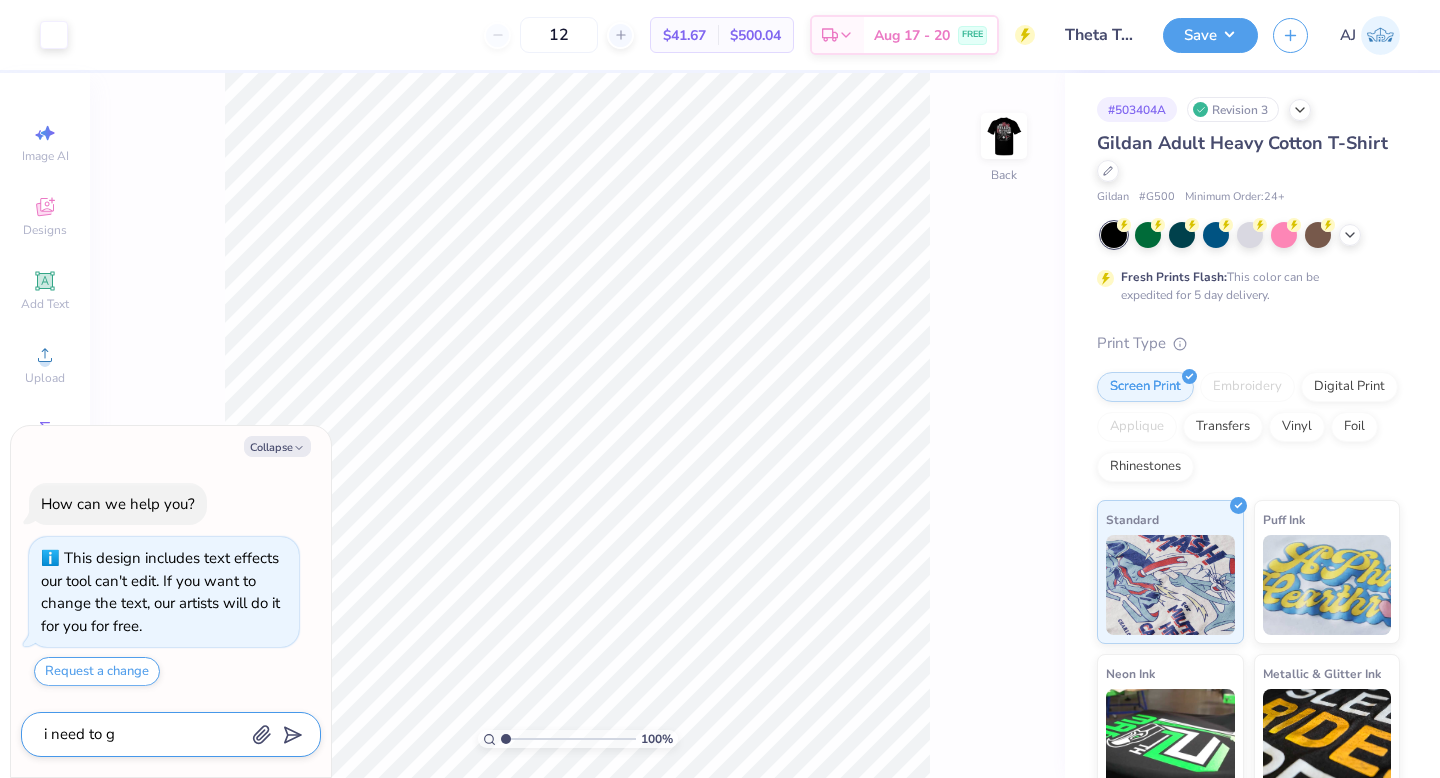 type on "x" 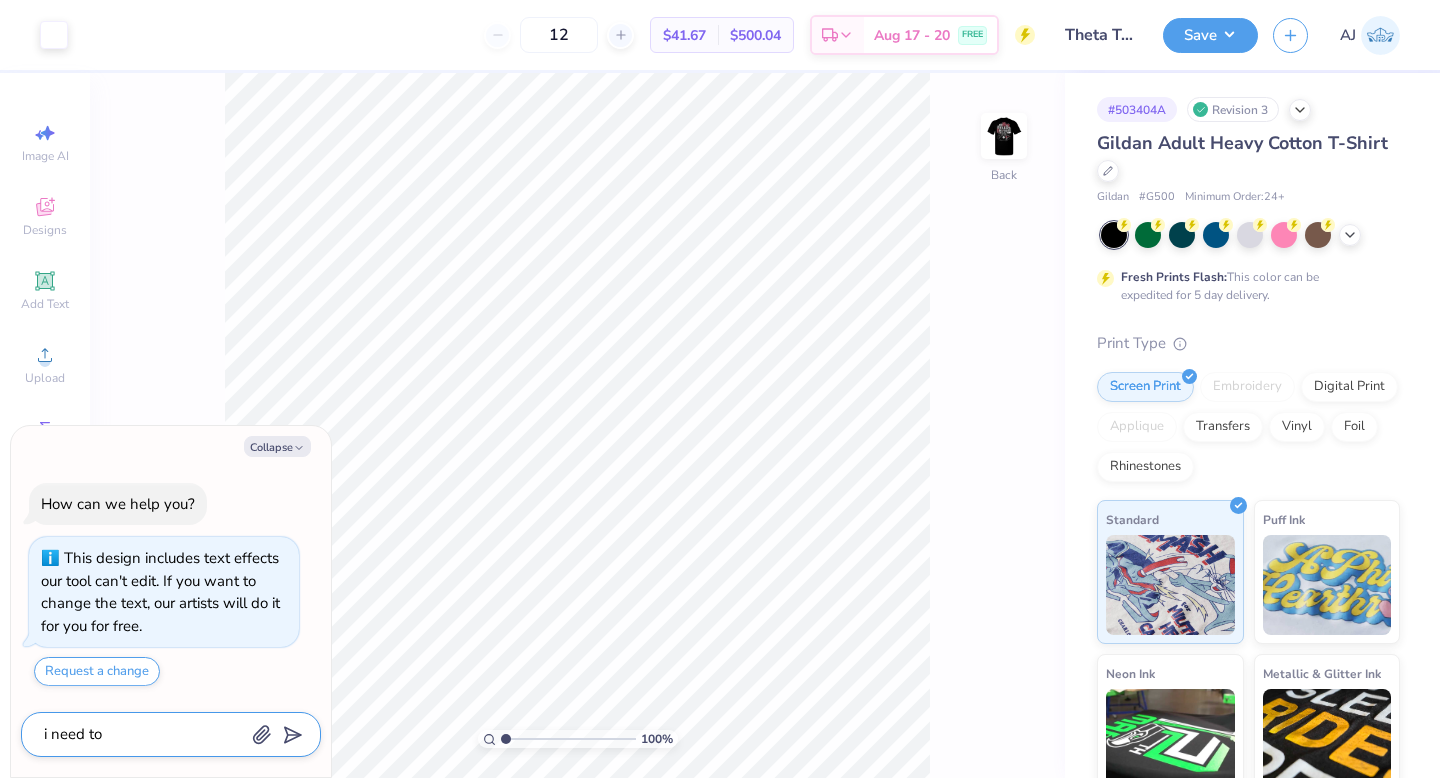 type on "i need to m" 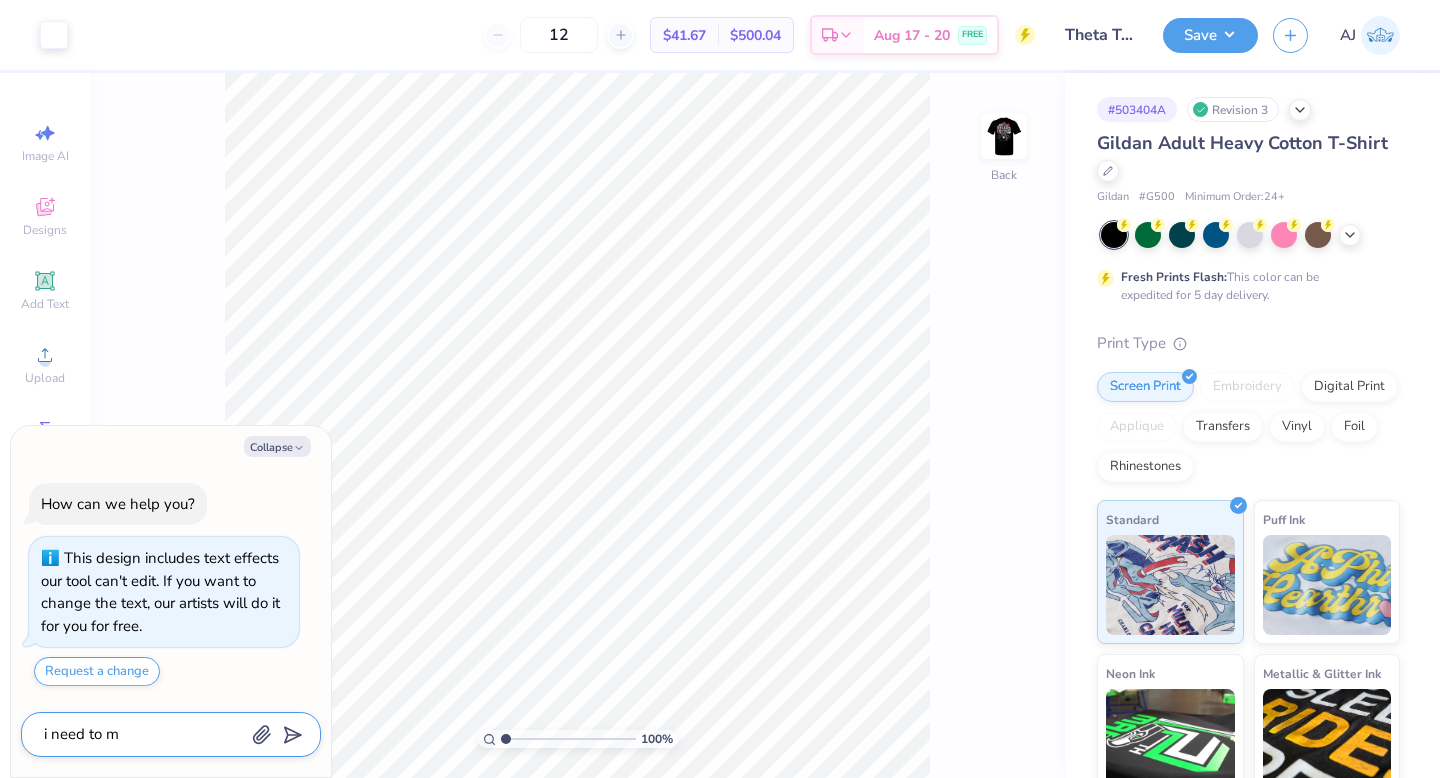 type on "i need to ma" 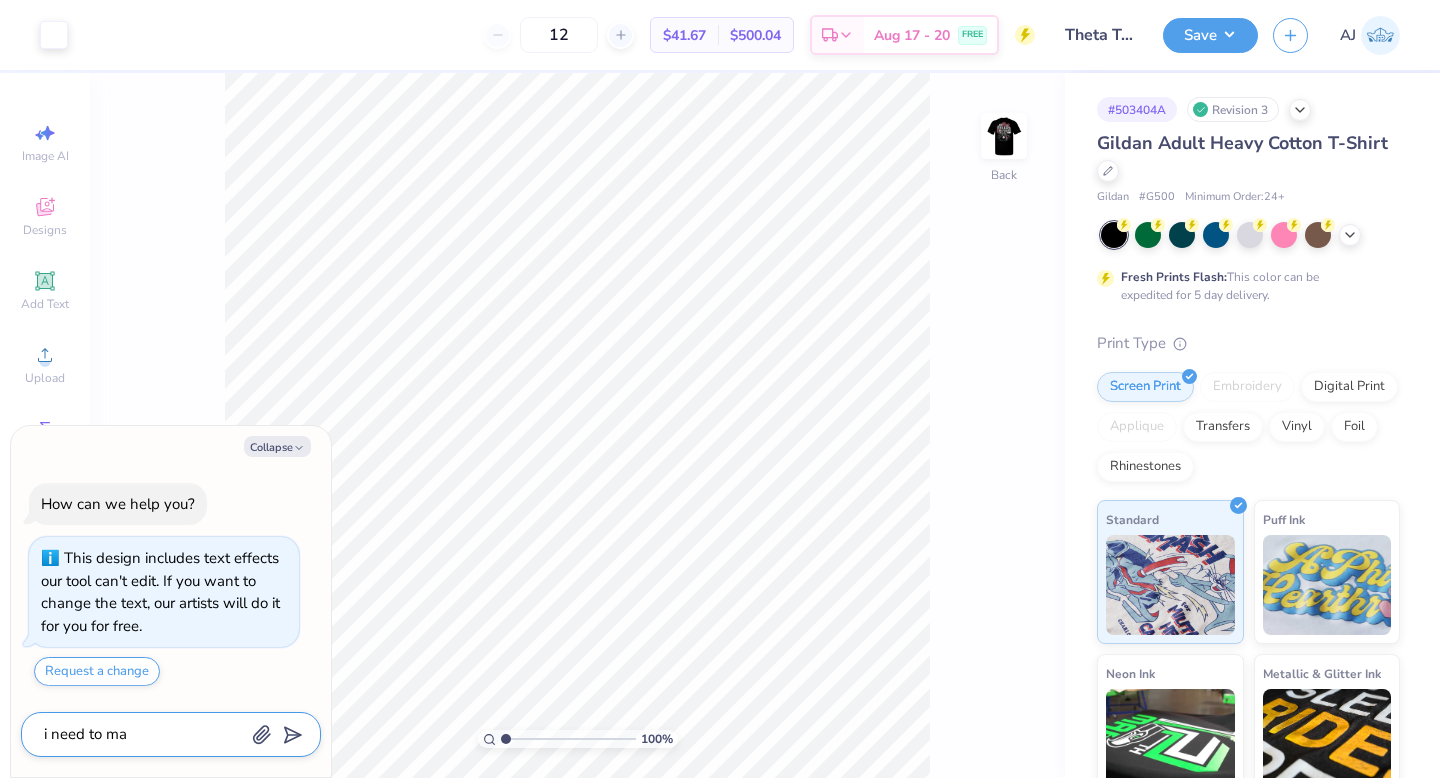 type on "i need to mak" 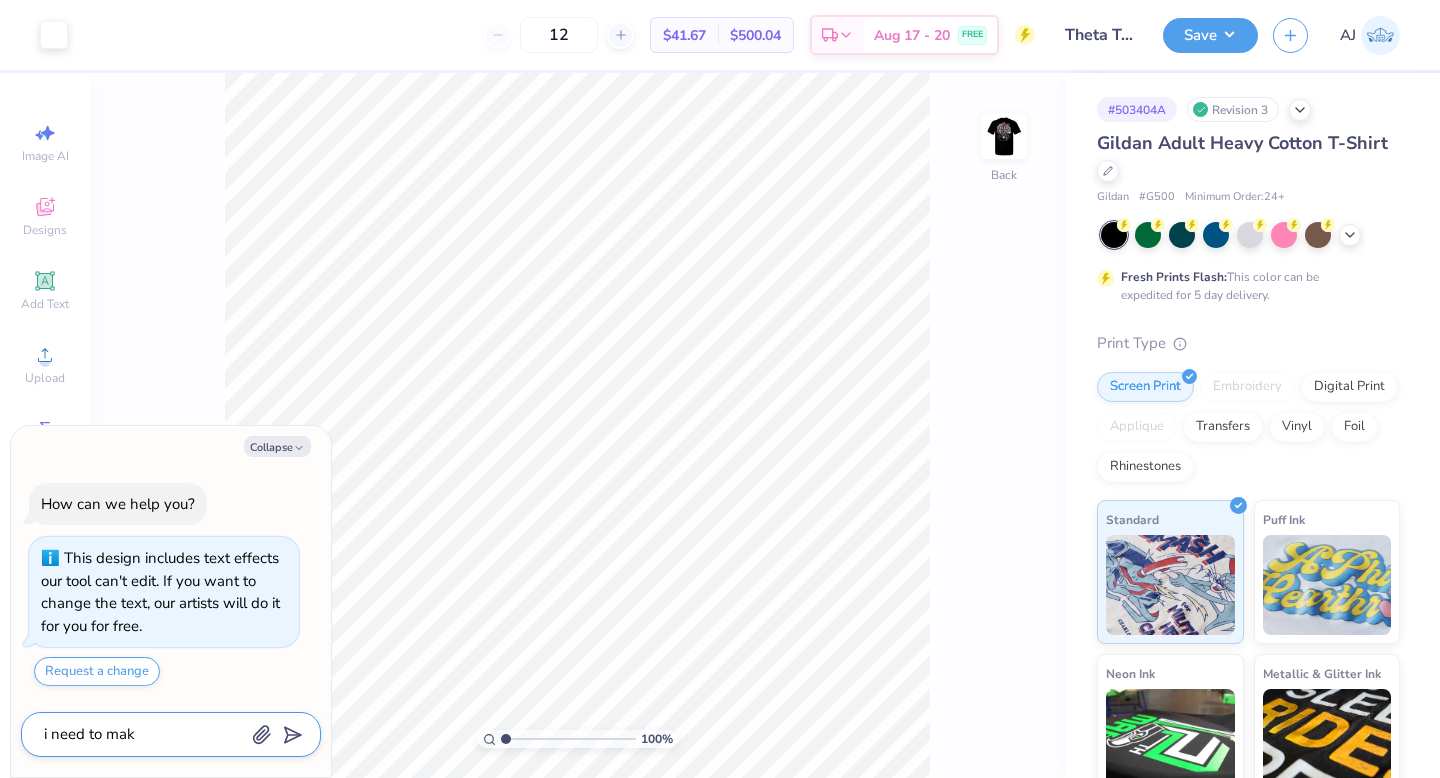 type on "i need to make" 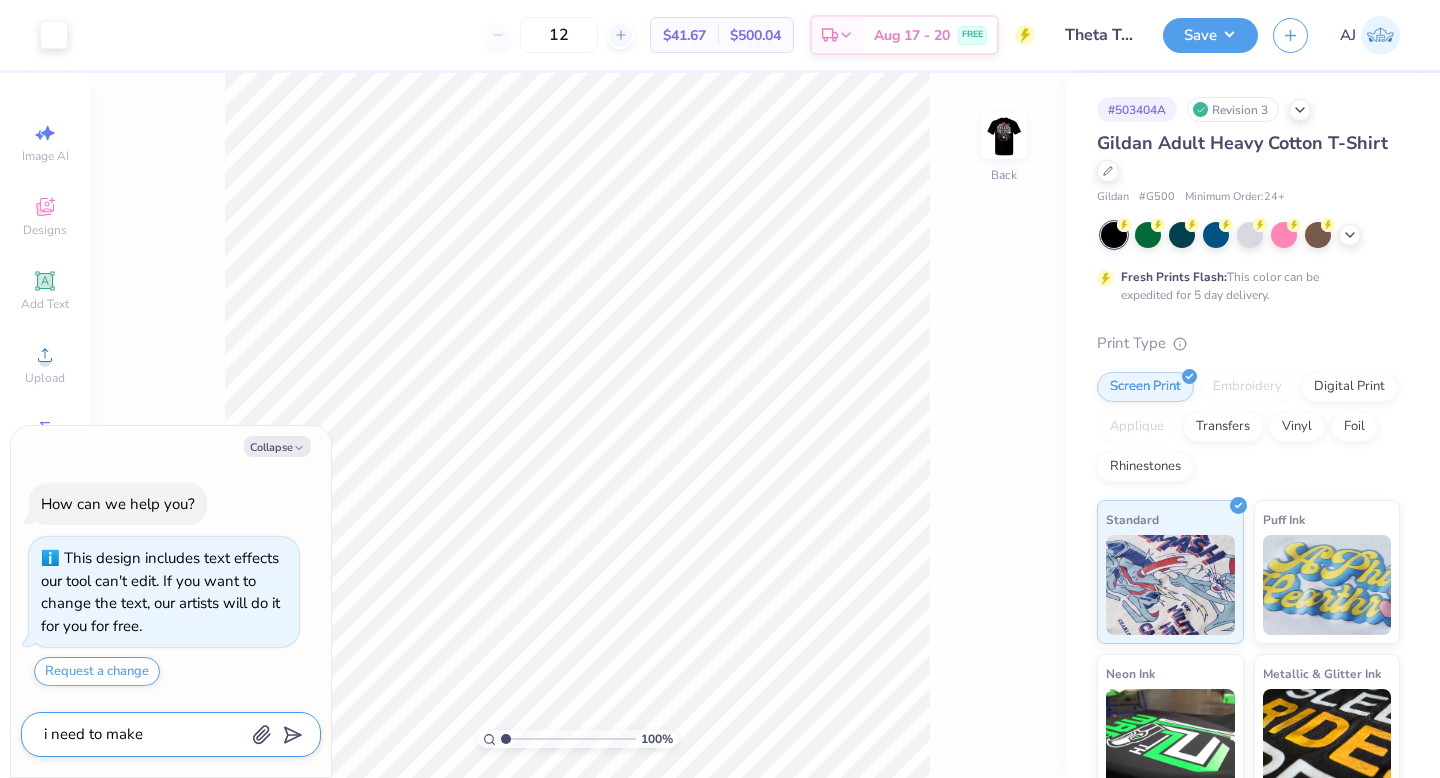 type on "i need to make" 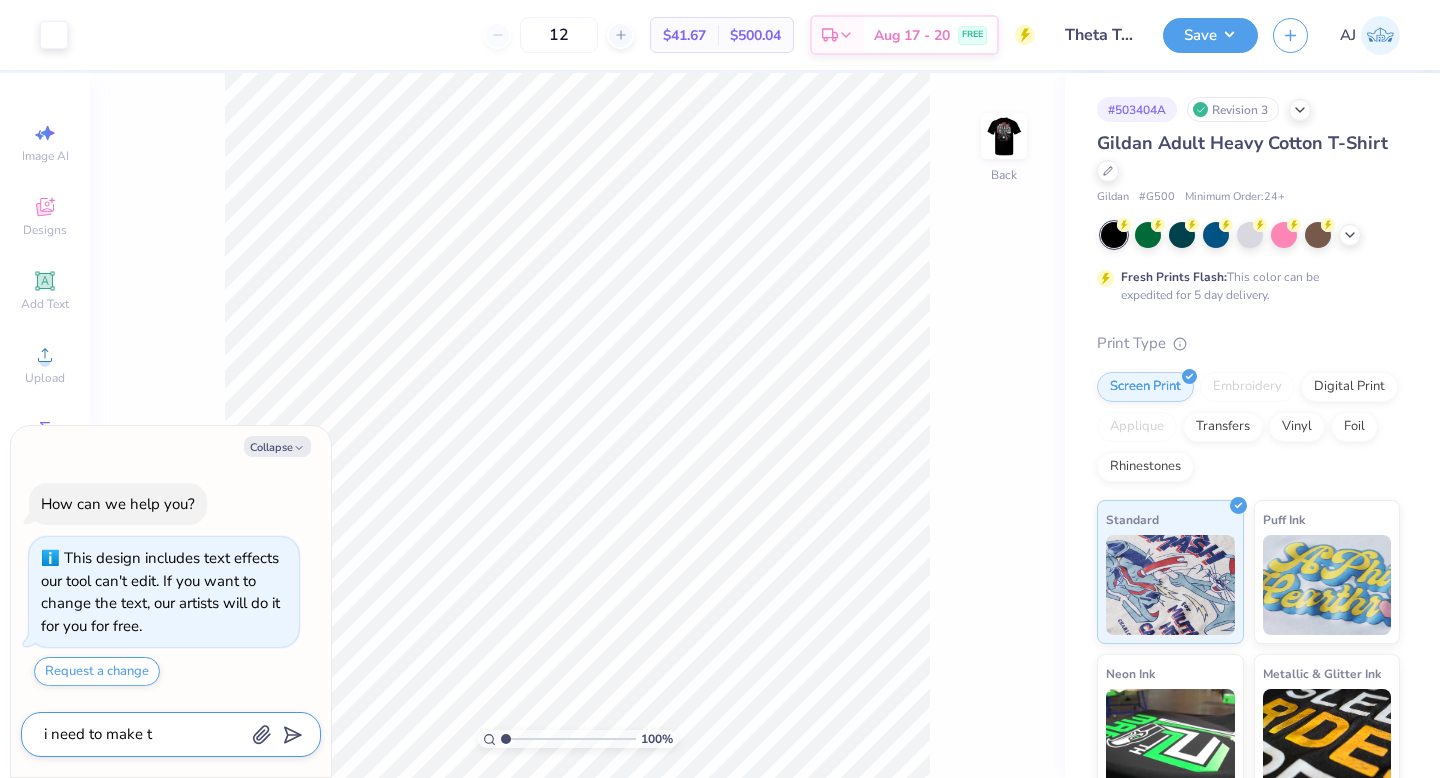 type on "i need to make th" 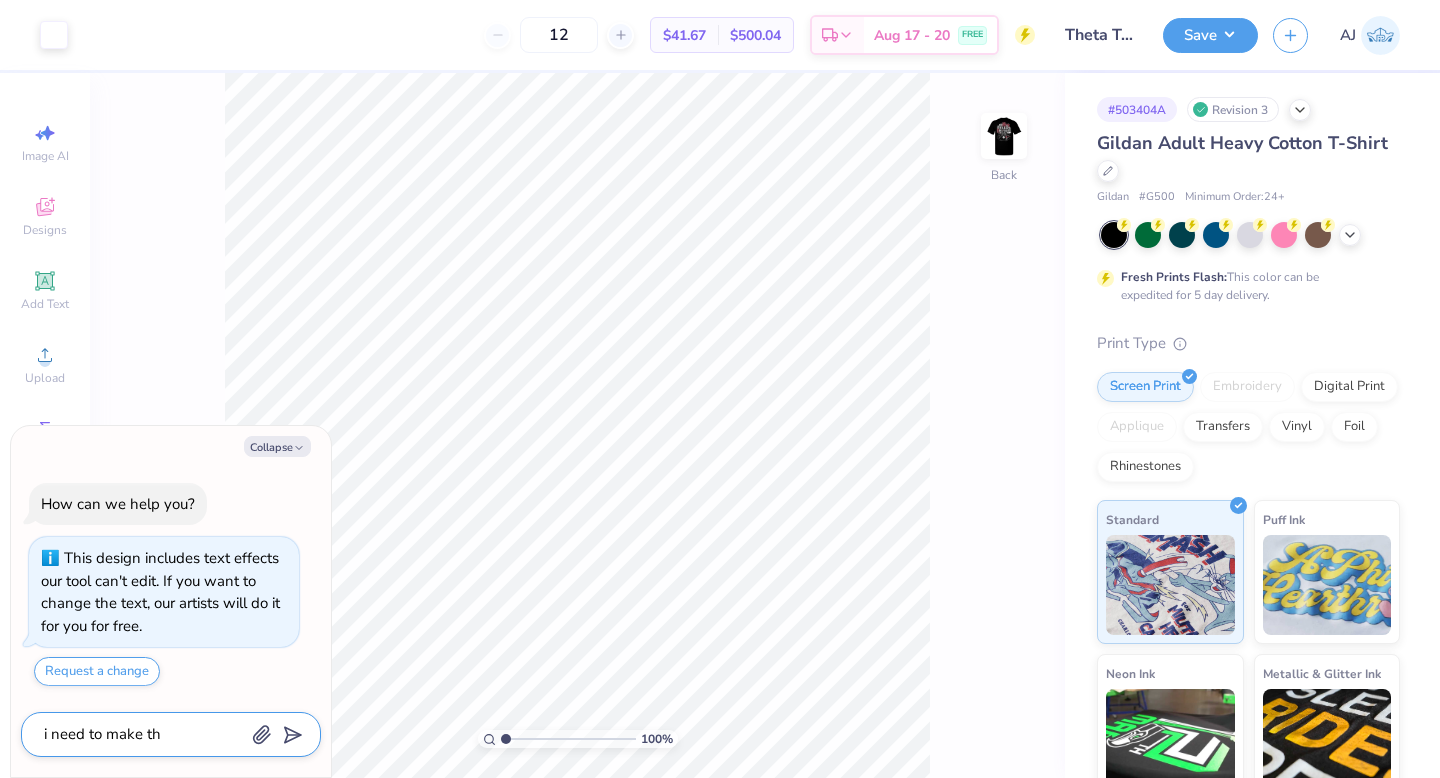 type on "i need to make thi" 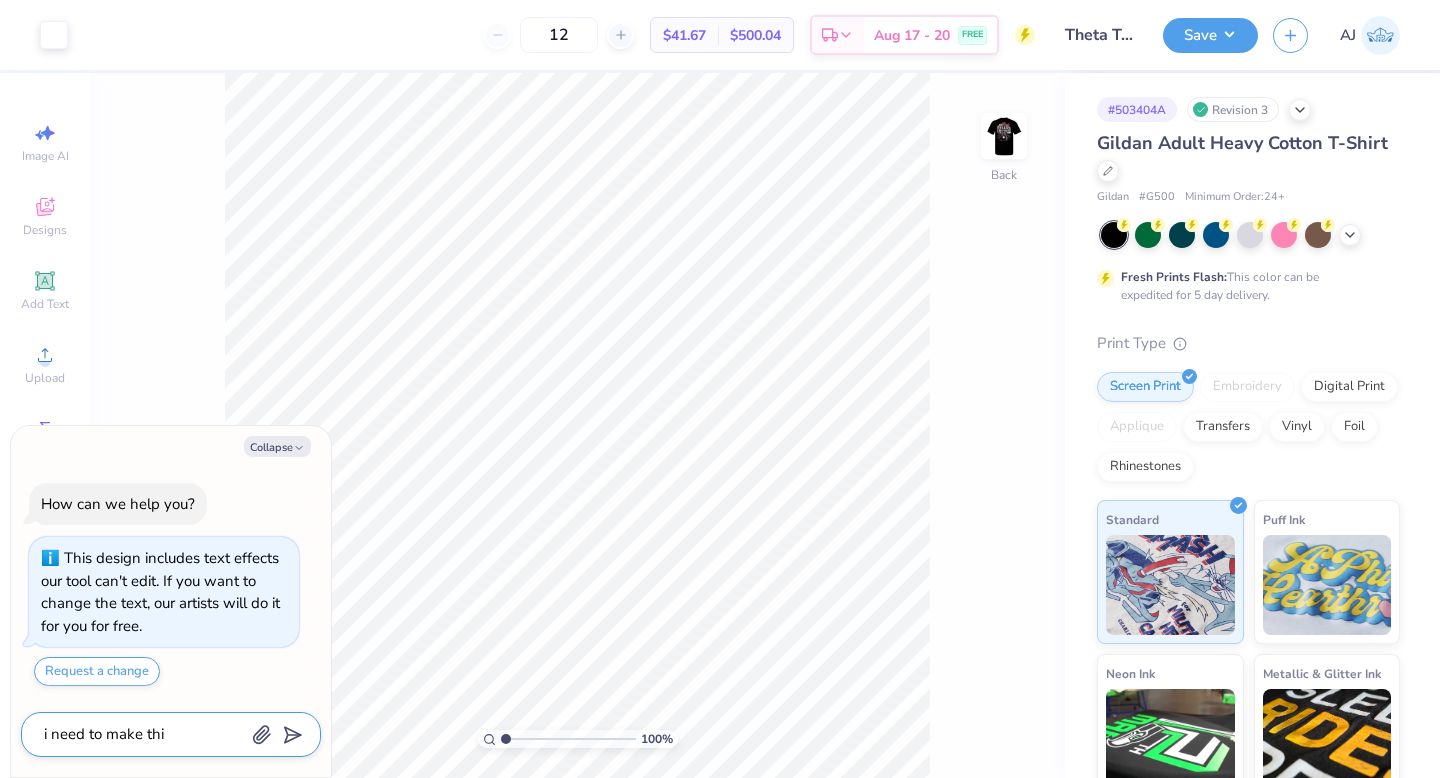 type on "i need to make this" 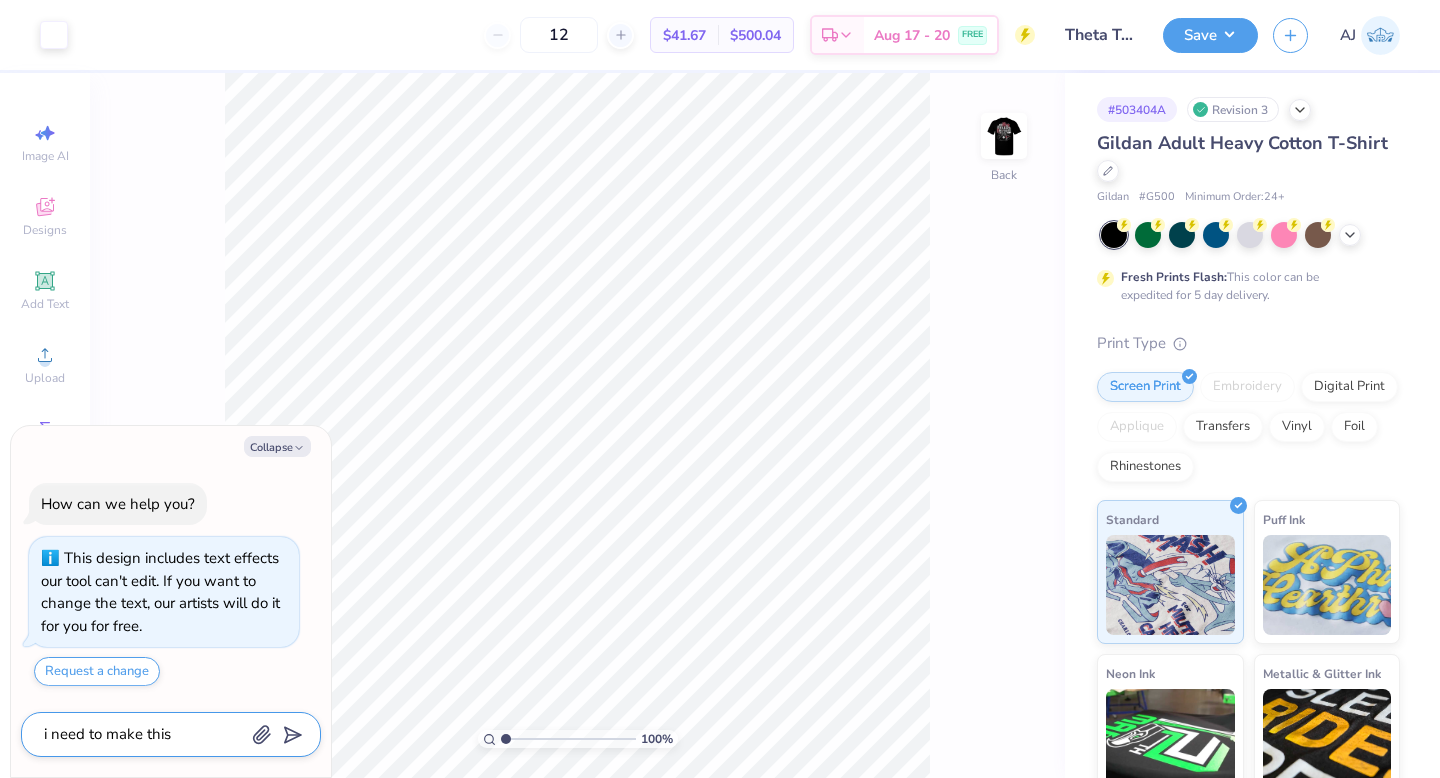 type on "x" 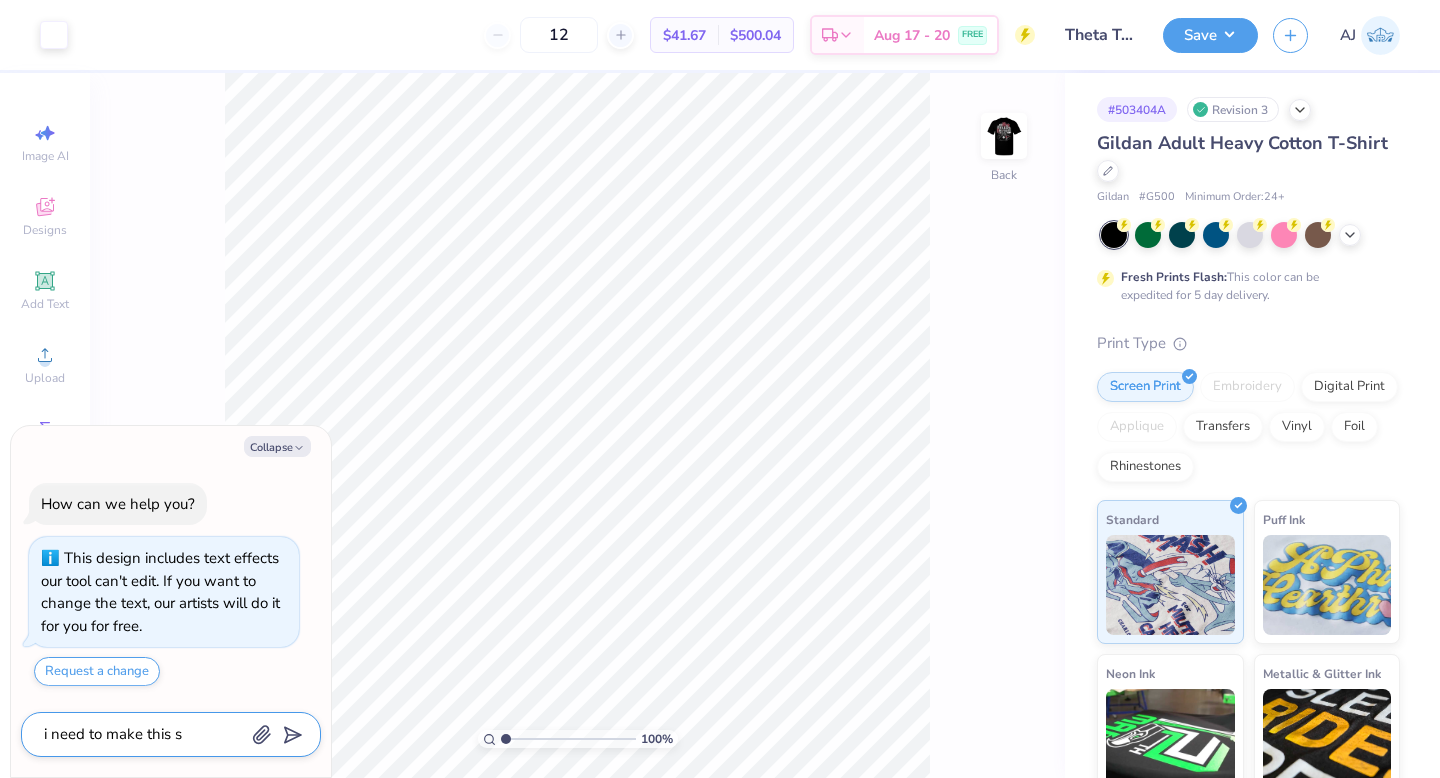 type on "i need to make this sh" 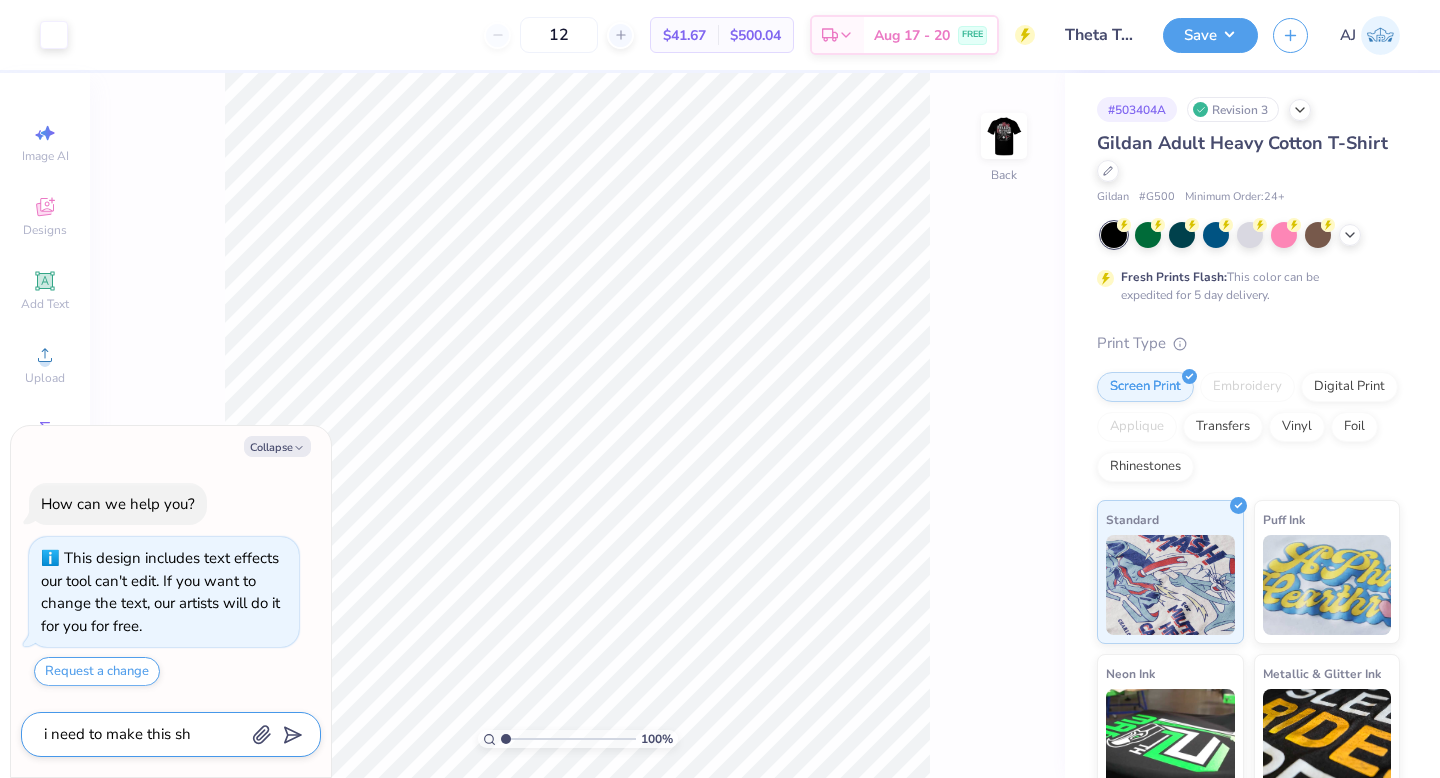 type on "i need to make this shi" 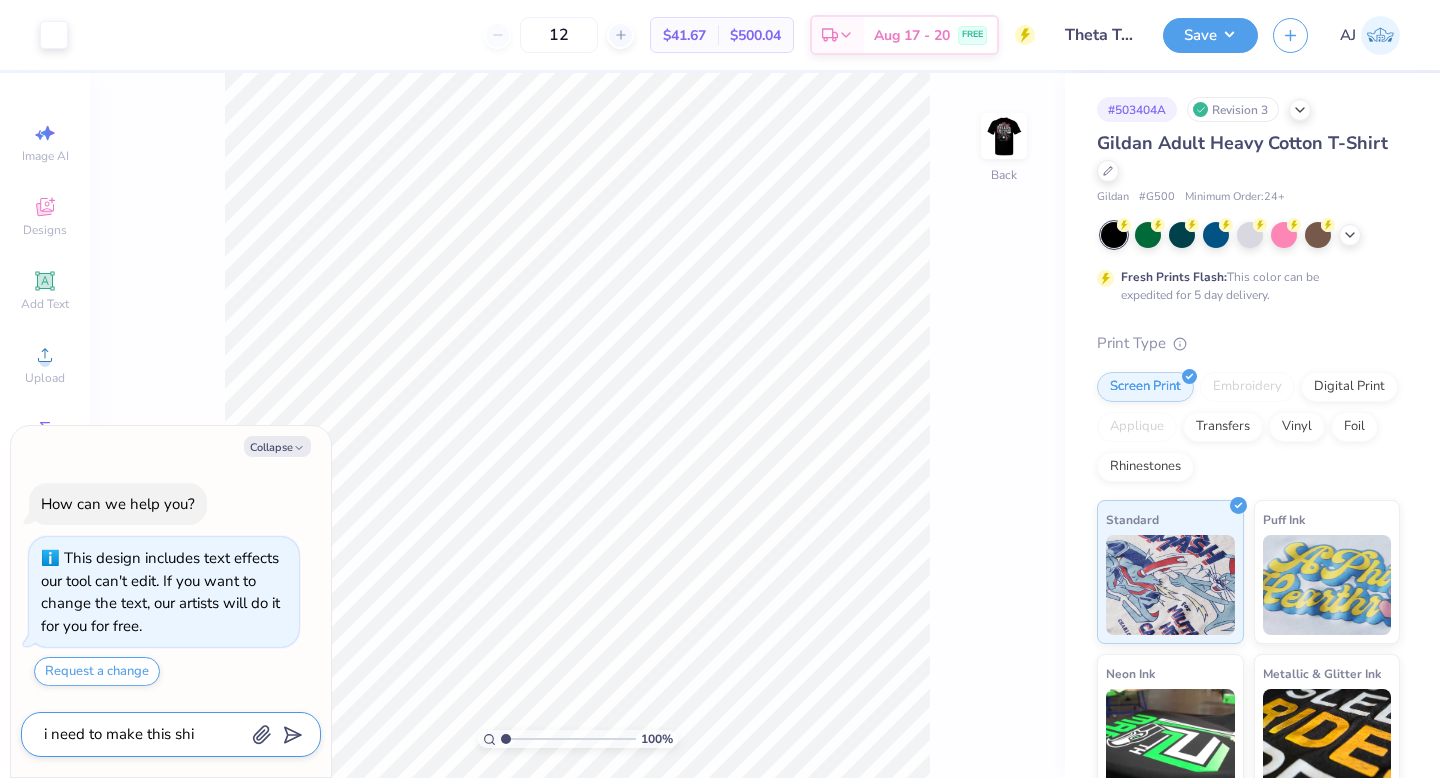 type on "x" 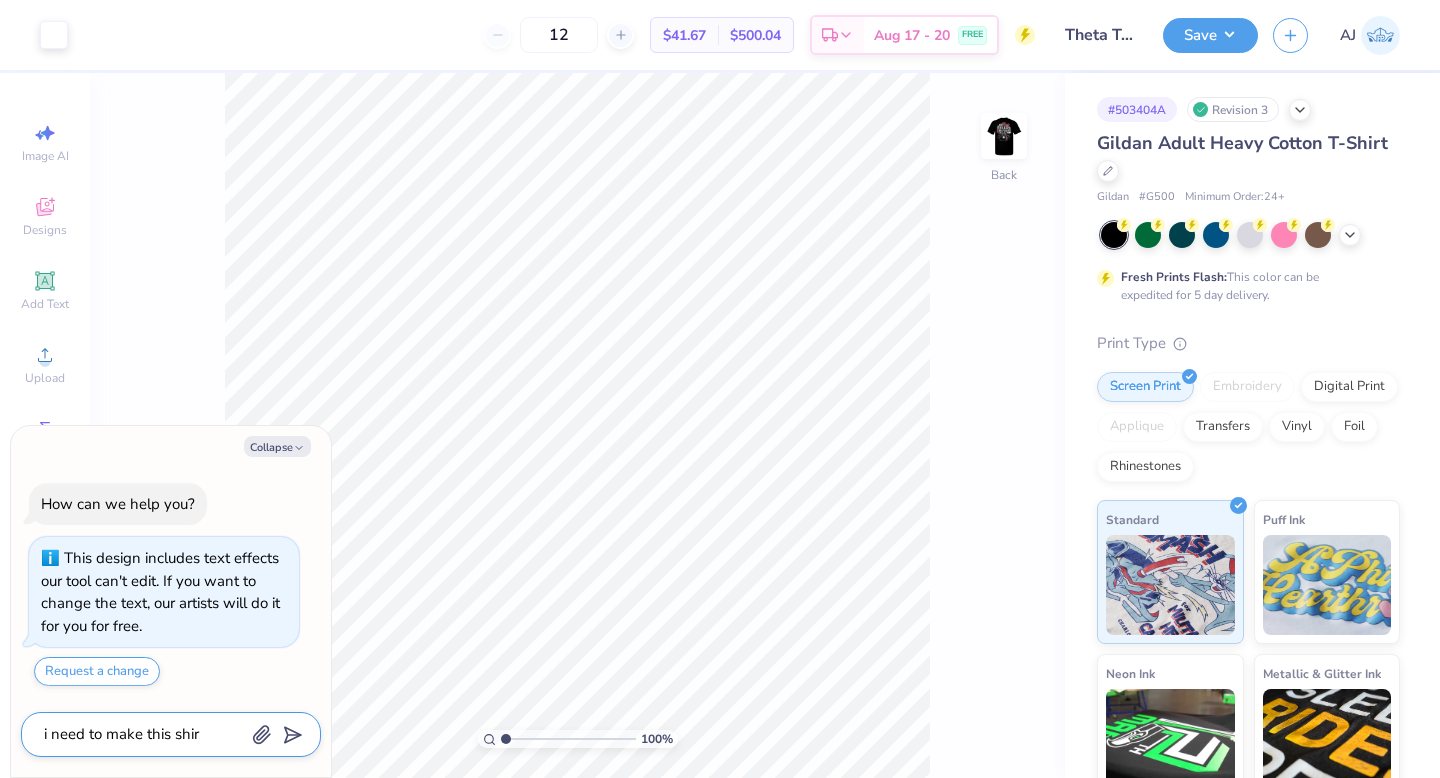 type on "i need to make this shirt" 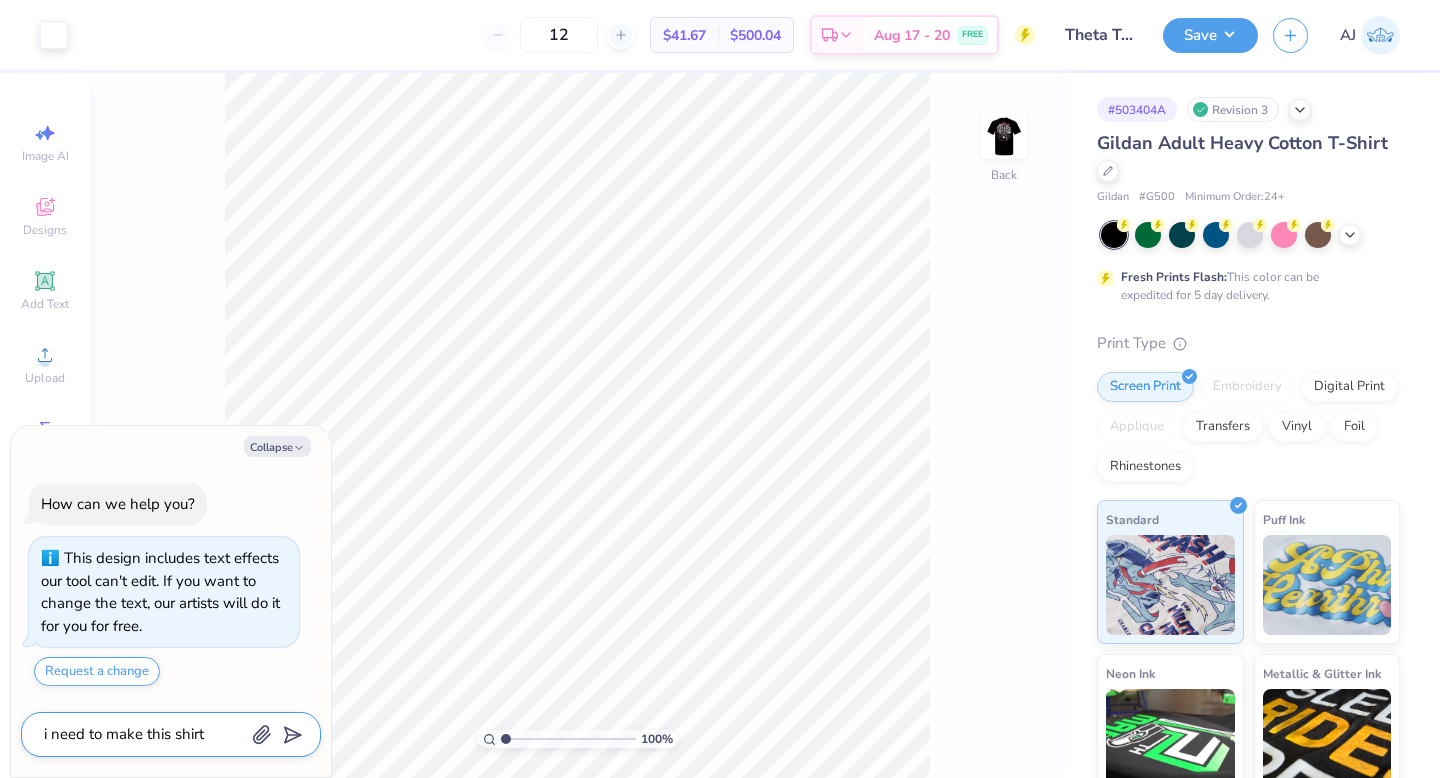 type on "i need to make this shirt" 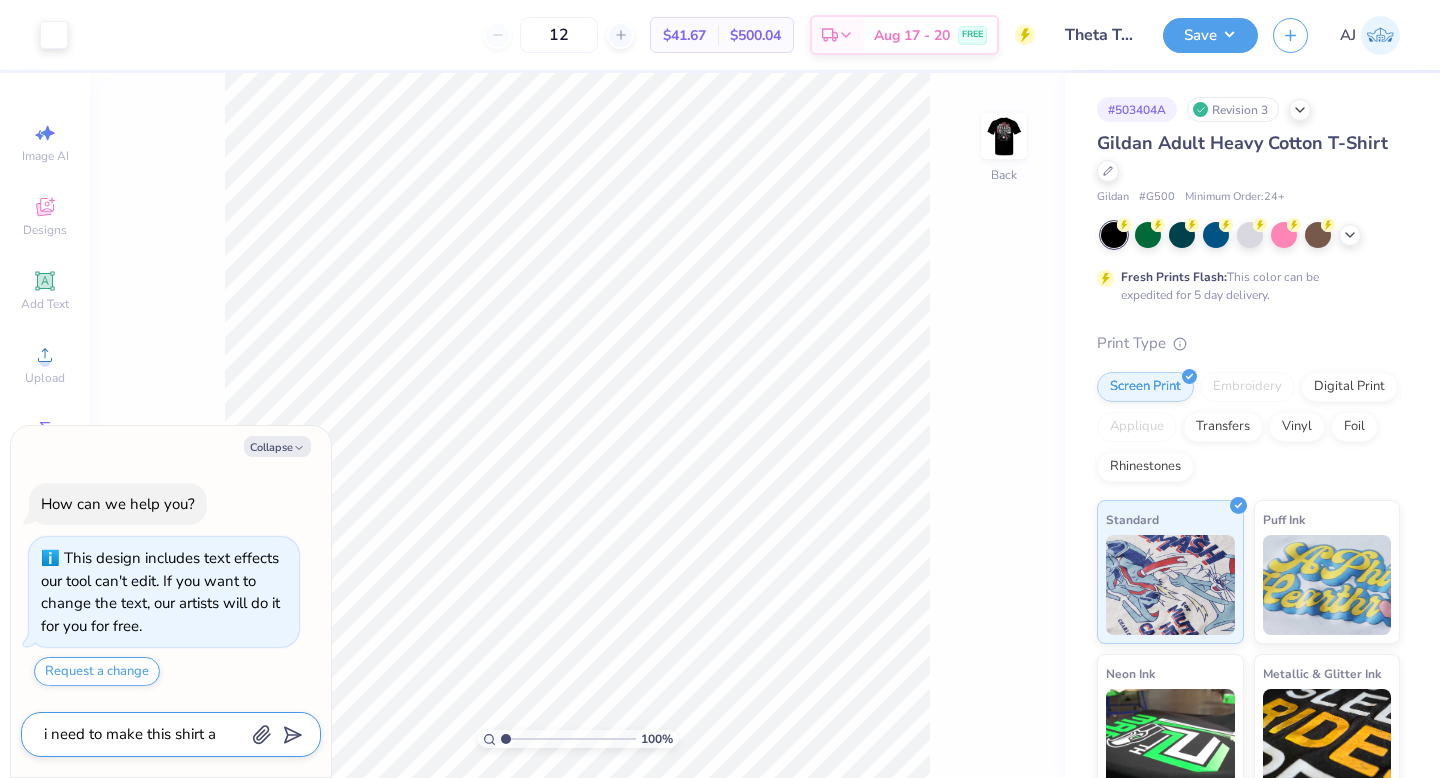 type on "i need to make this shirt as" 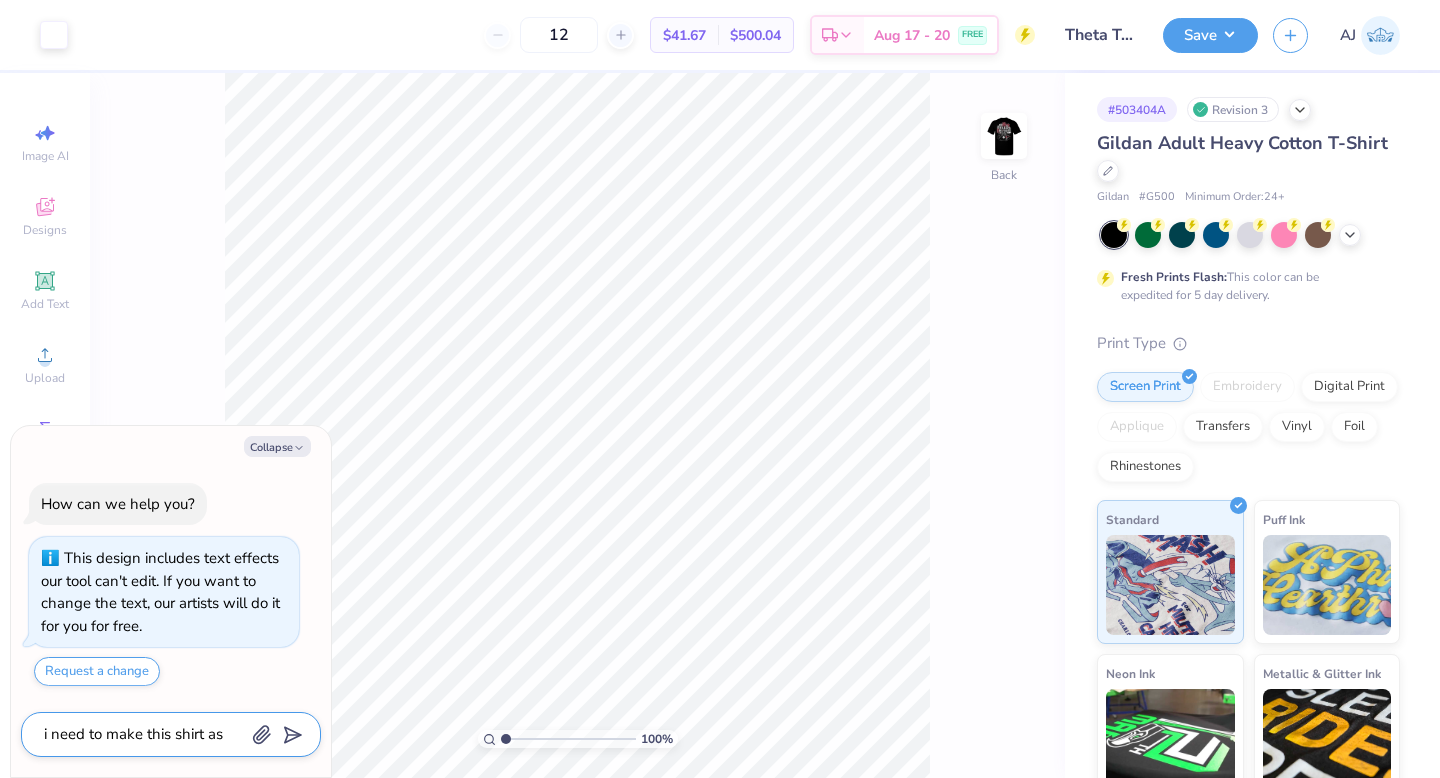 type on "i need to make this shirt as" 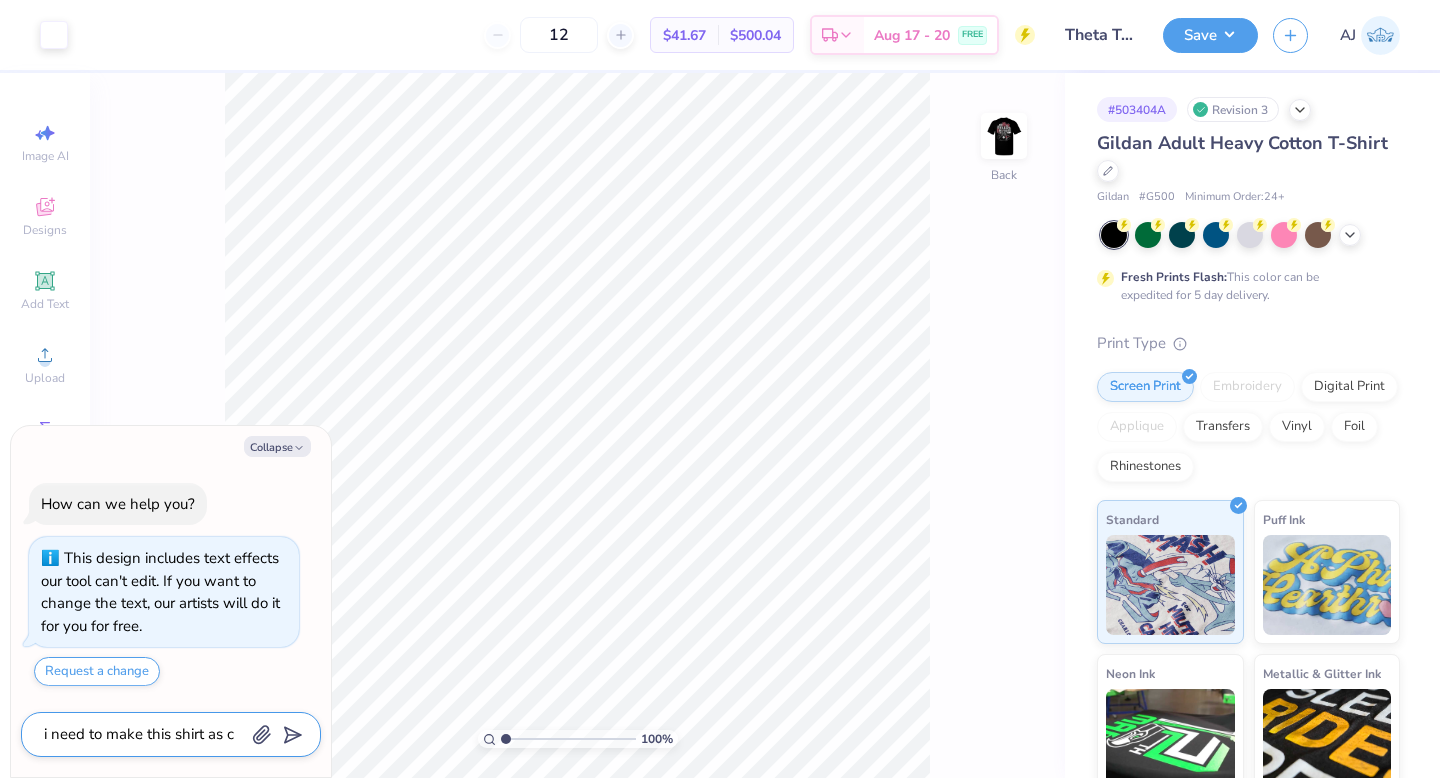 type on "i need to make this shirt as ch" 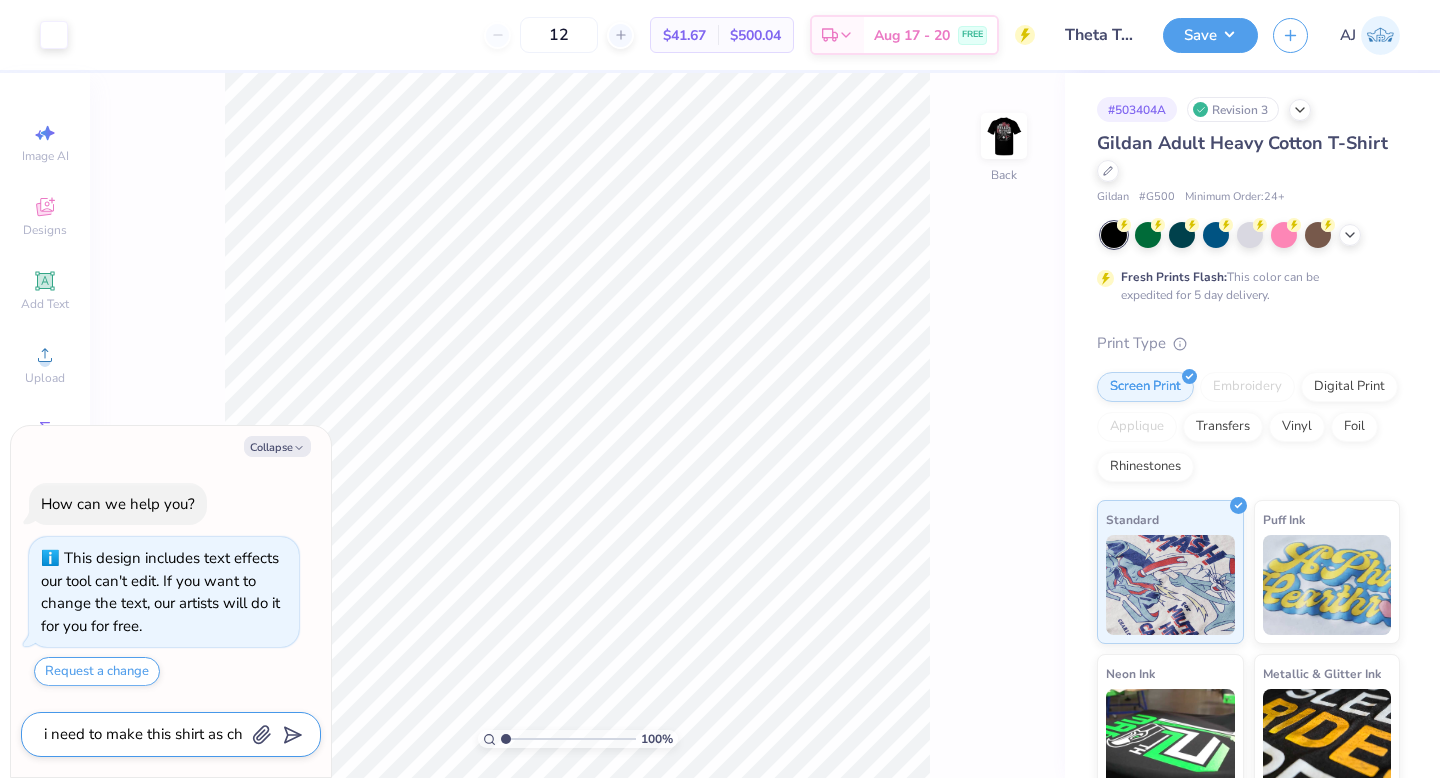type on "i need to make this shirt as cha" 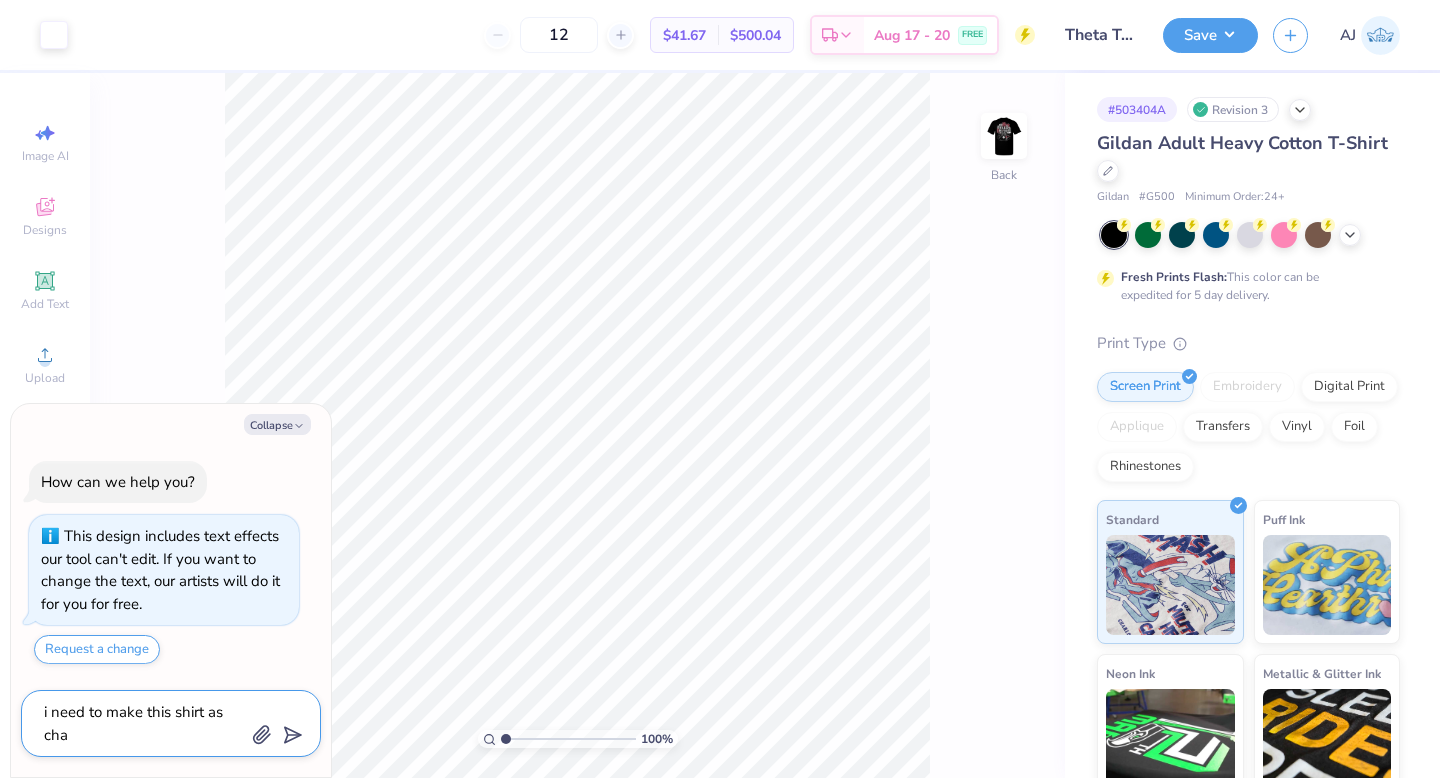 type on "i need to make this shirt as chap" 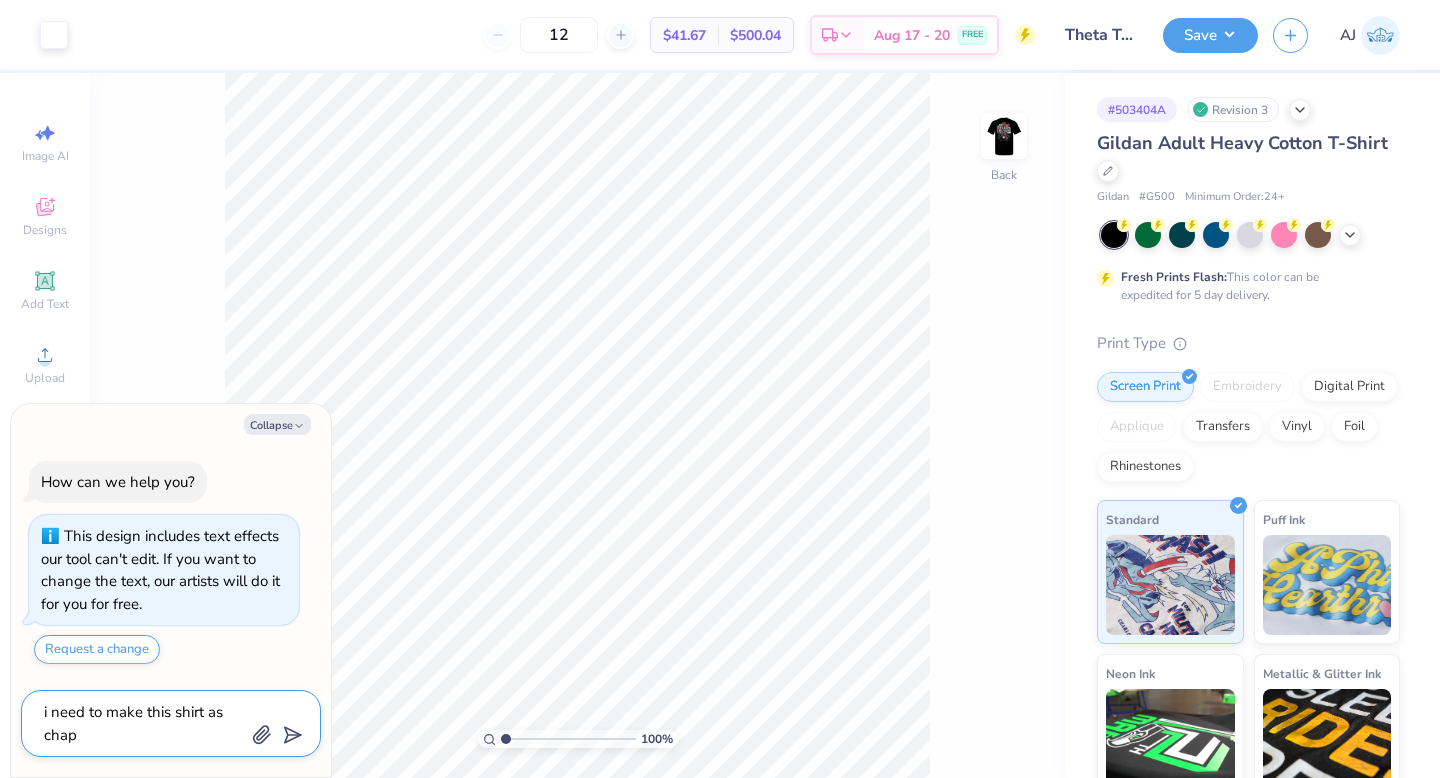type on "i need to make this shirt as cha" 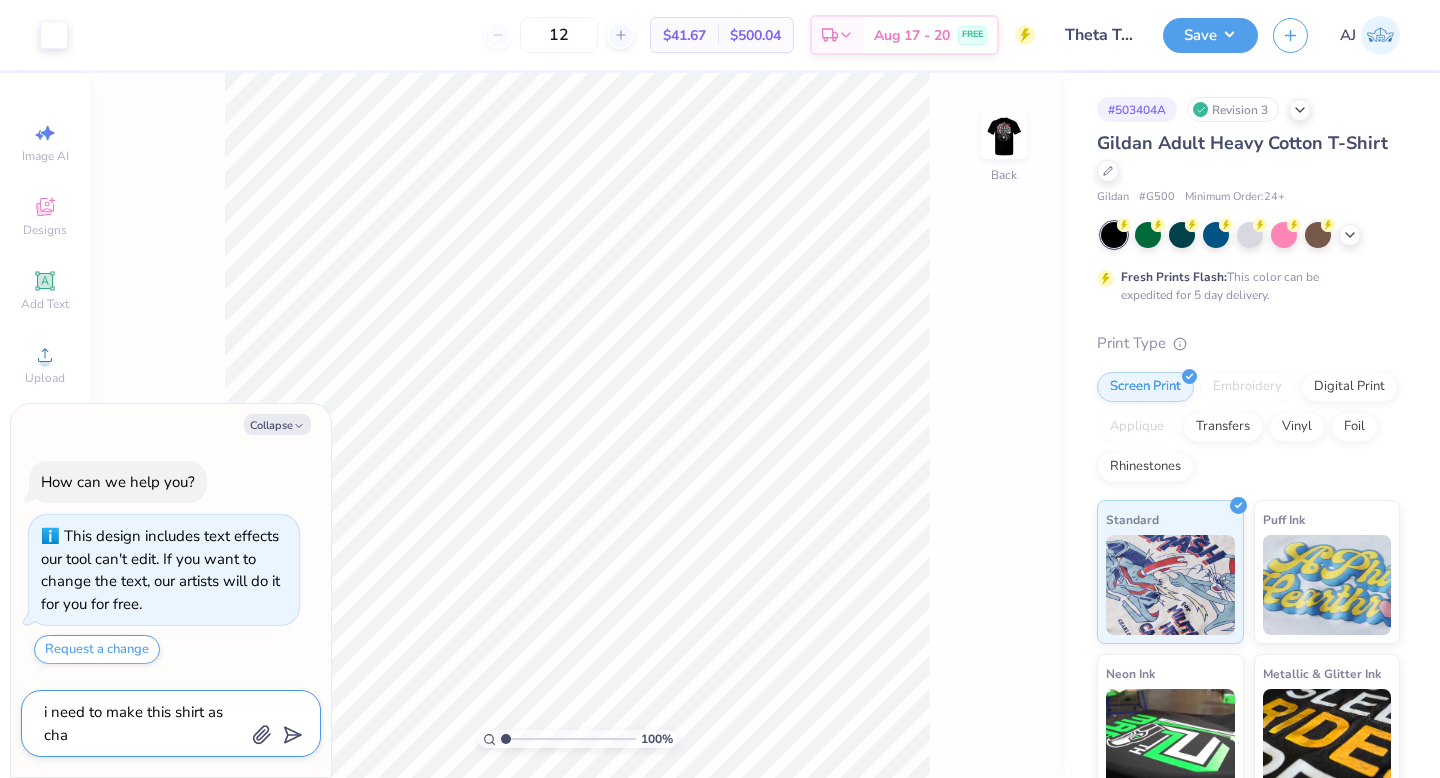 type on "i need to make this shirt as ch" 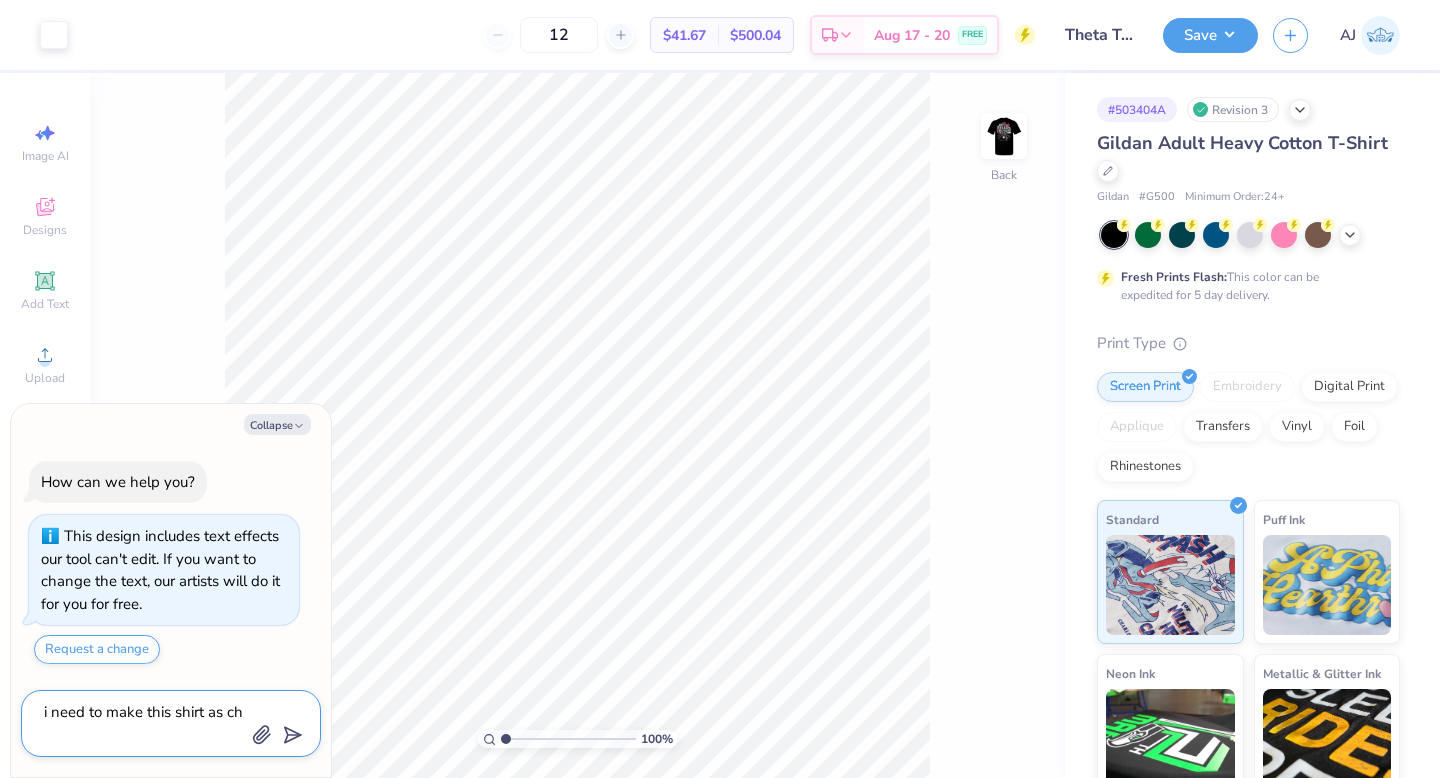type on "i need to make this shirt as che" 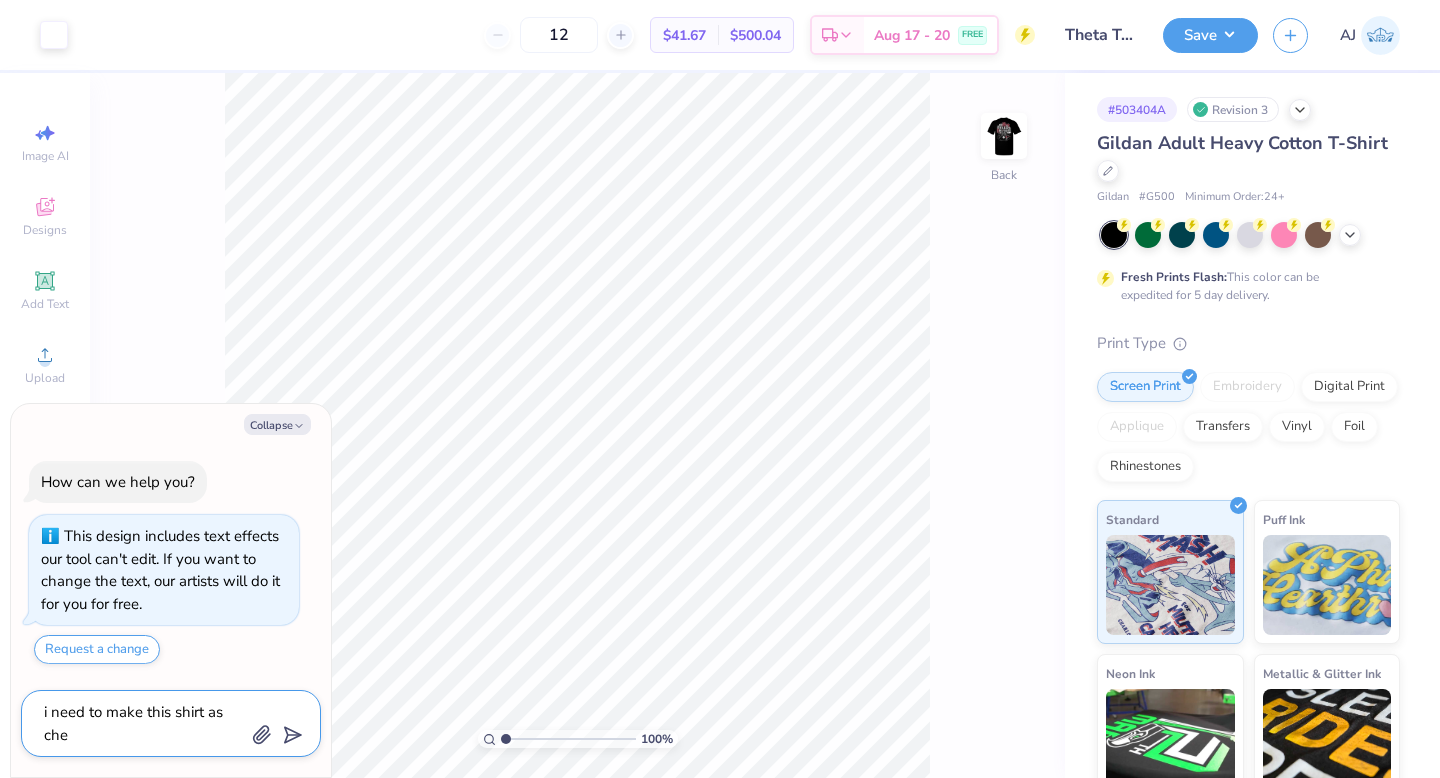 type on "i need to make this shirt as chea" 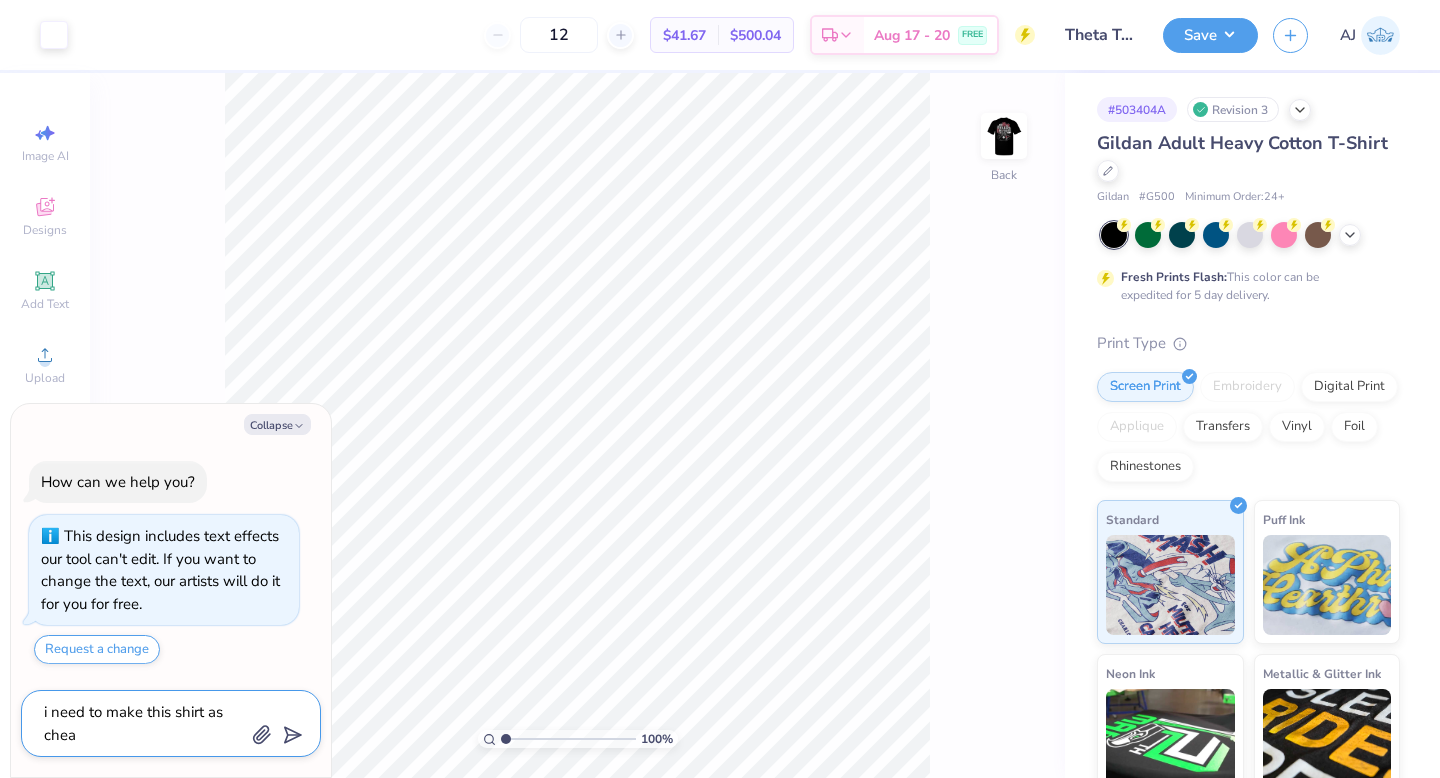type on "x" 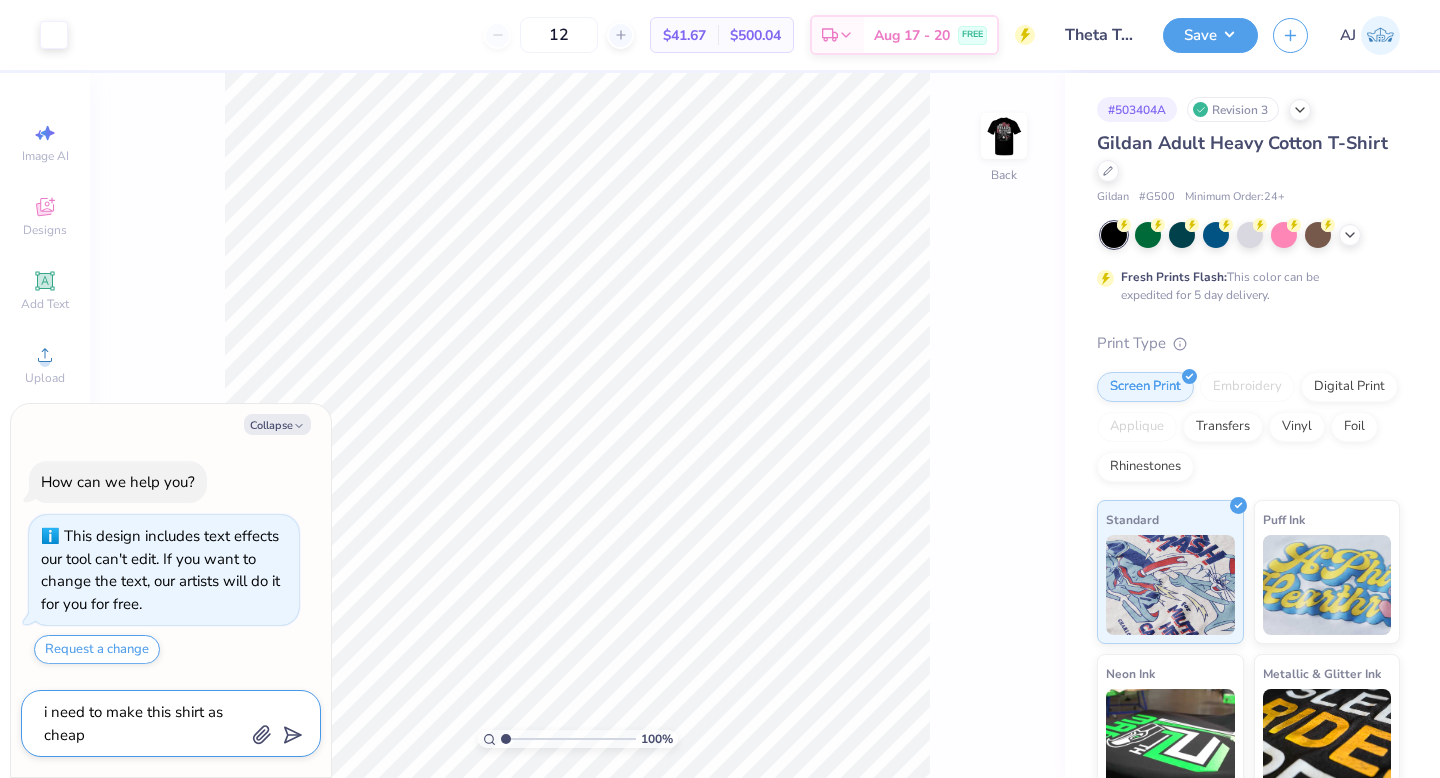 type on "i need to make this shirt as cheap" 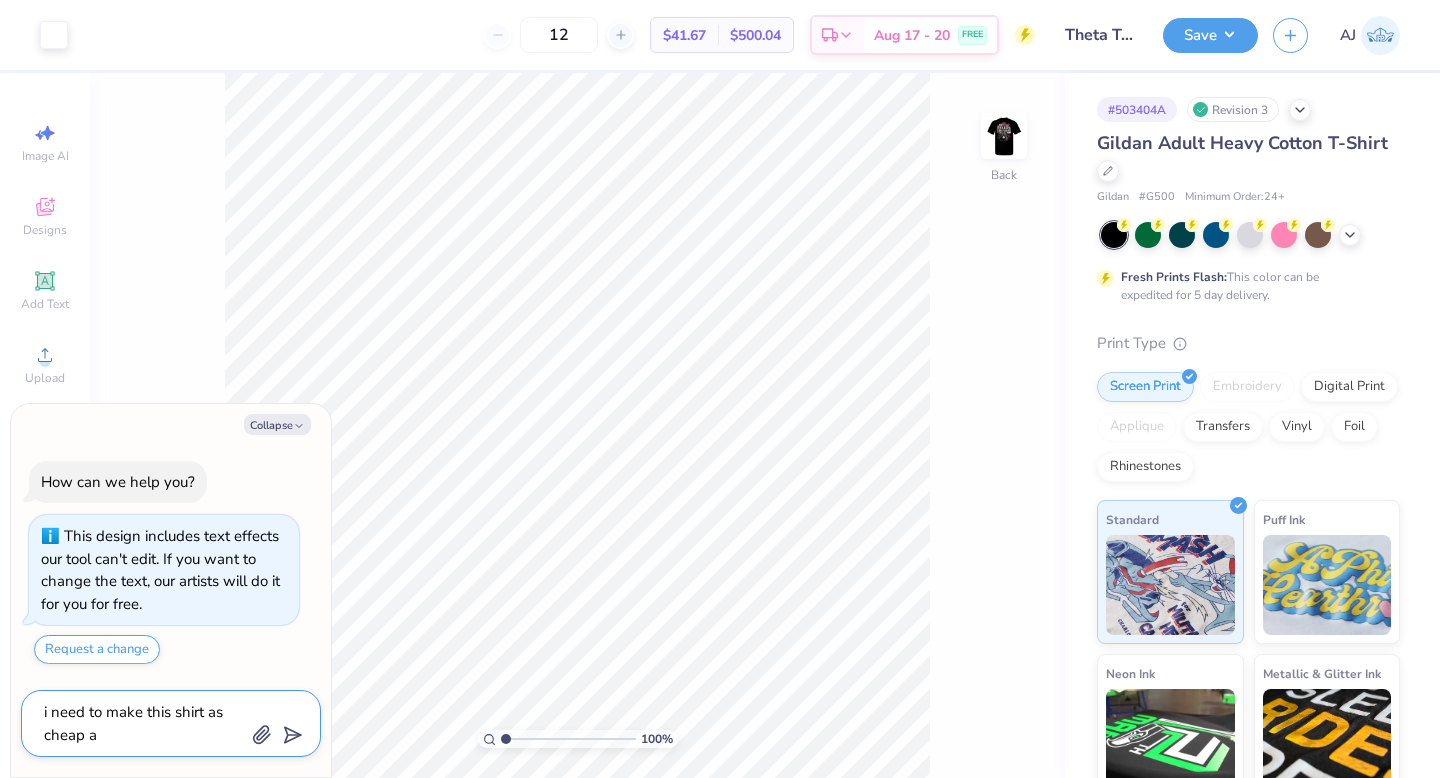 type on "i need to make this shirt as cheap as" 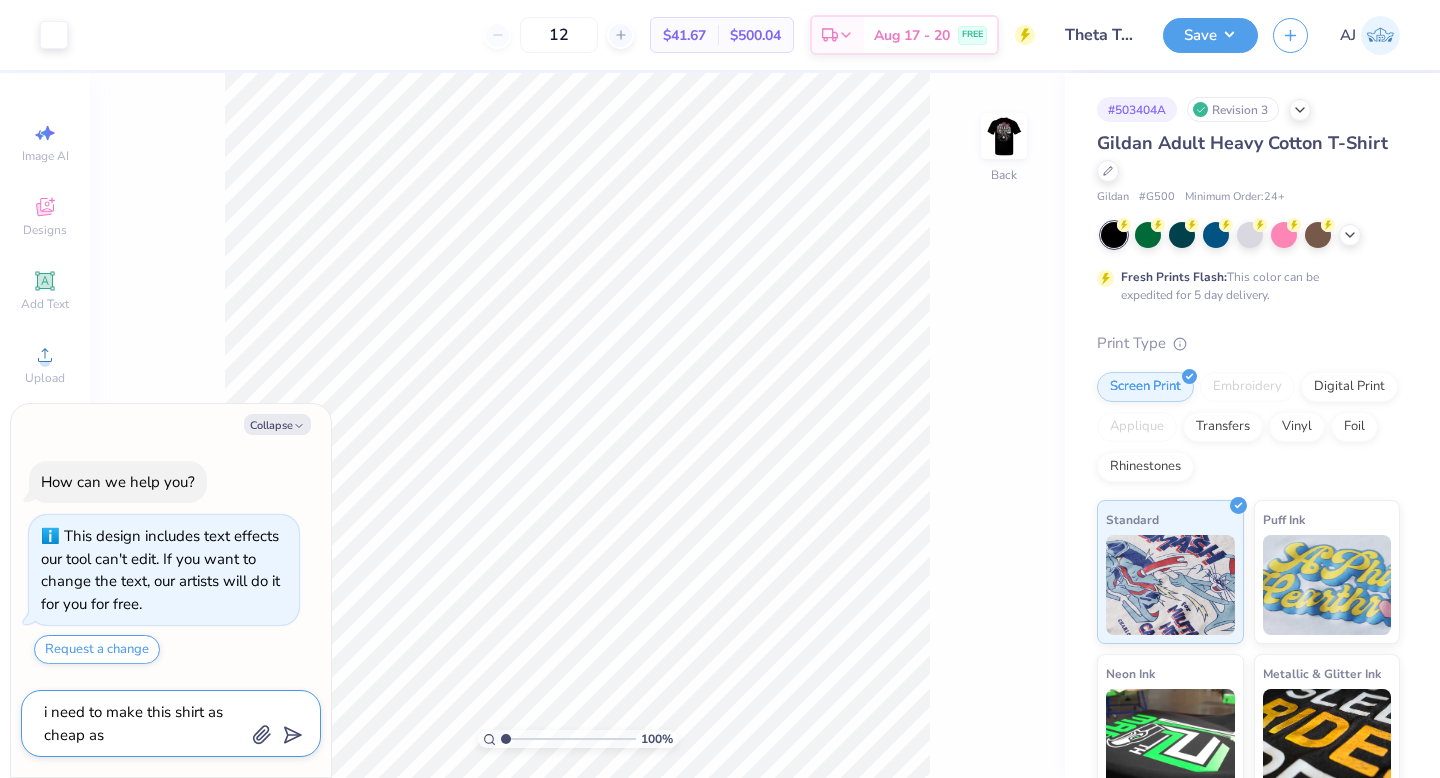 type on "i need to make this shirt as cheap as" 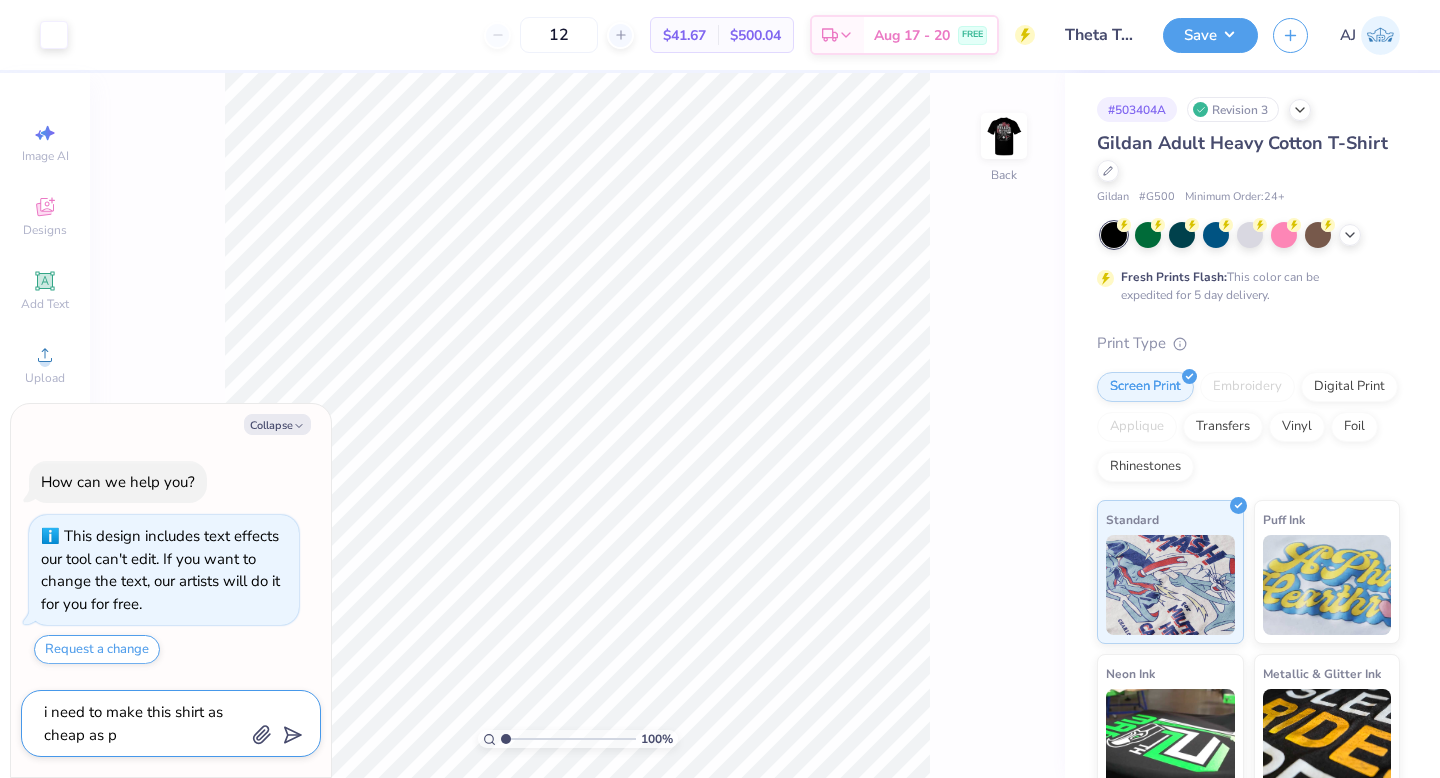 type on "i need to make this shirt as cheap as po" 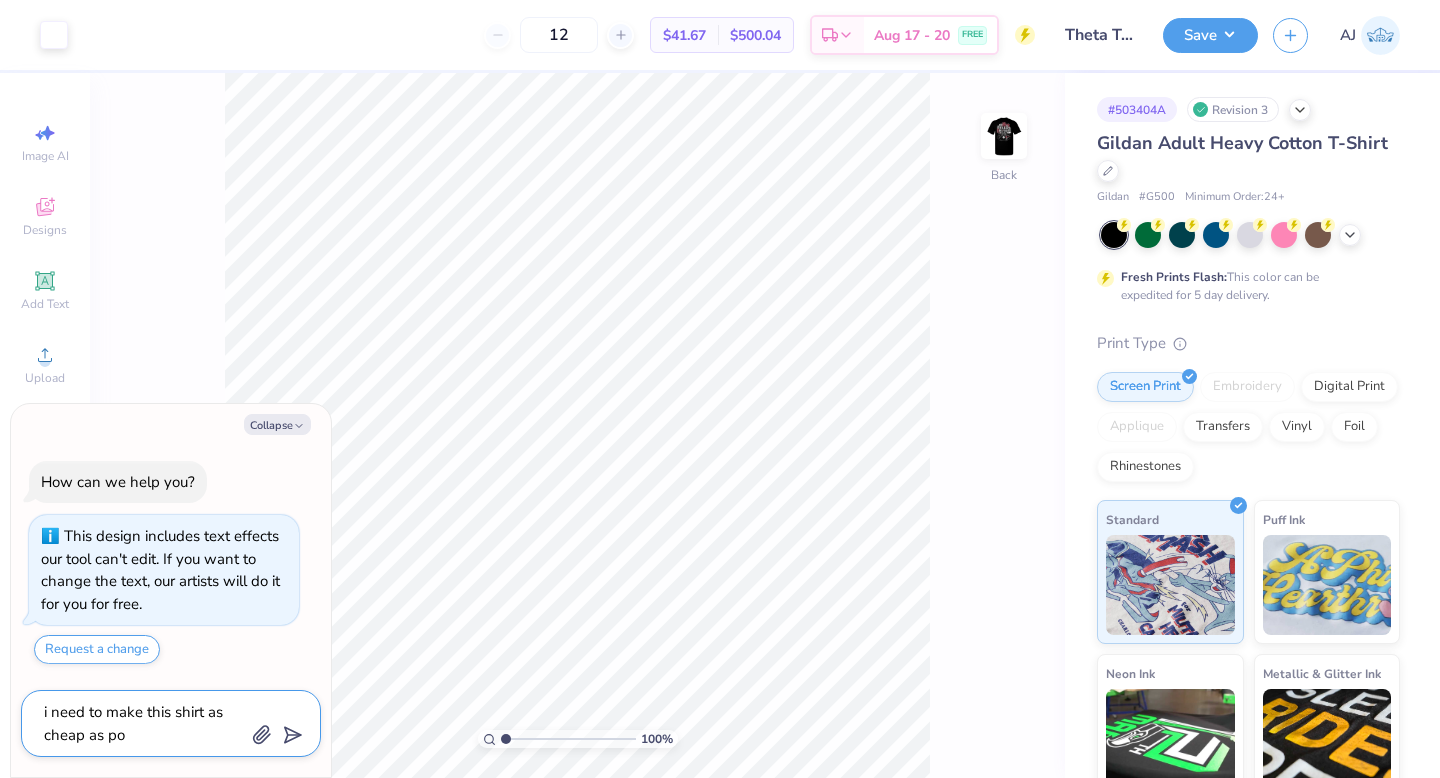 type on "i need to make this shirt as cheap as pos" 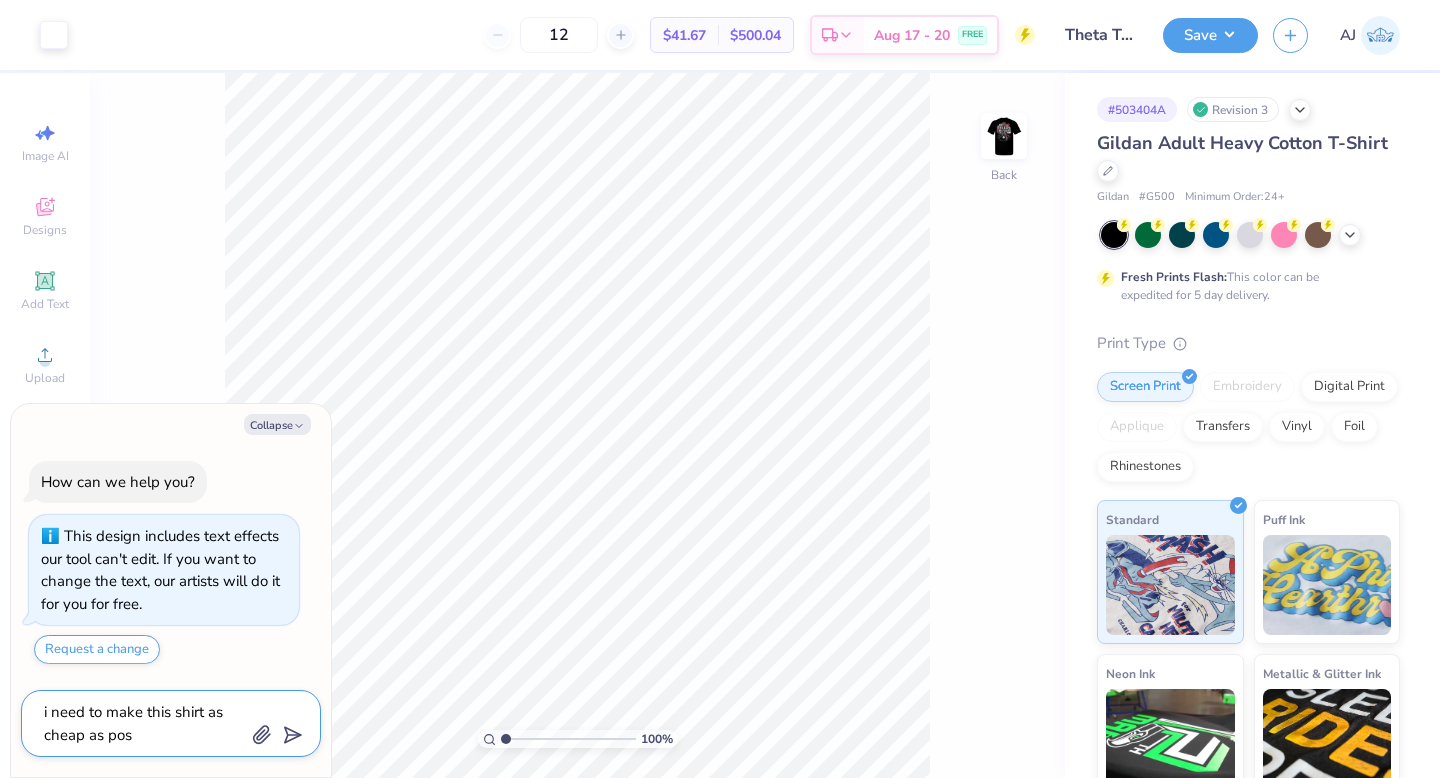 type on "i need to make this shirt as cheap as poss" 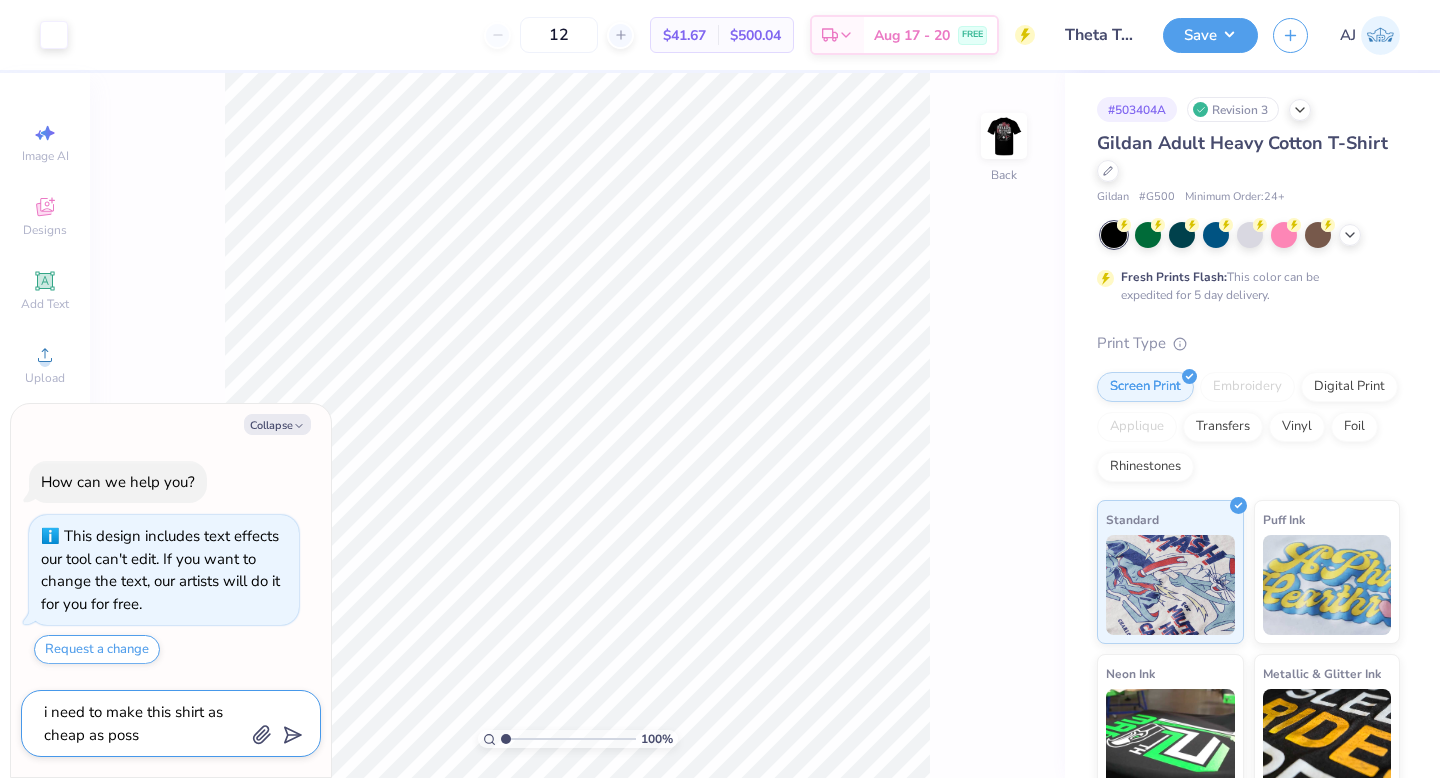 type on "x" 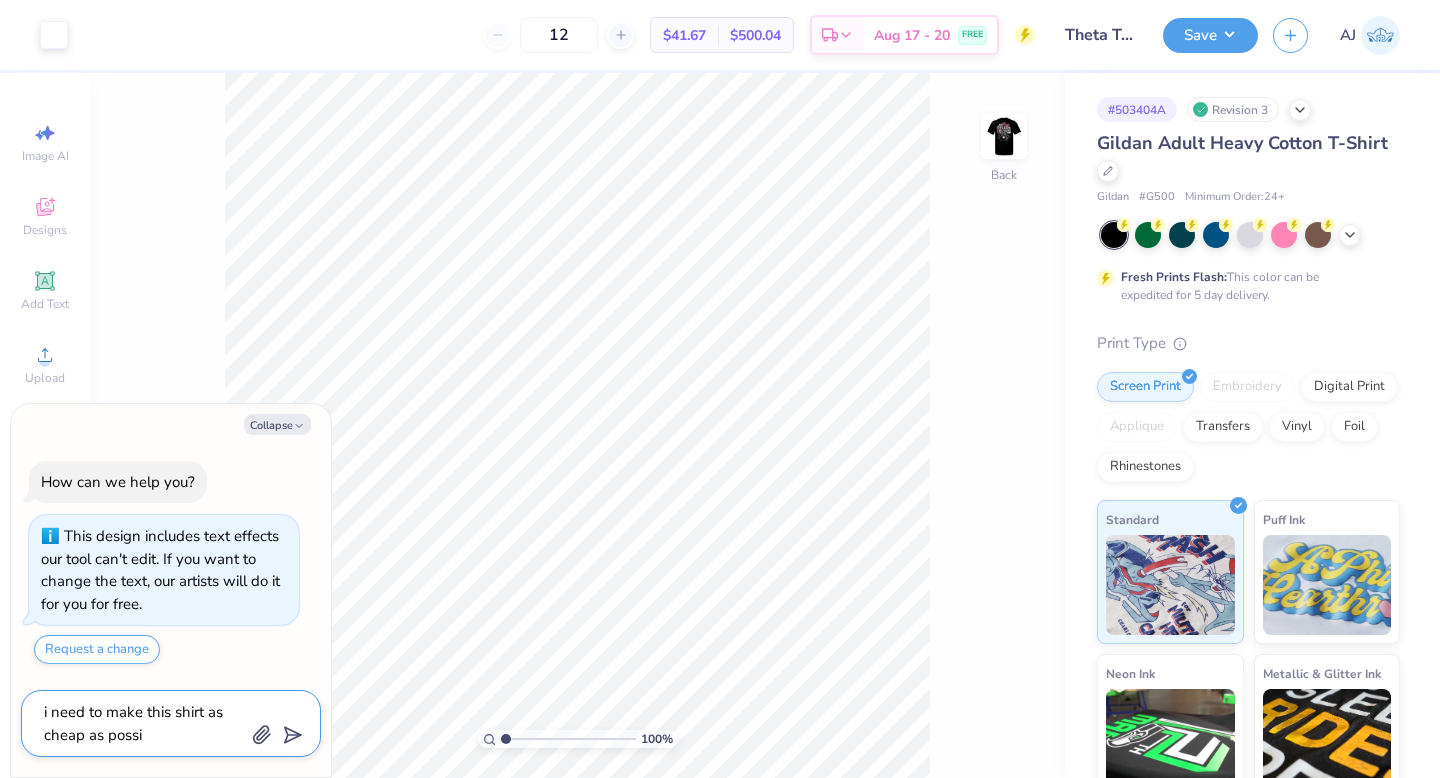 type on "x" 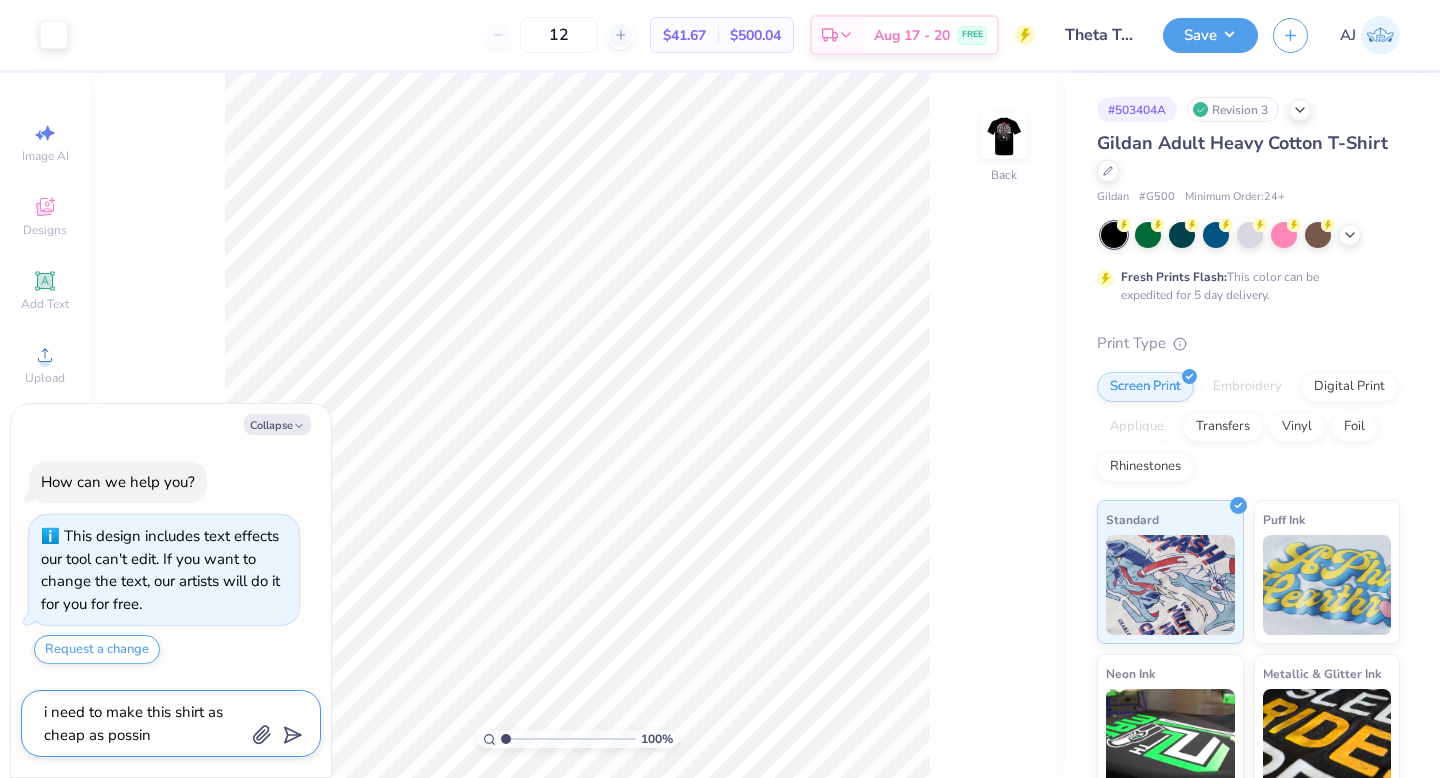 type on "i need to make this shirt as cheap as possine" 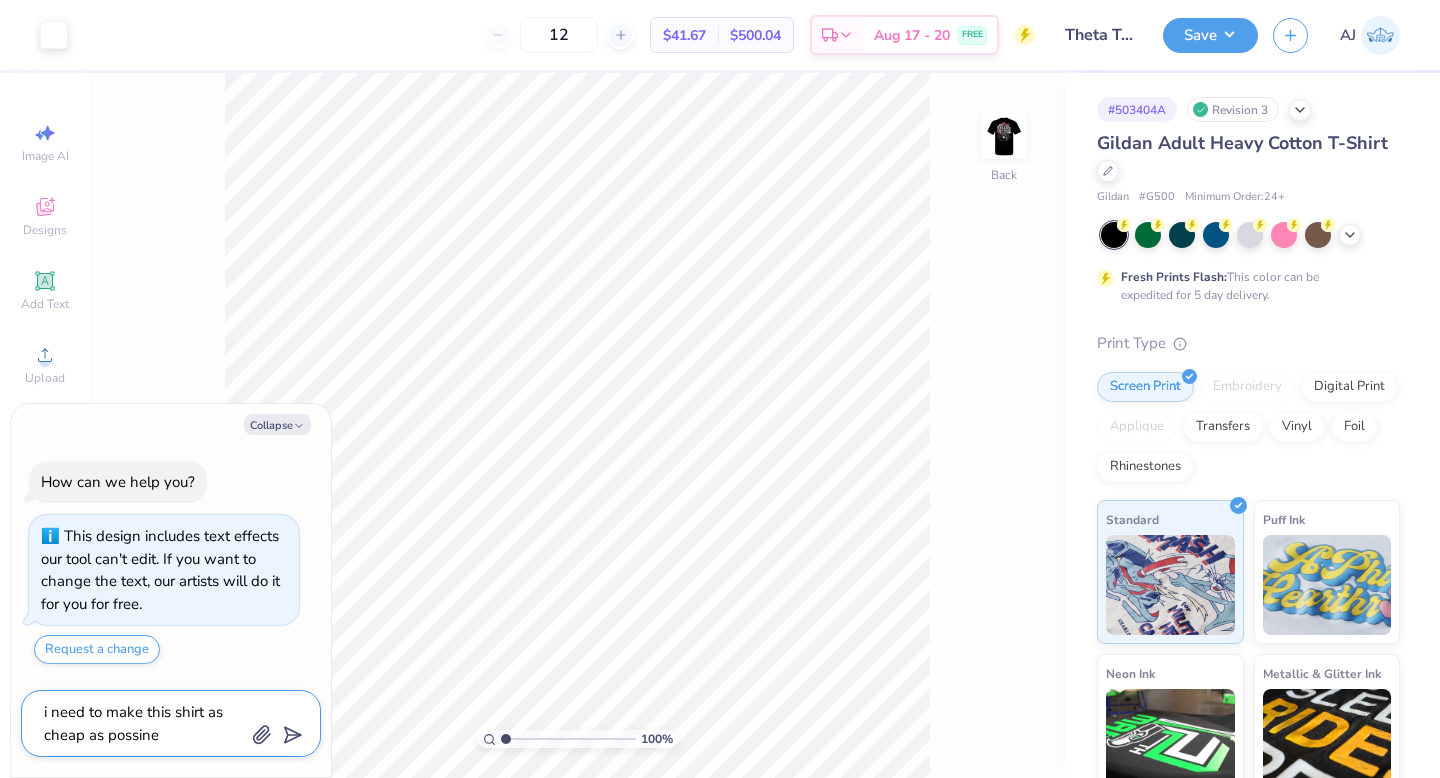 type on "i need to make this shirt as cheap as possin" 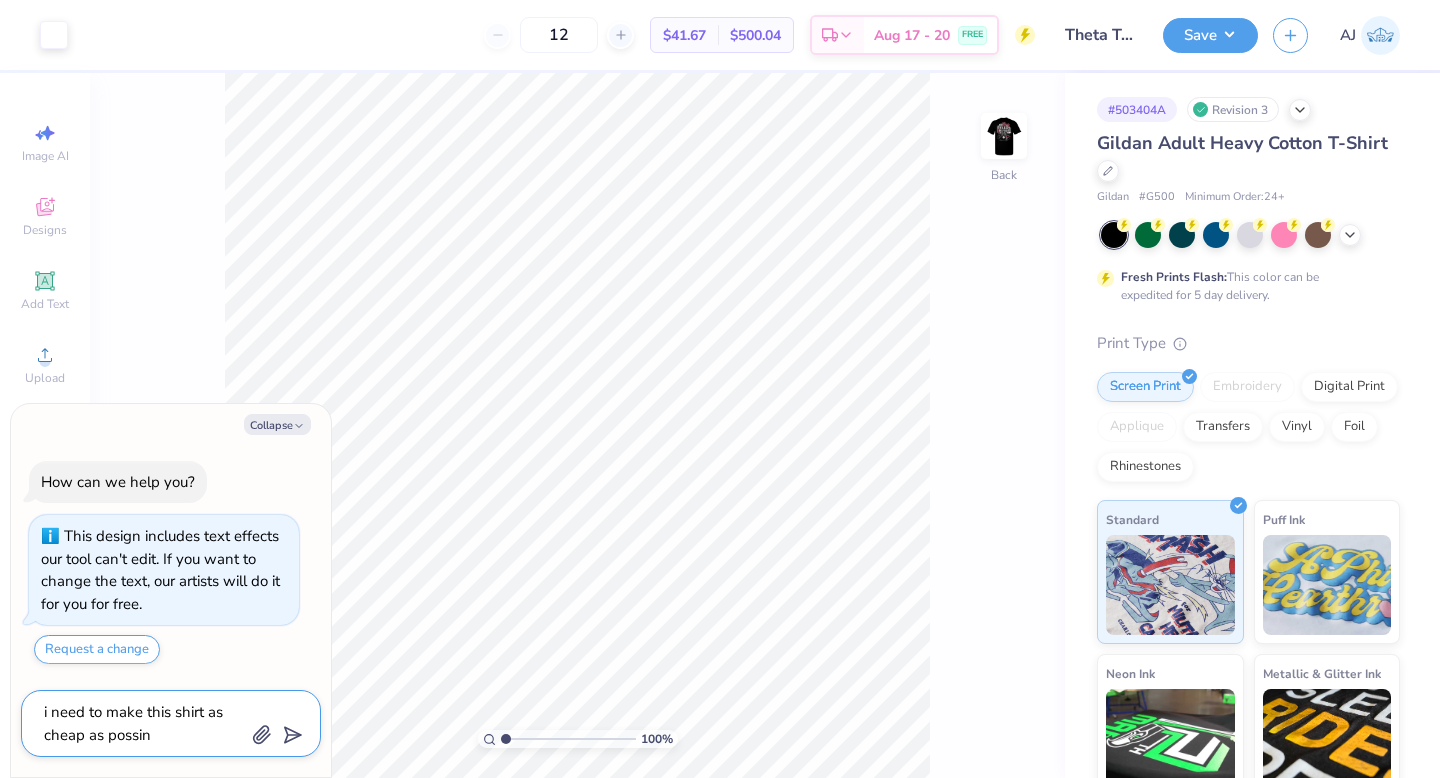 type on "i need to make this shirt as cheap as possi" 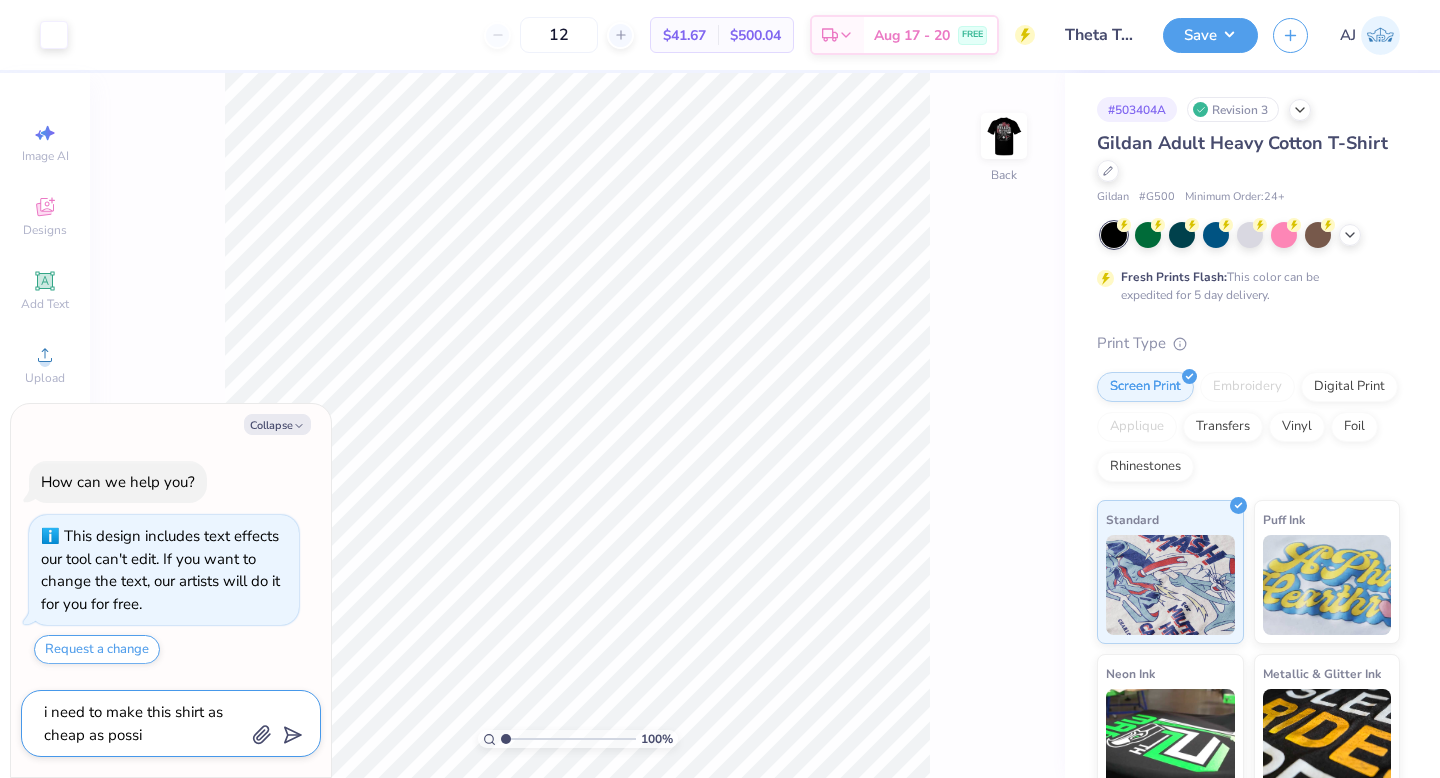 type on "i need to make this shirt as cheap as possib" 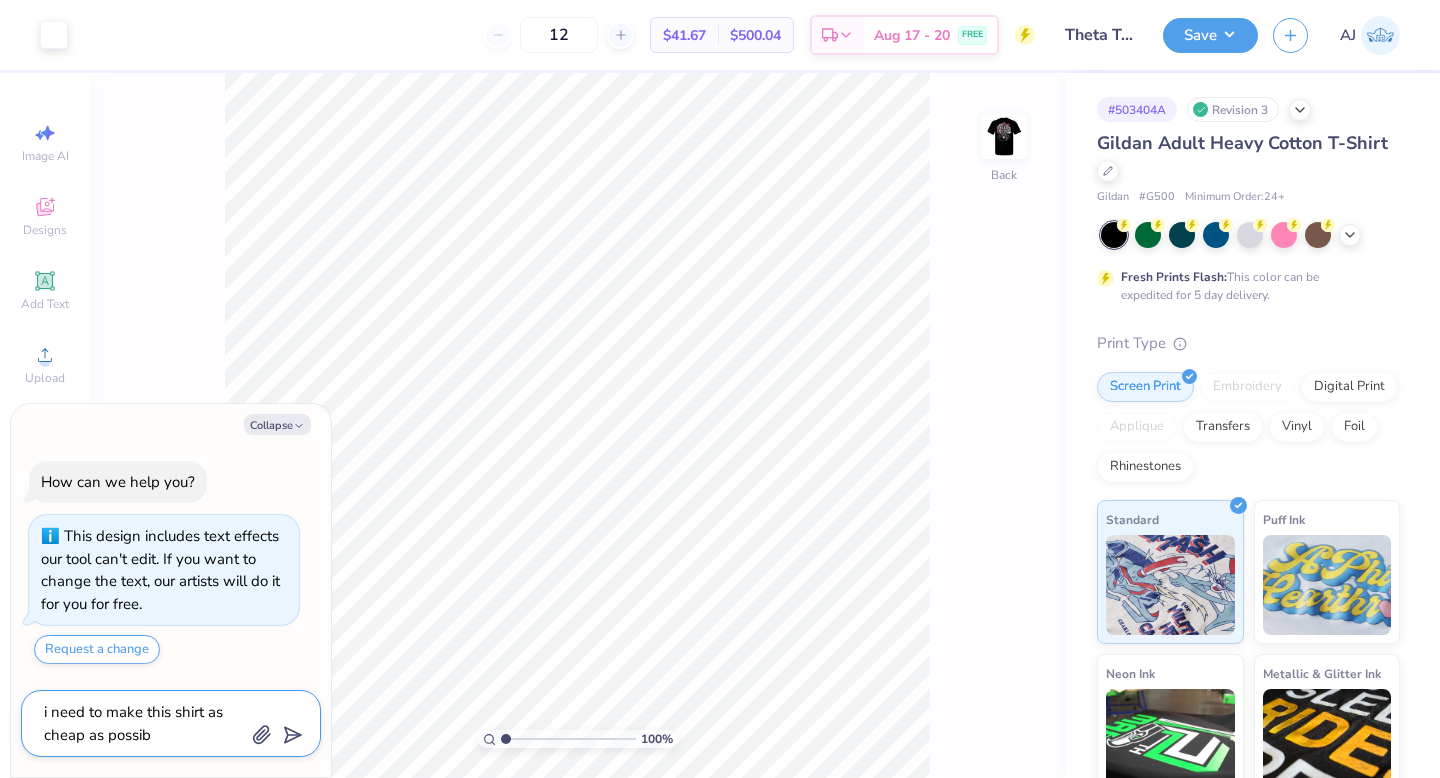 type on "i need to make this shirt as cheap as possibl" 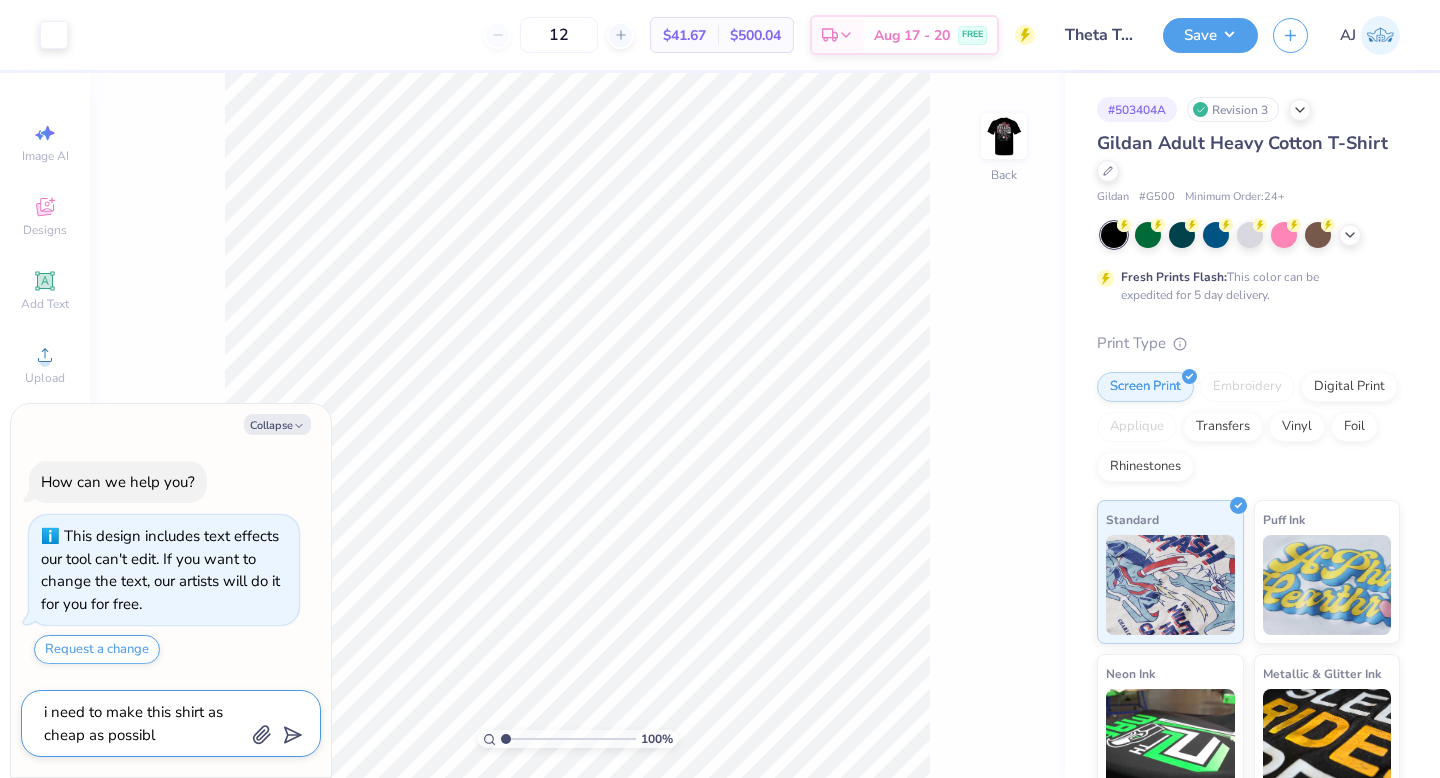 type on "i need to make this shirt as cheap as possible" 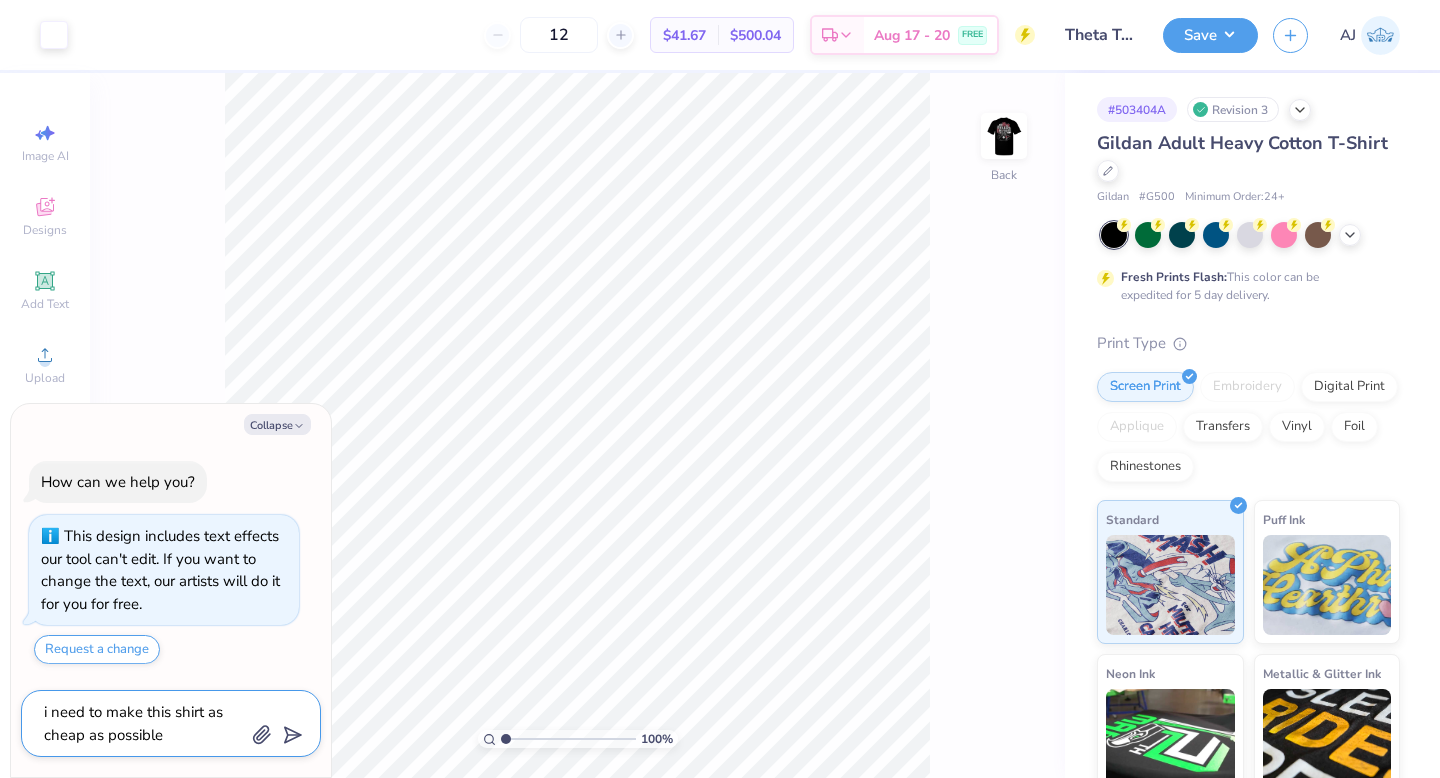 type on "i need to make this shirt as cheap as possible" 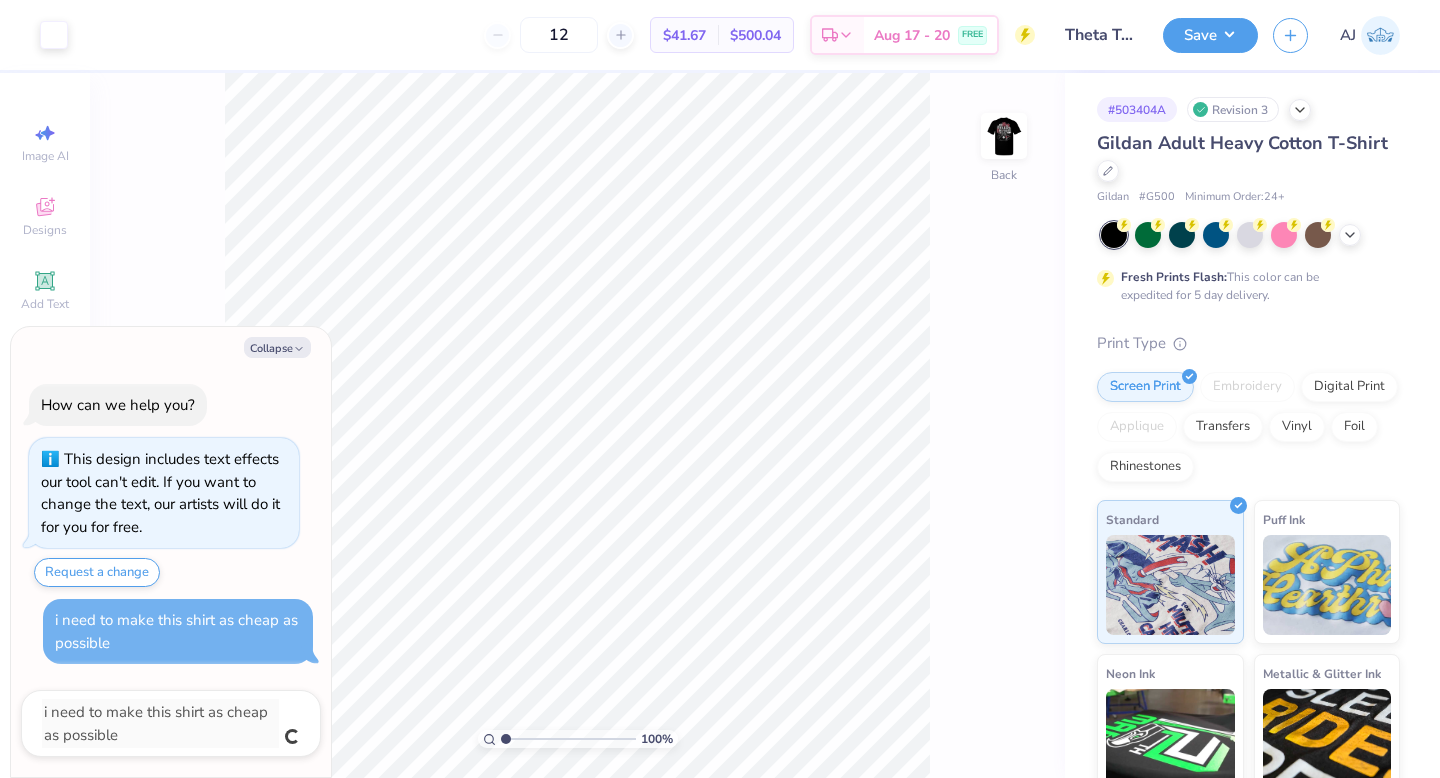 type on "x" 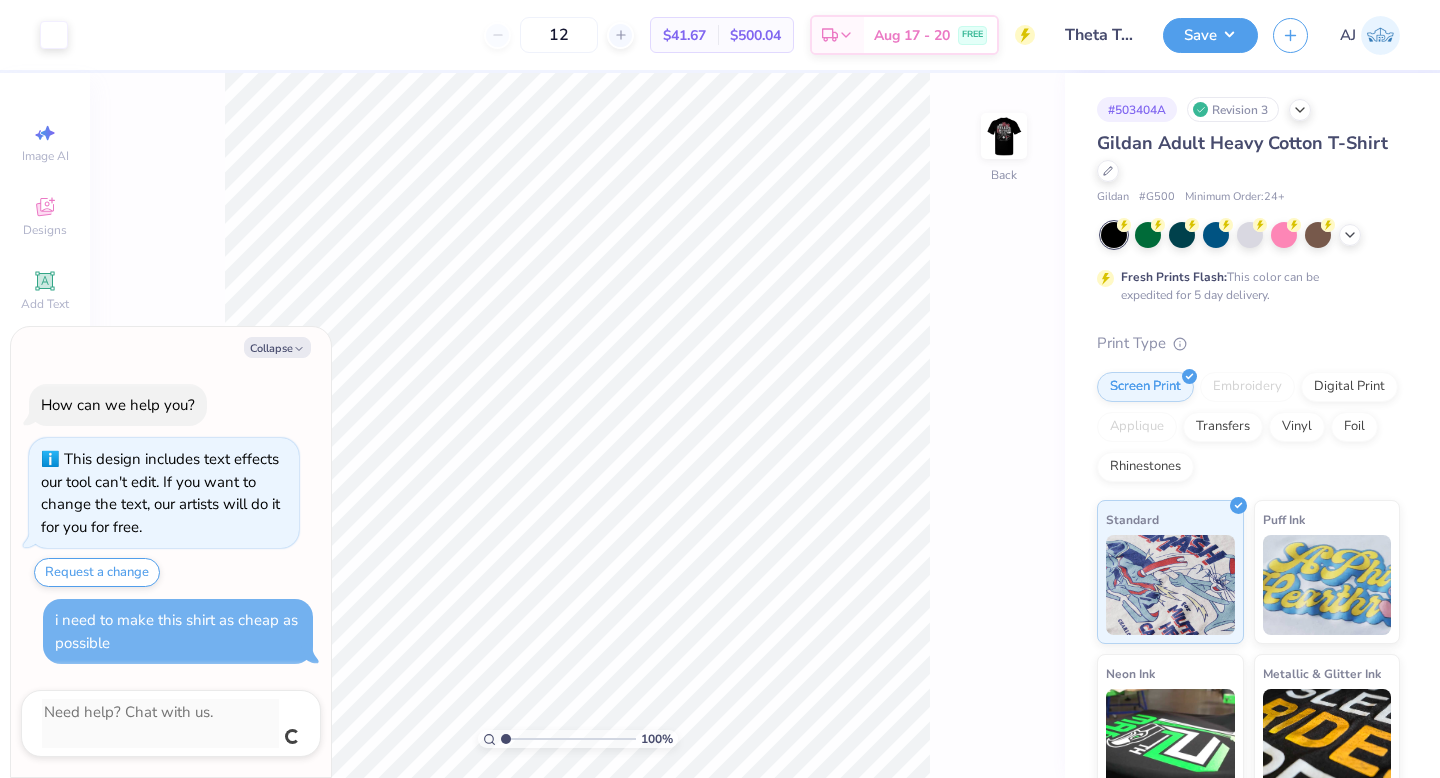 type on "x" 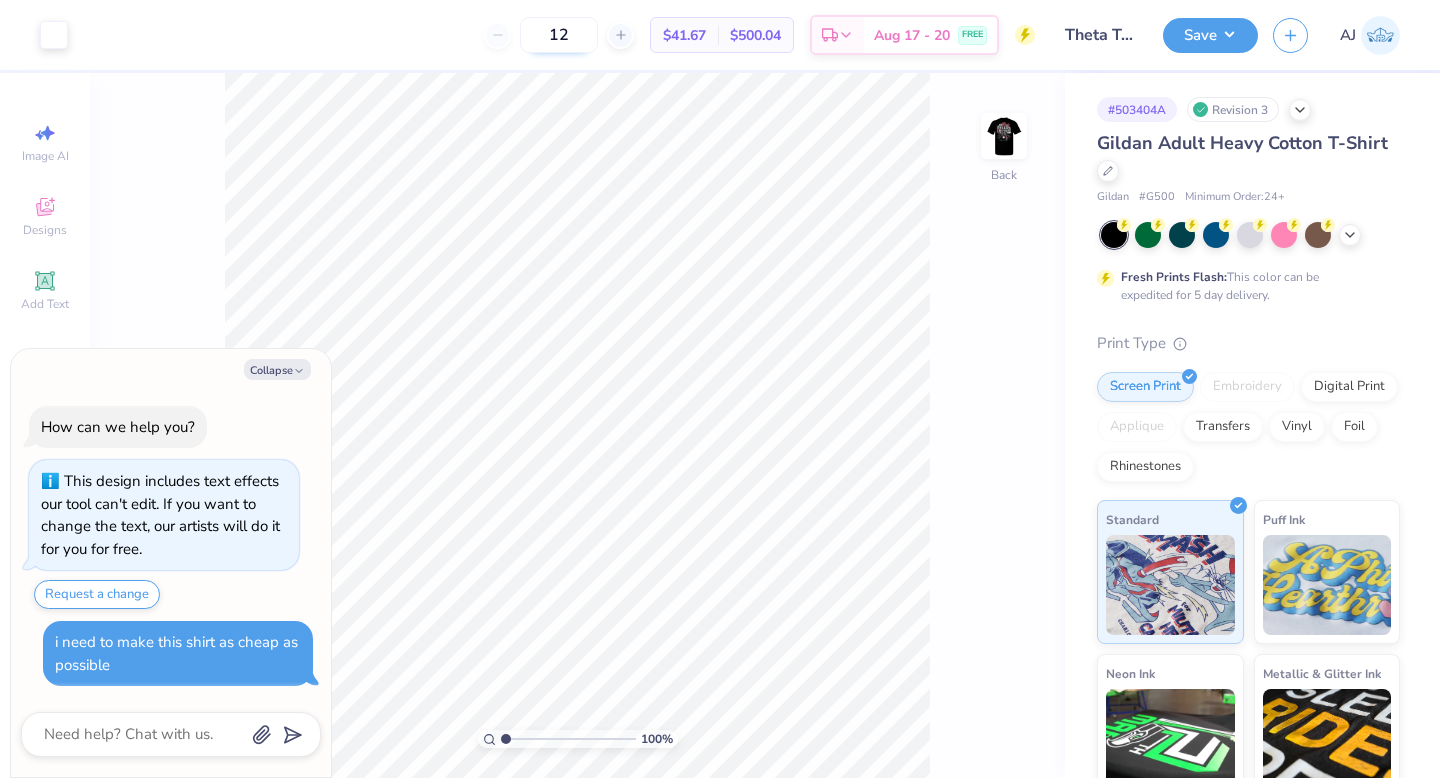 click on "12" at bounding box center [559, 35] 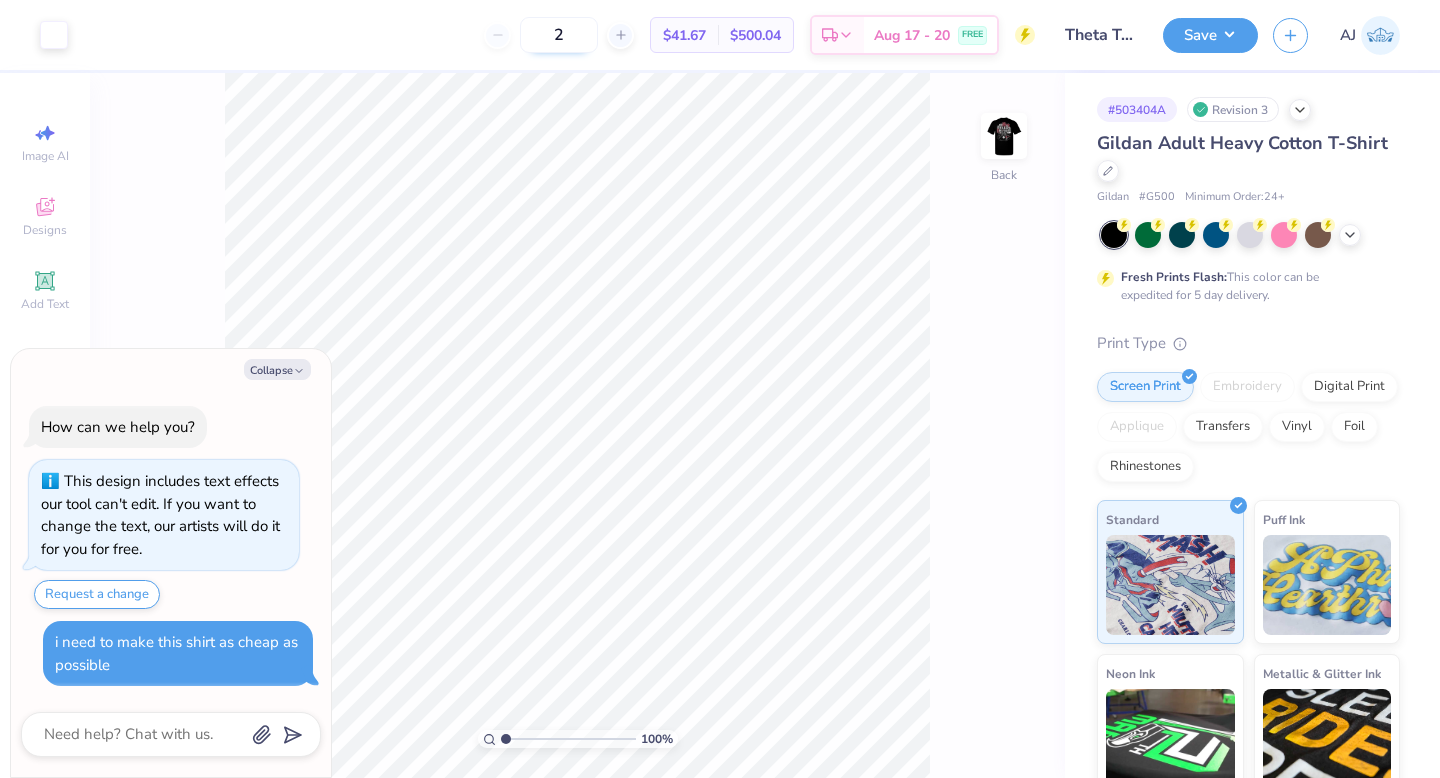 type on "24" 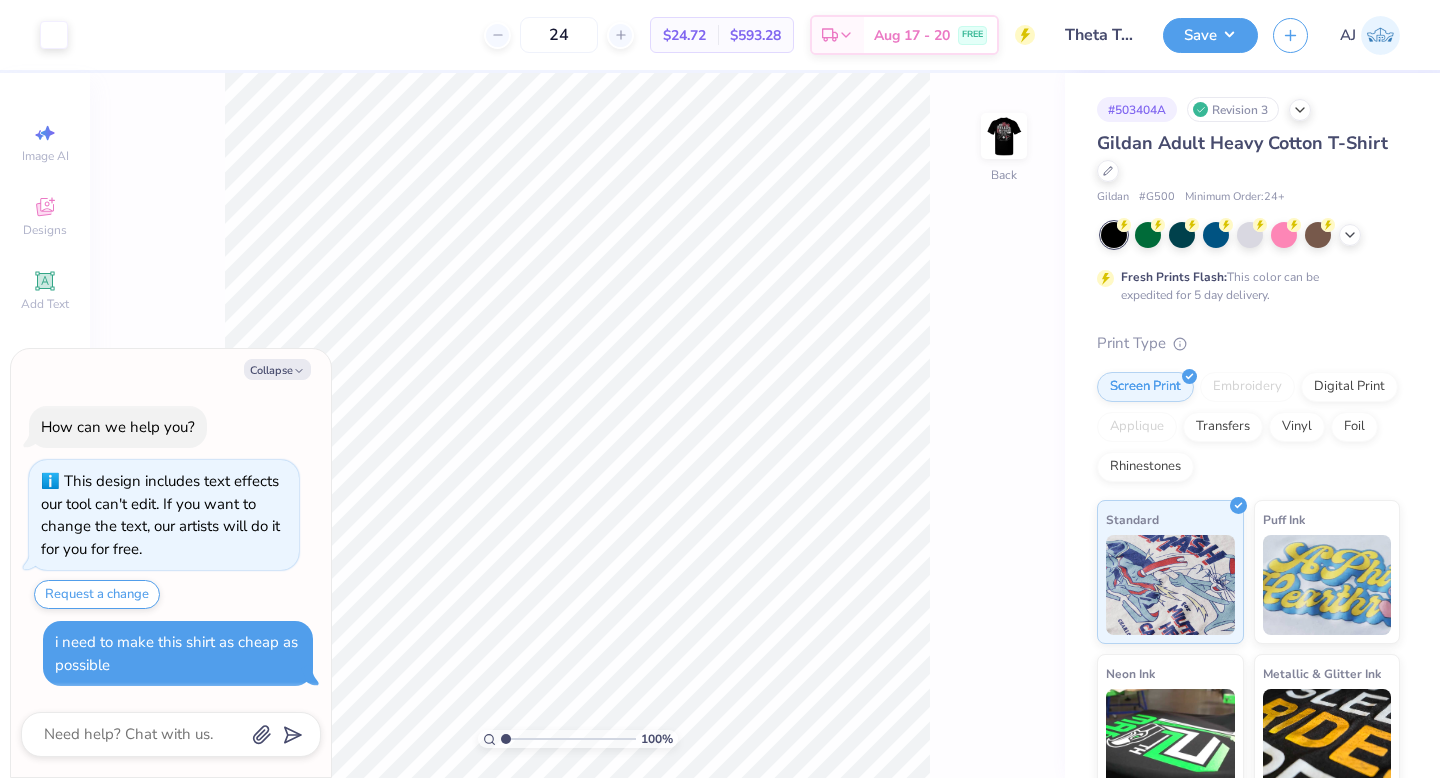 type on "x" 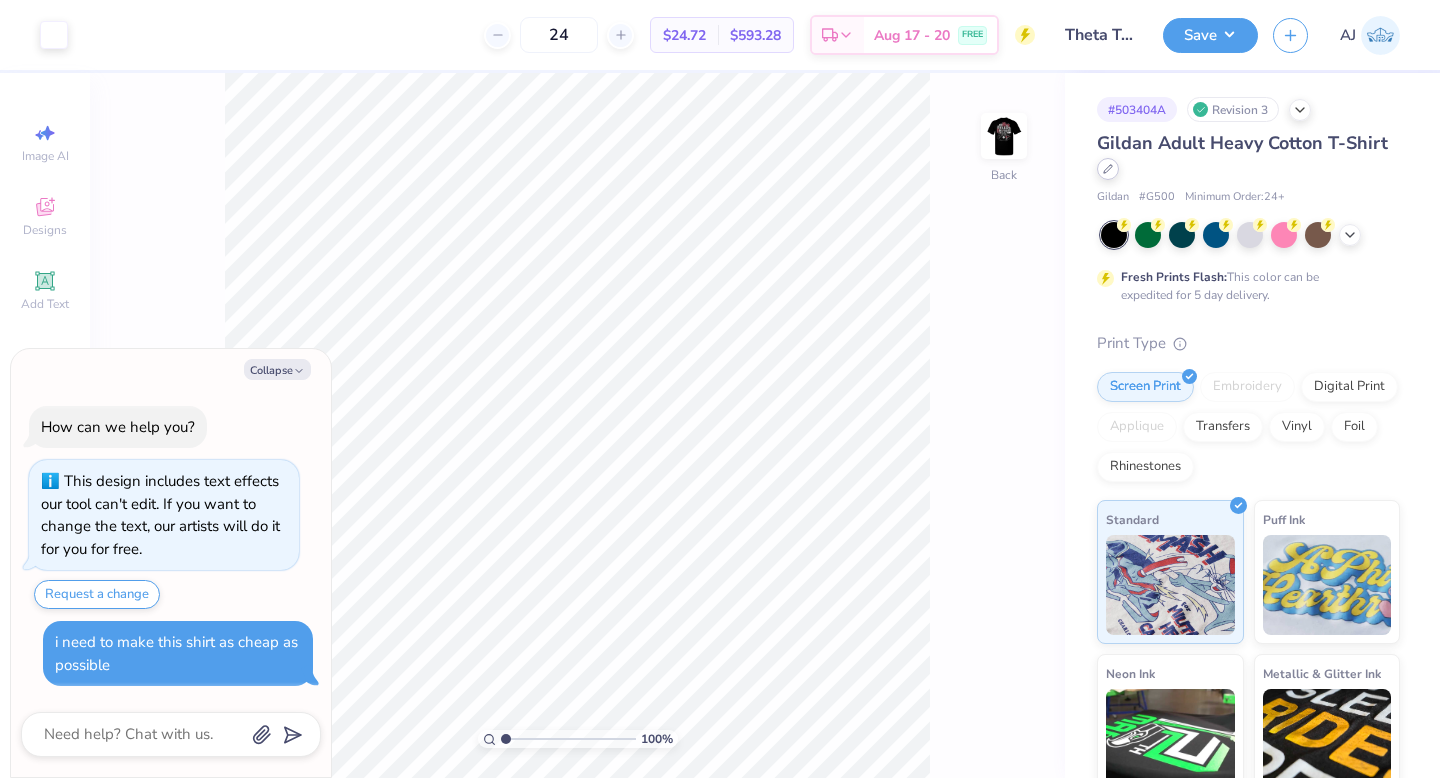 type on "24" 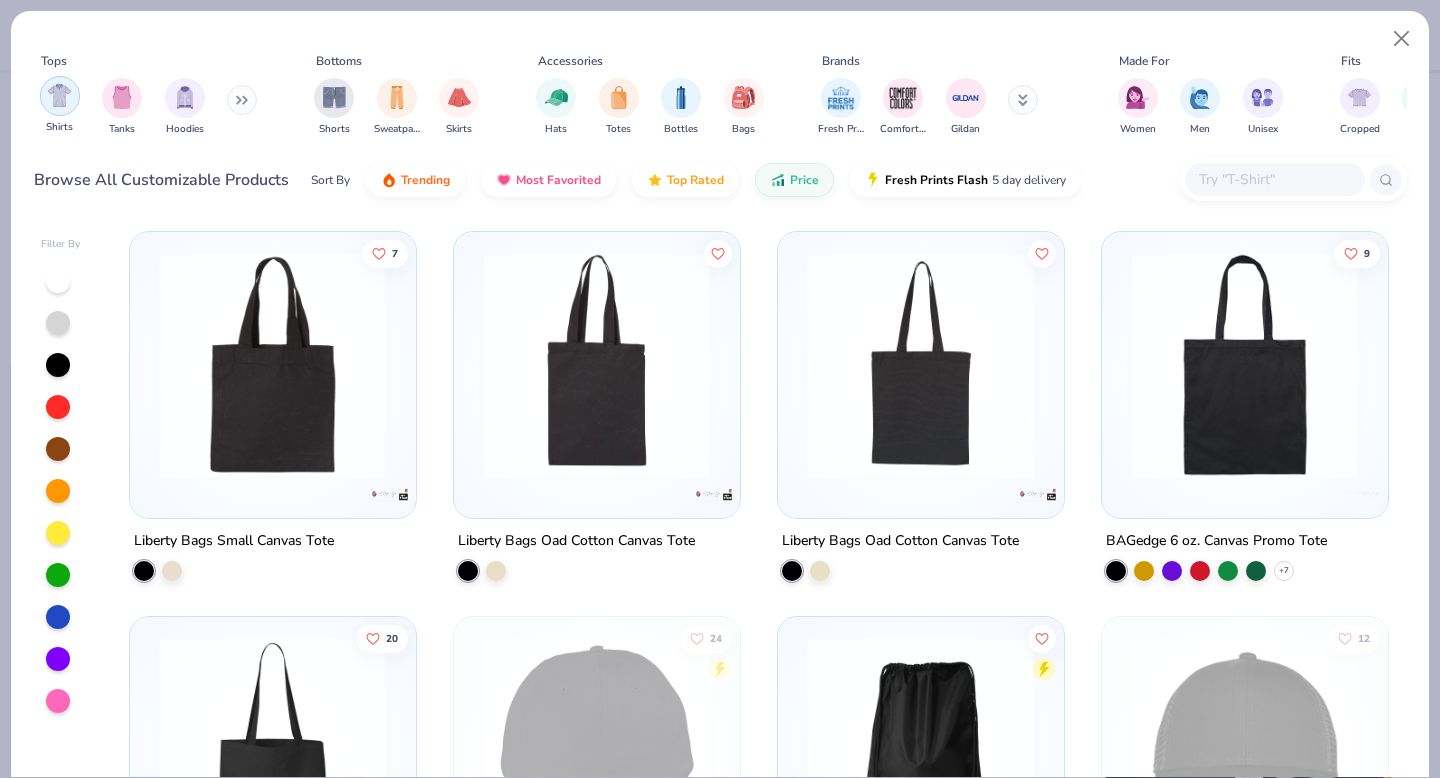 click at bounding box center (60, 96) 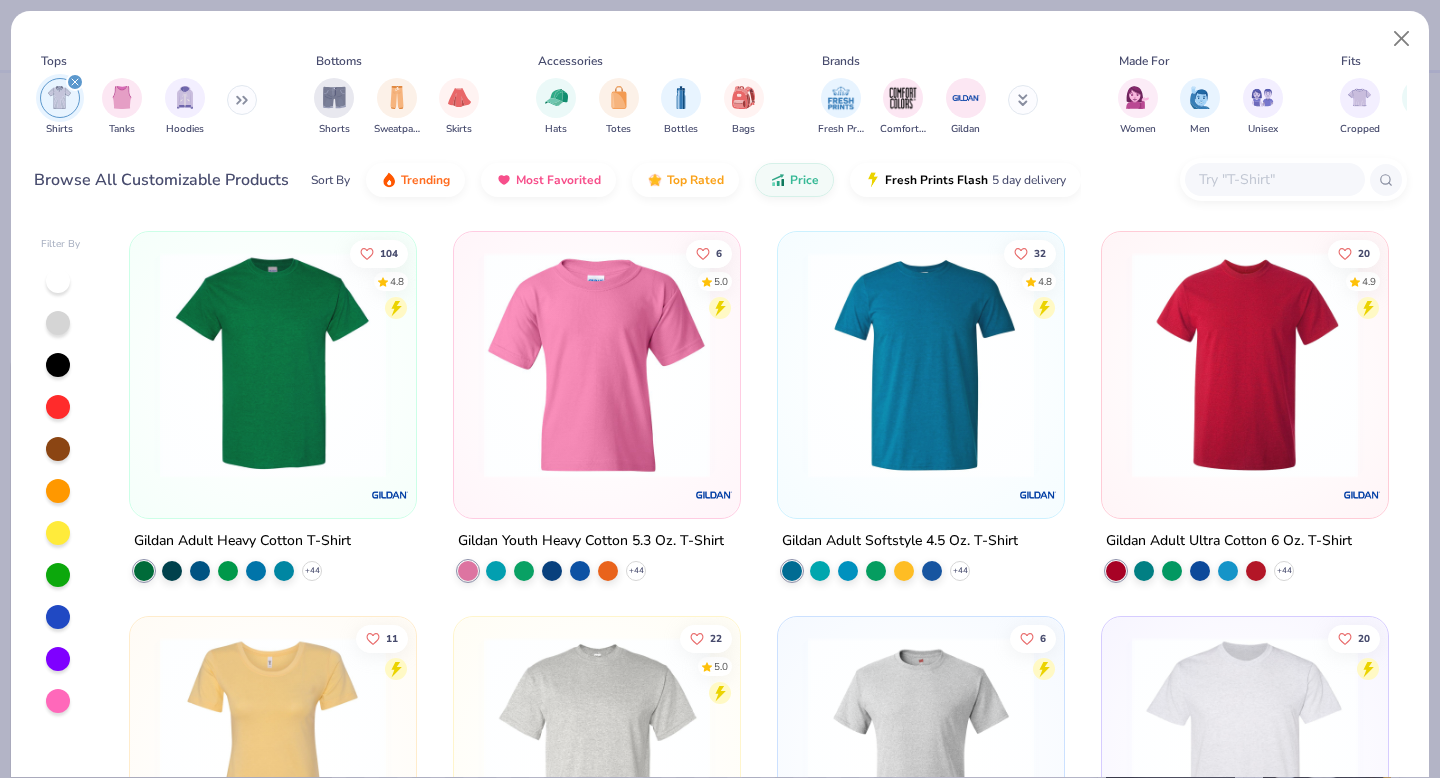 click at bounding box center (273, 365) 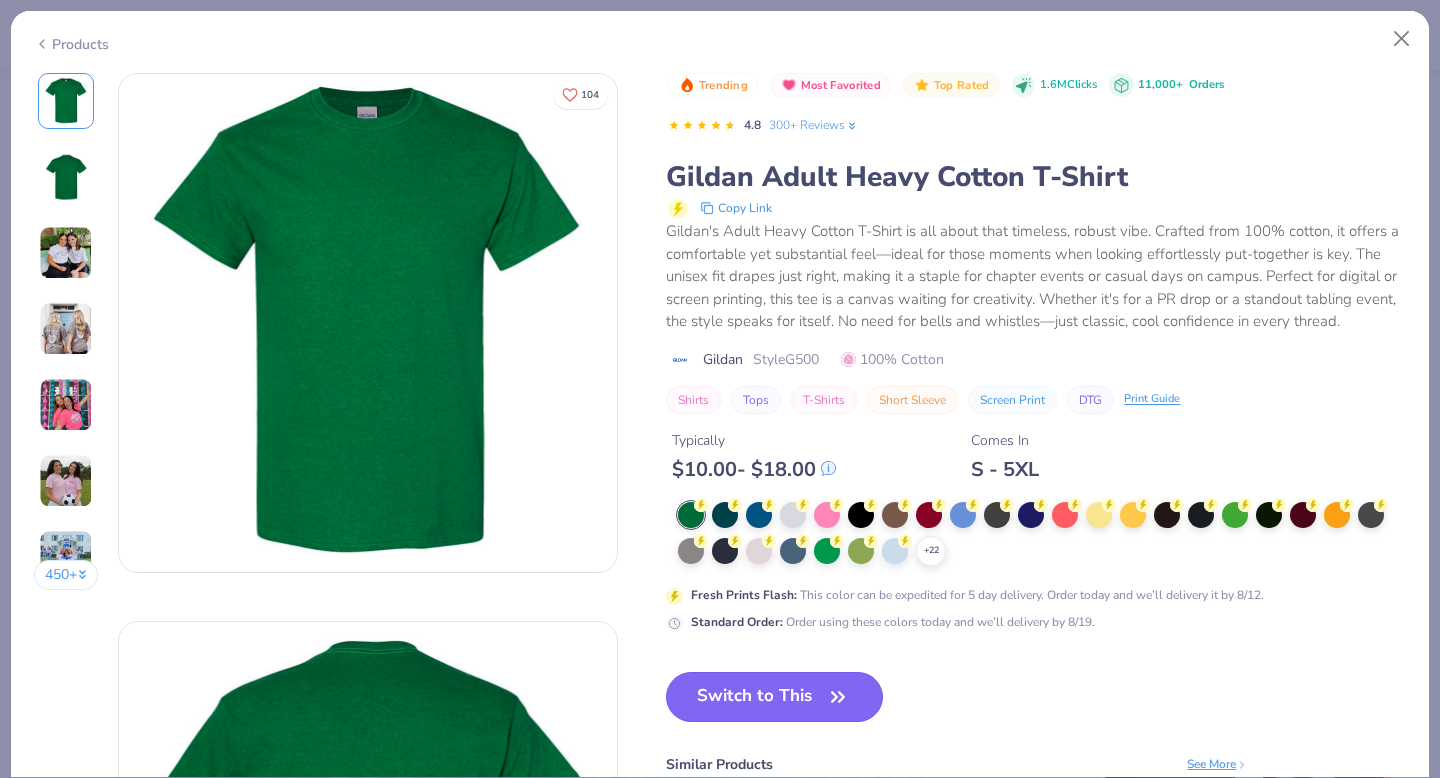 click on "Switch to This" at bounding box center [774, 697] 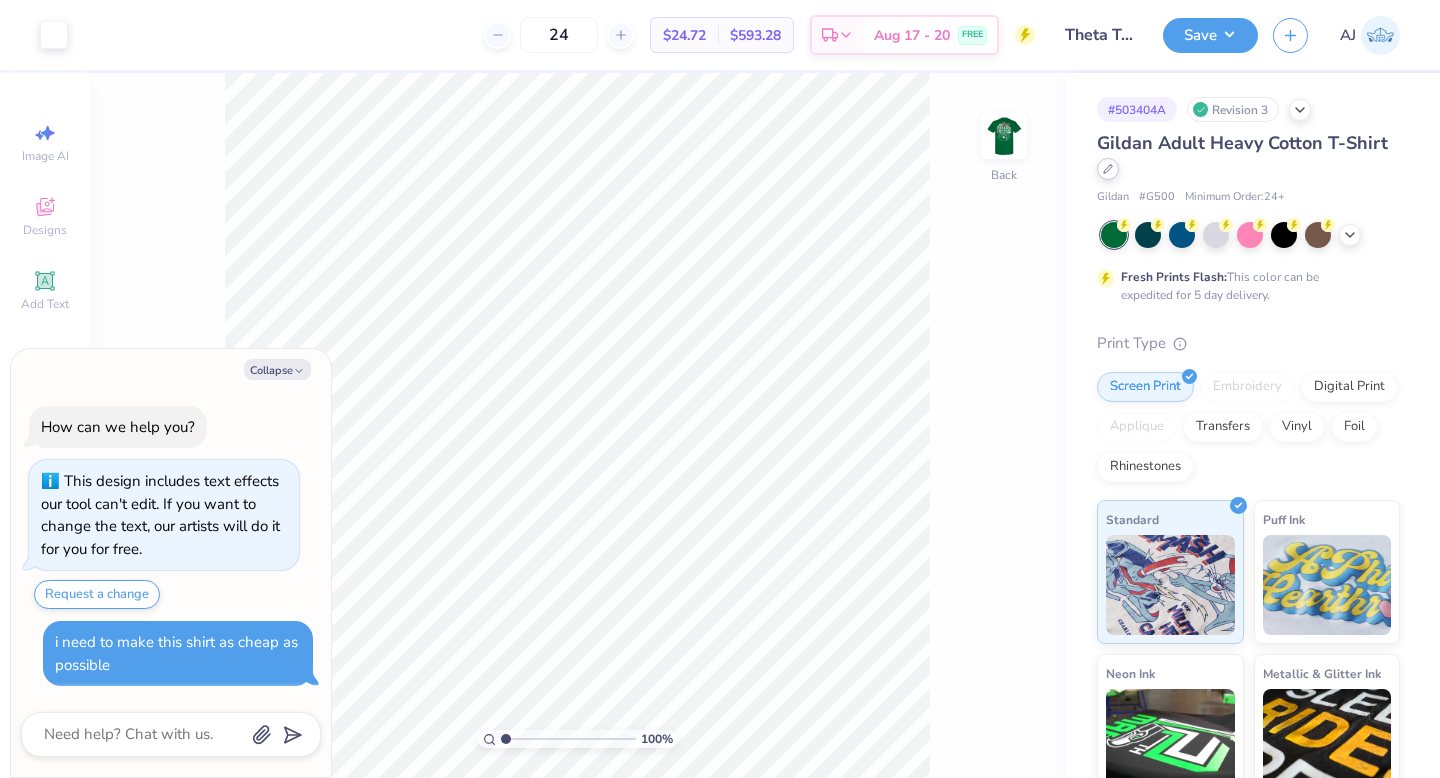 click 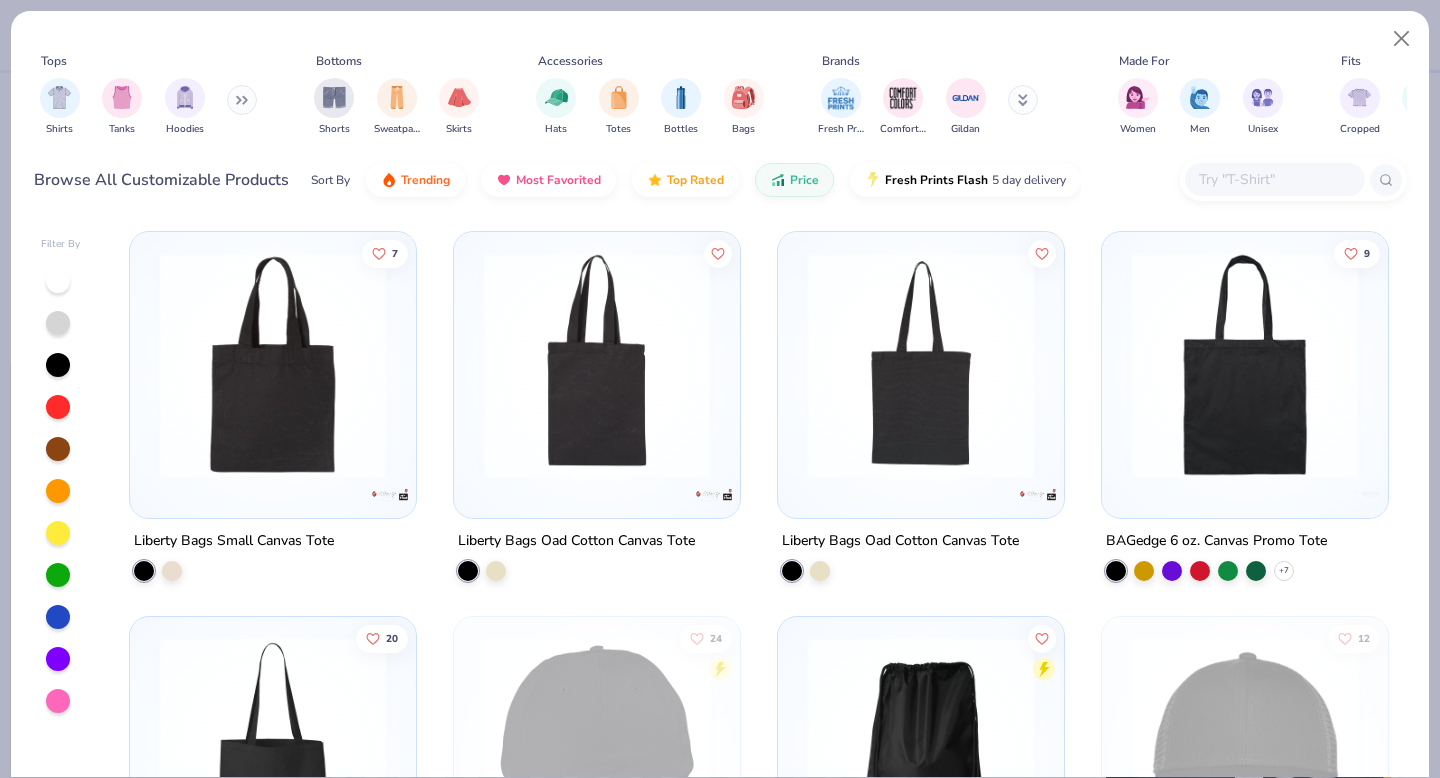click 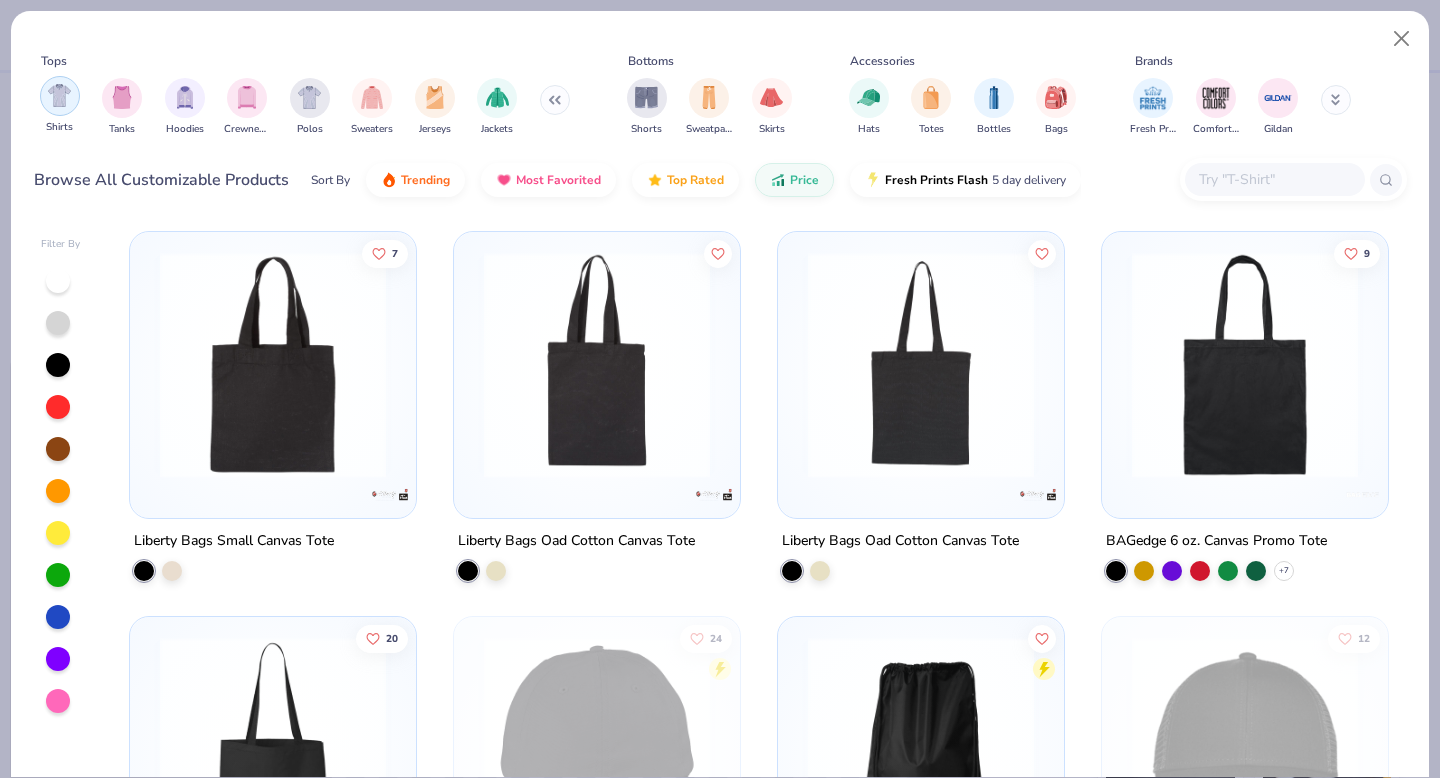 click at bounding box center (59, 95) 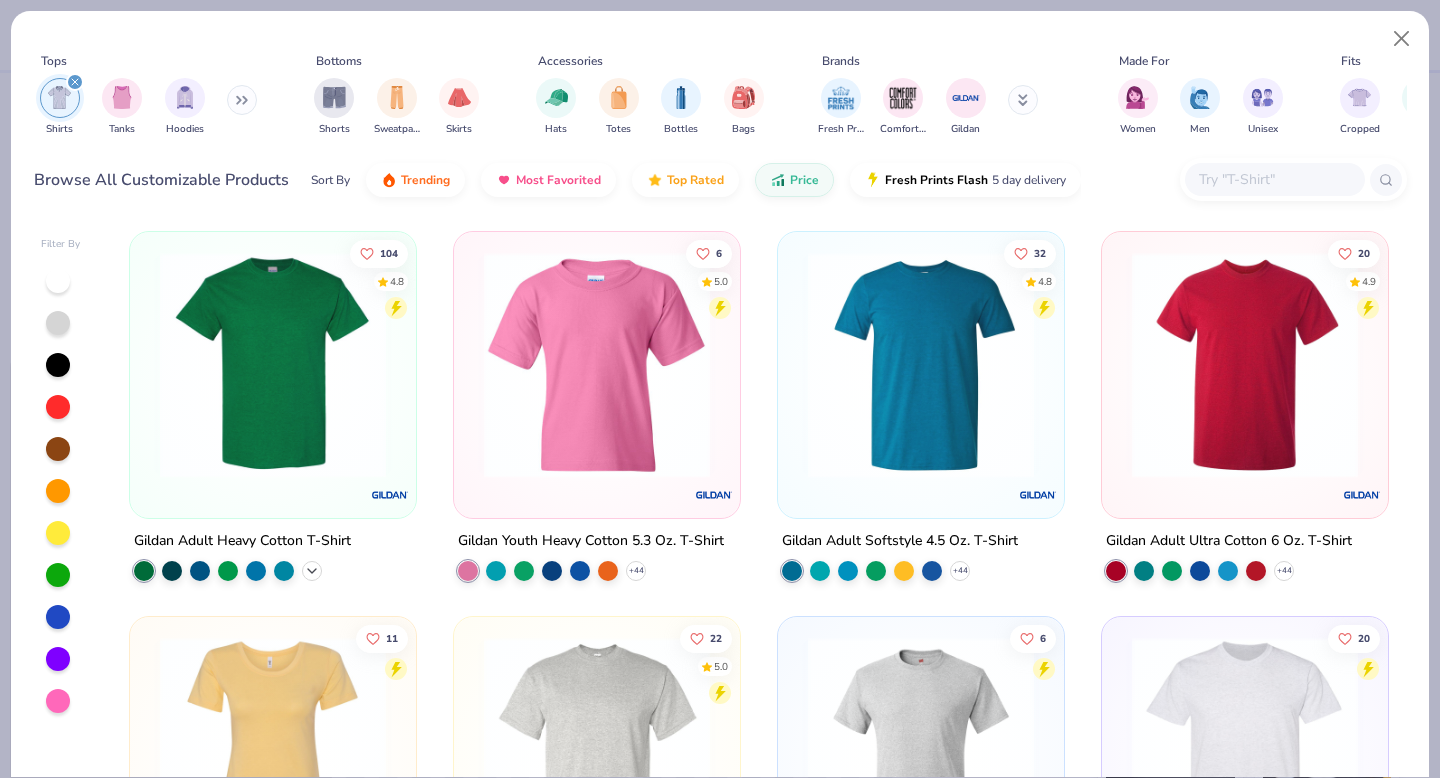 click 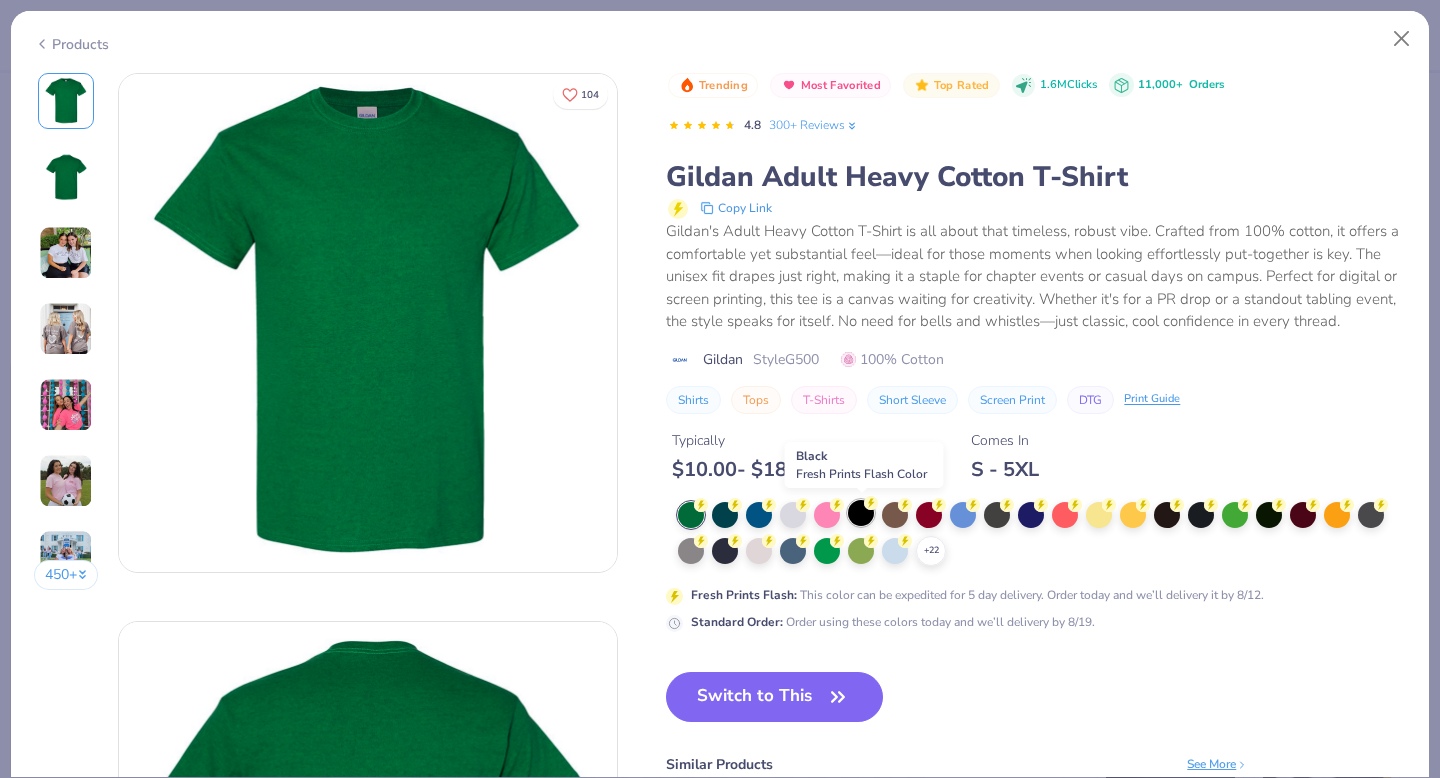 click at bounding box center (861, 513) 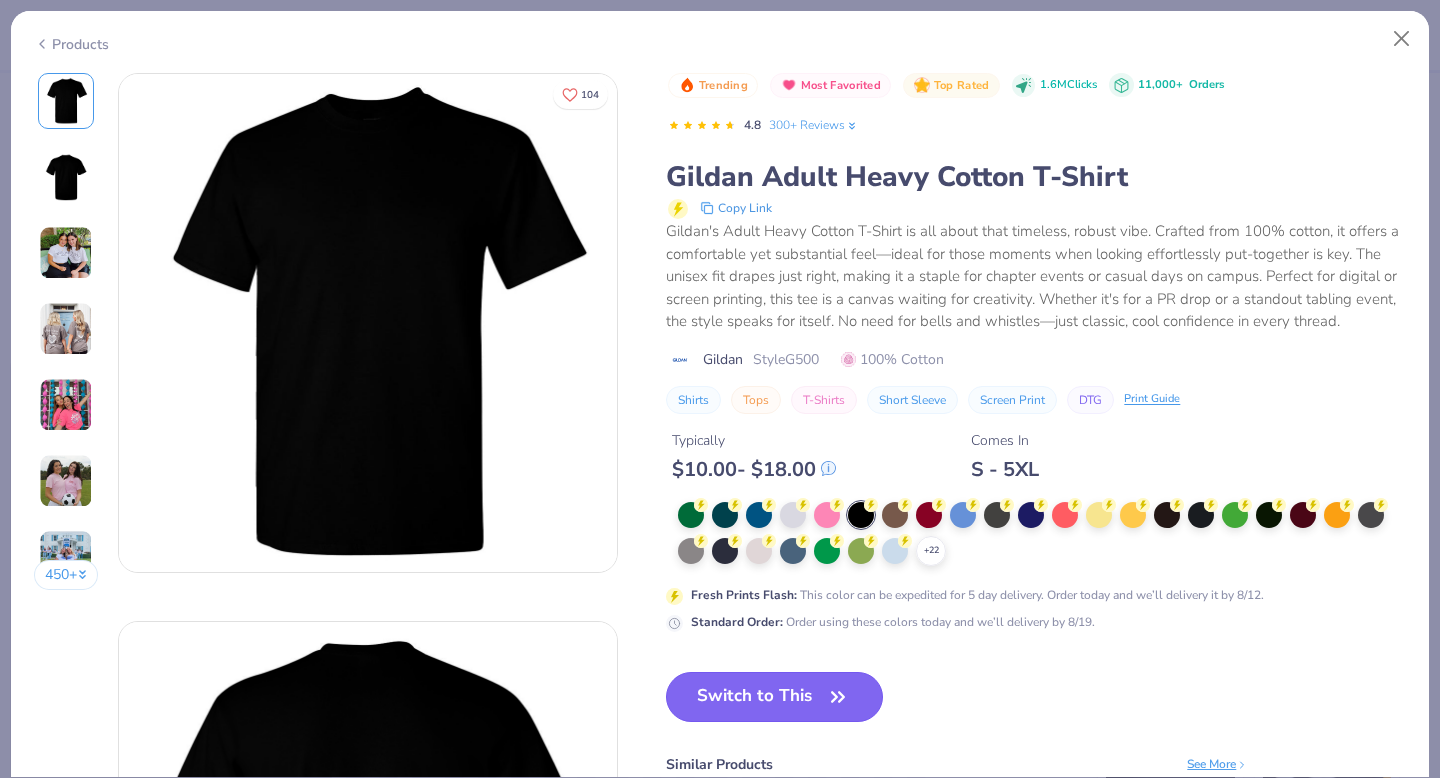 click on "Switch to This" at bounding box center [774, 697] 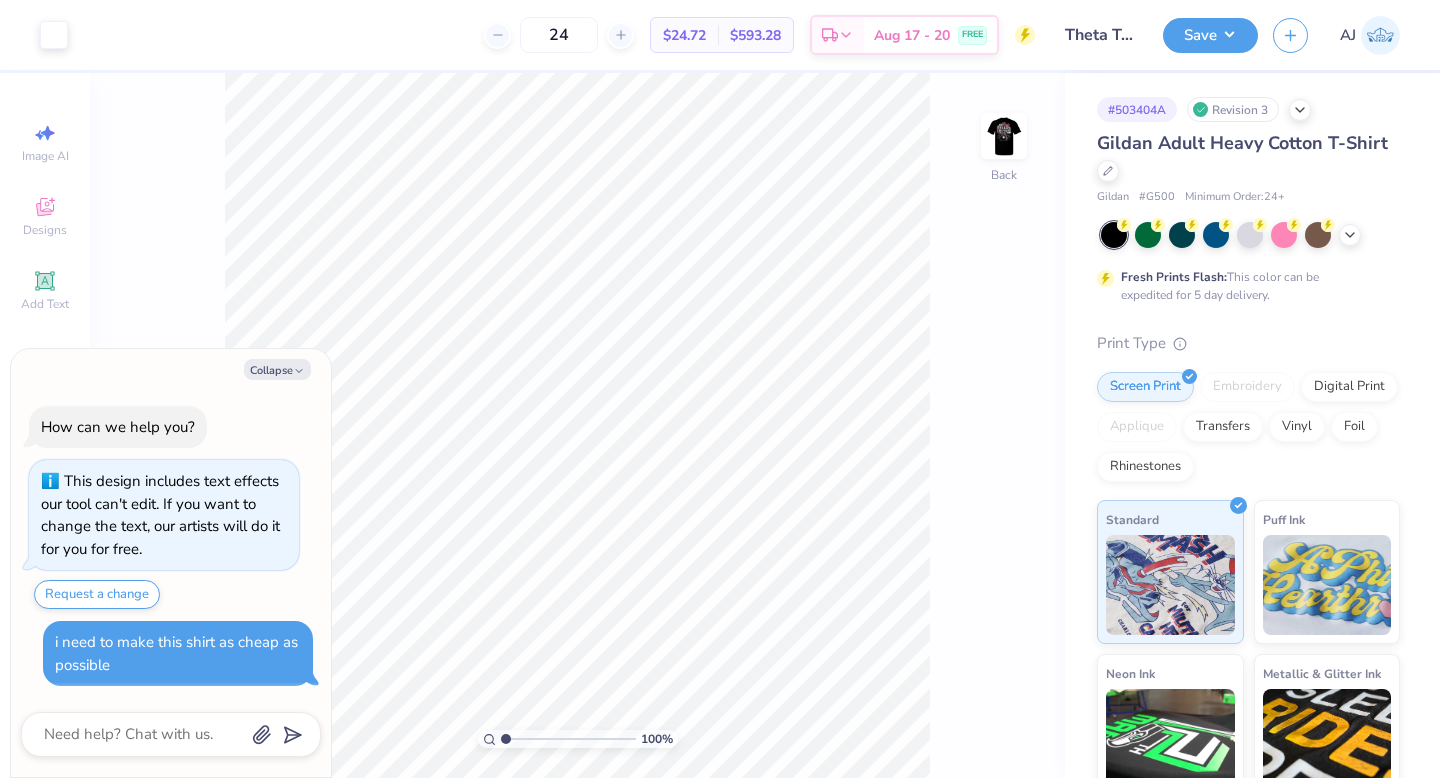 type on "x" 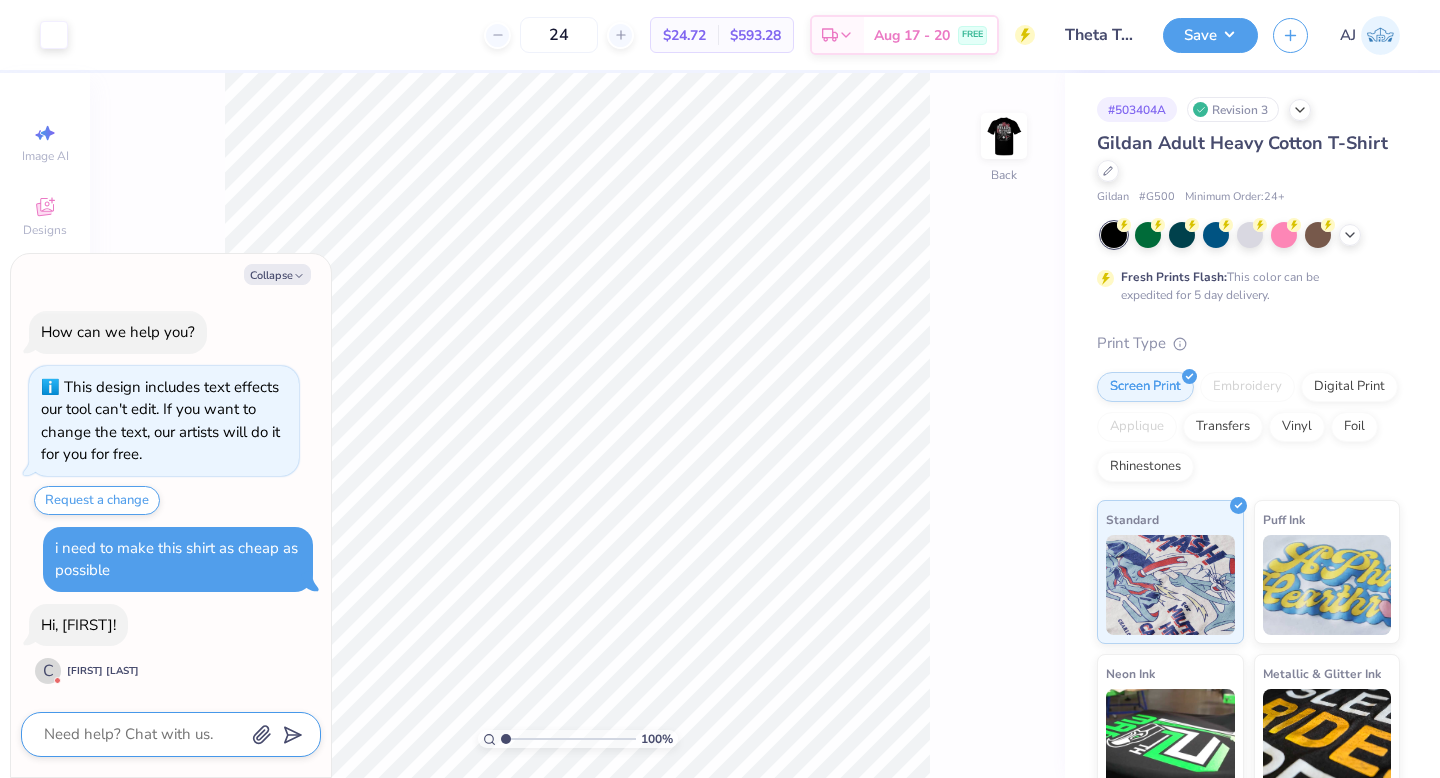 click at bounding box center [143, 734] 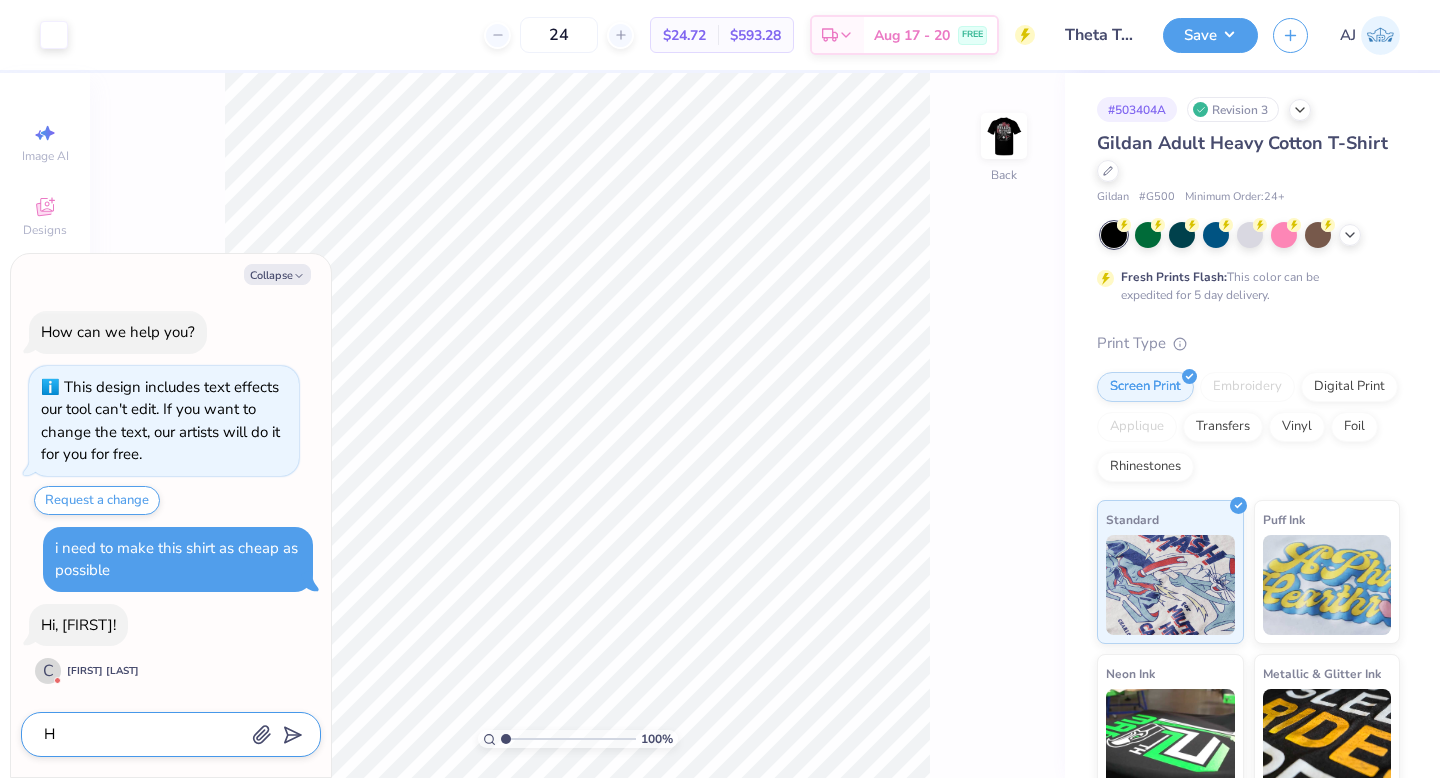 type on "Hi" 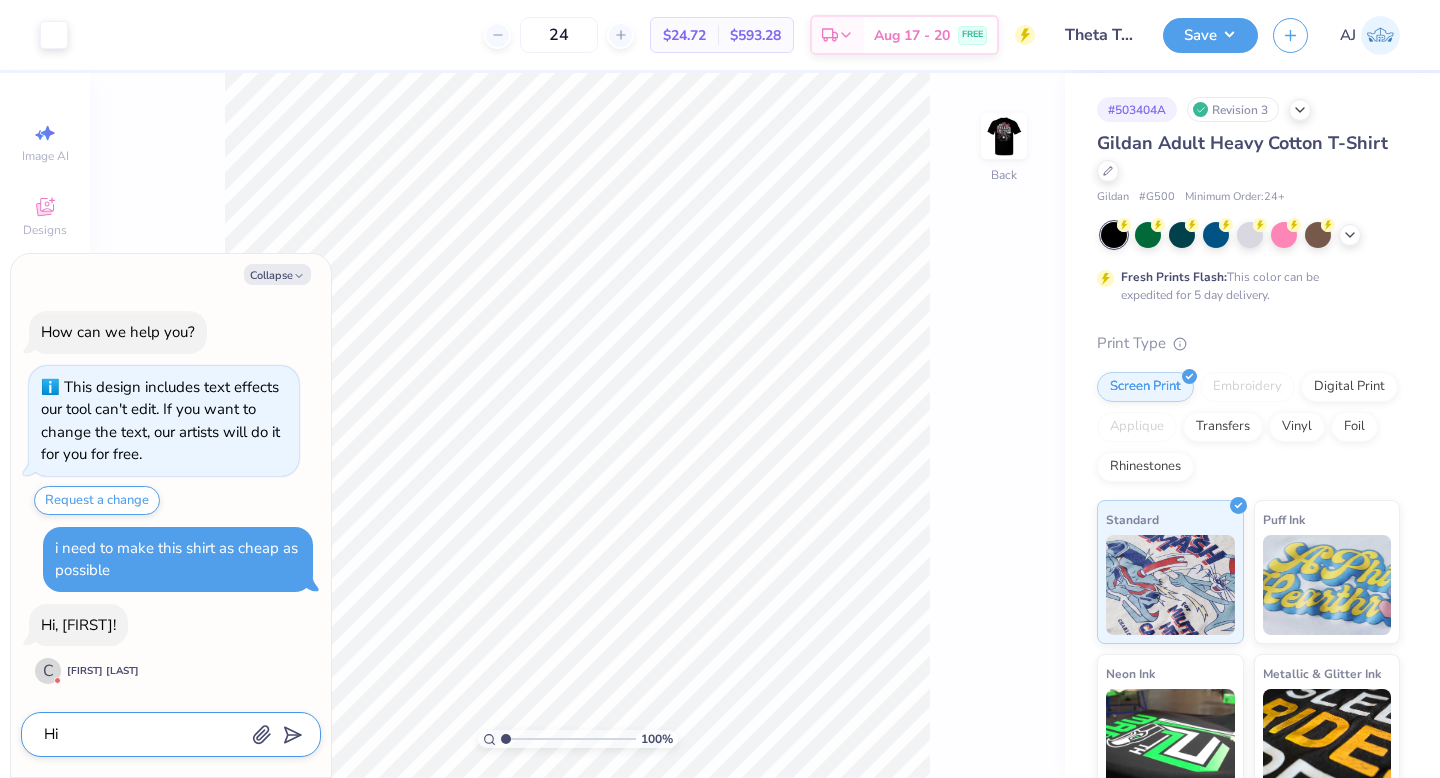 type on "Hi" 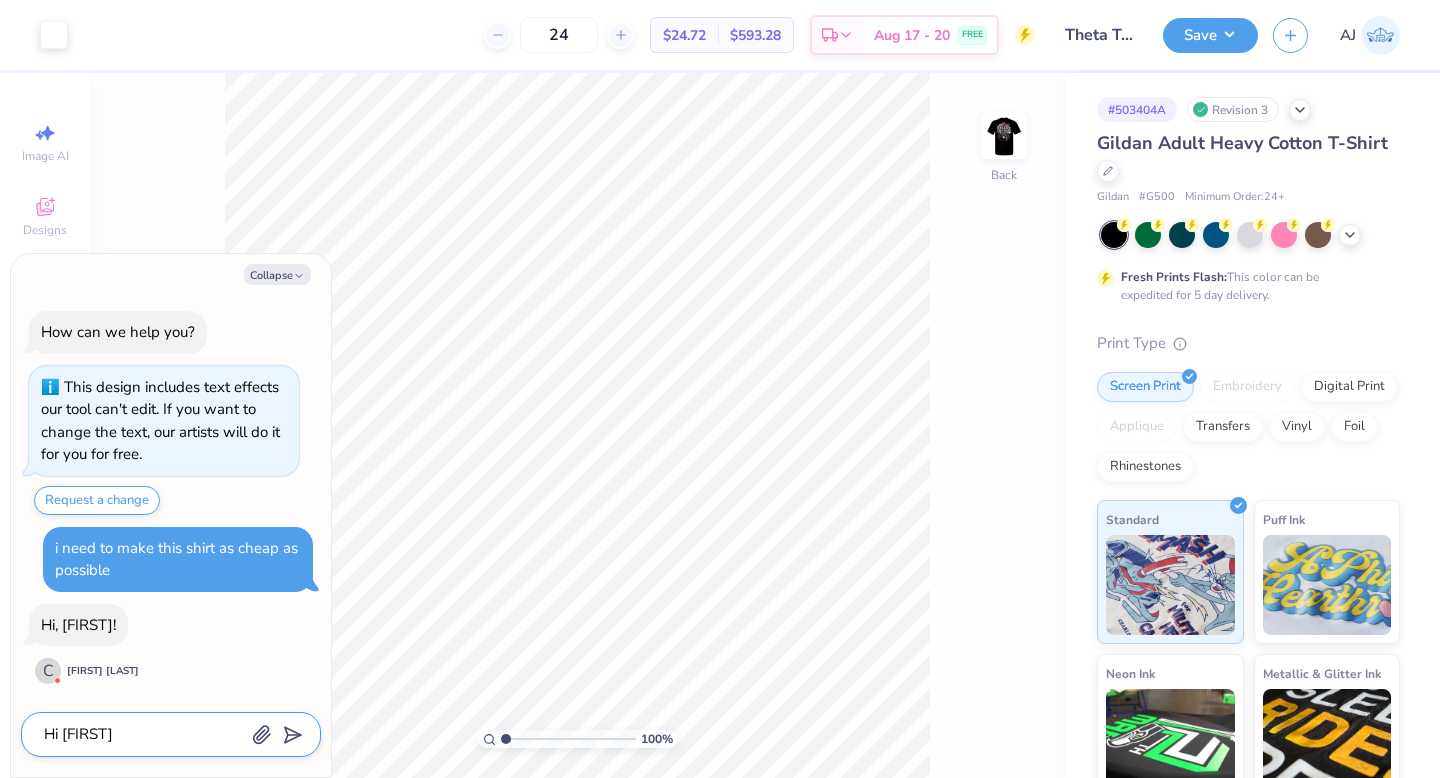 type on "Hi" 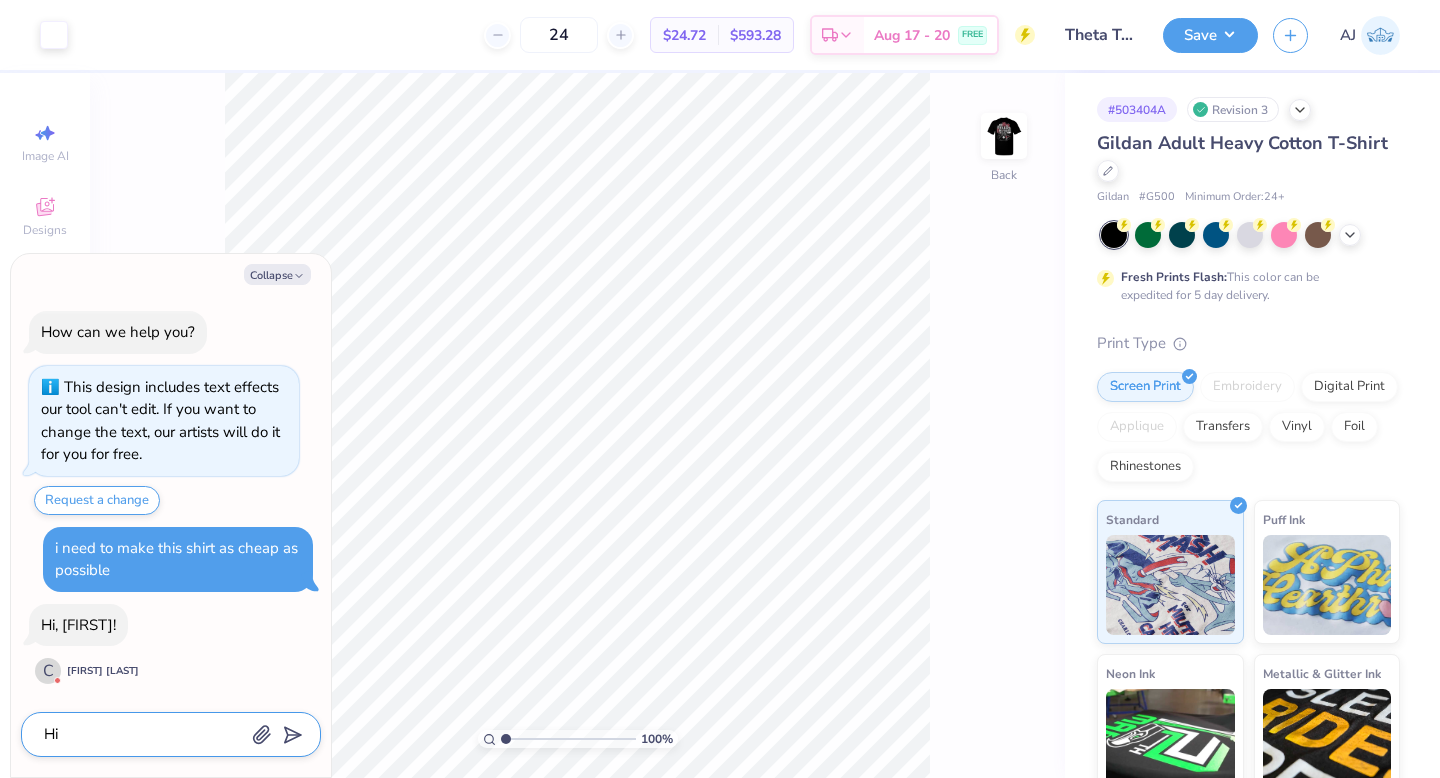 type on "Hi [FIRST]" 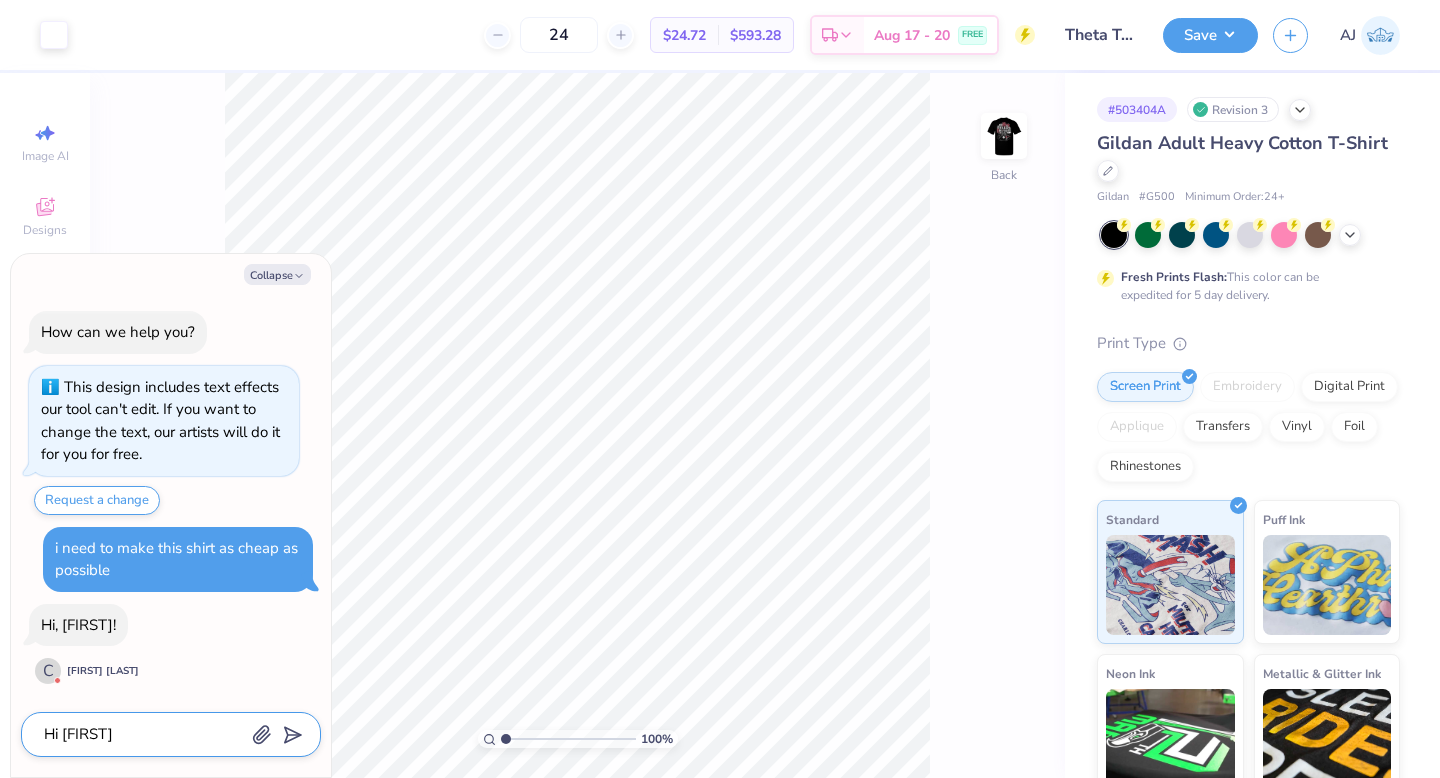 type on "Hi ca" 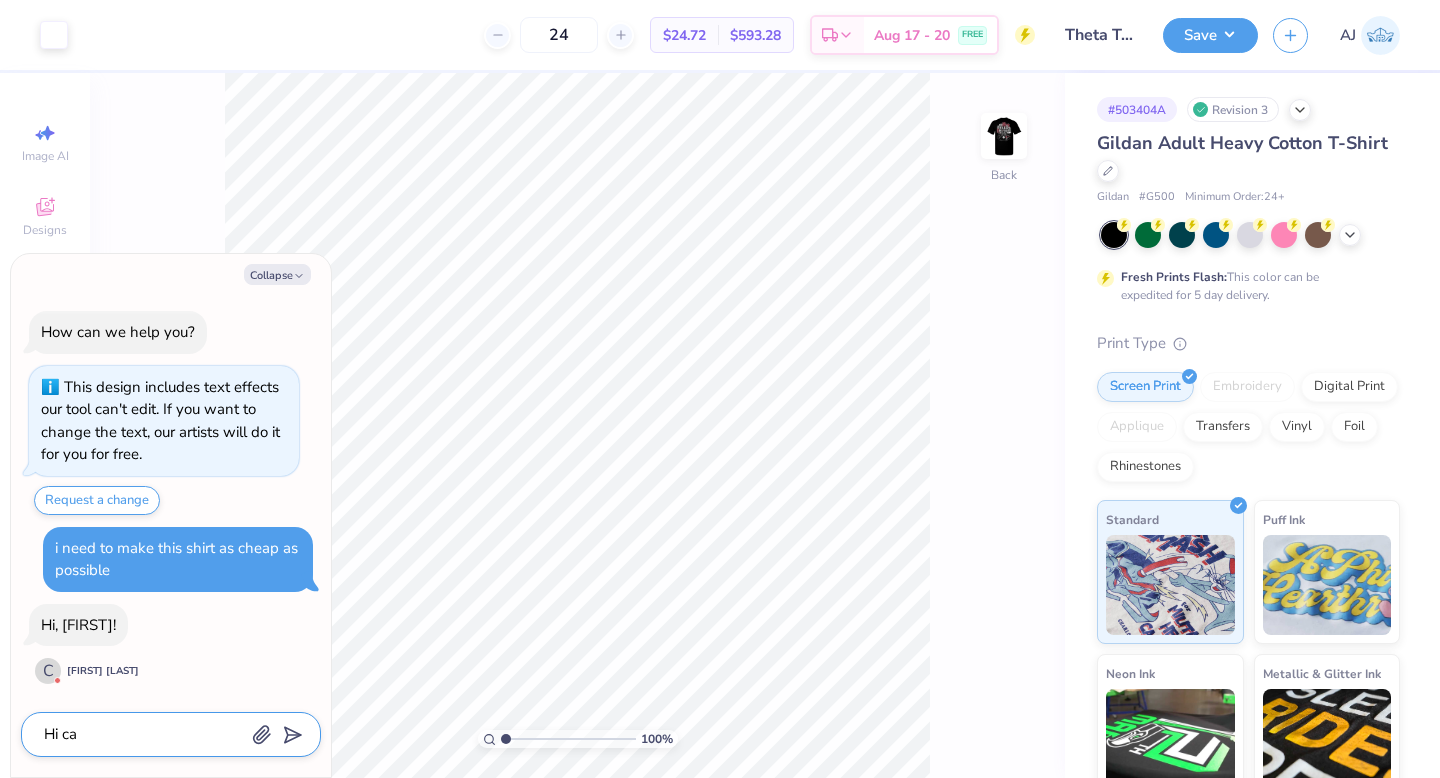type on "Hi car" 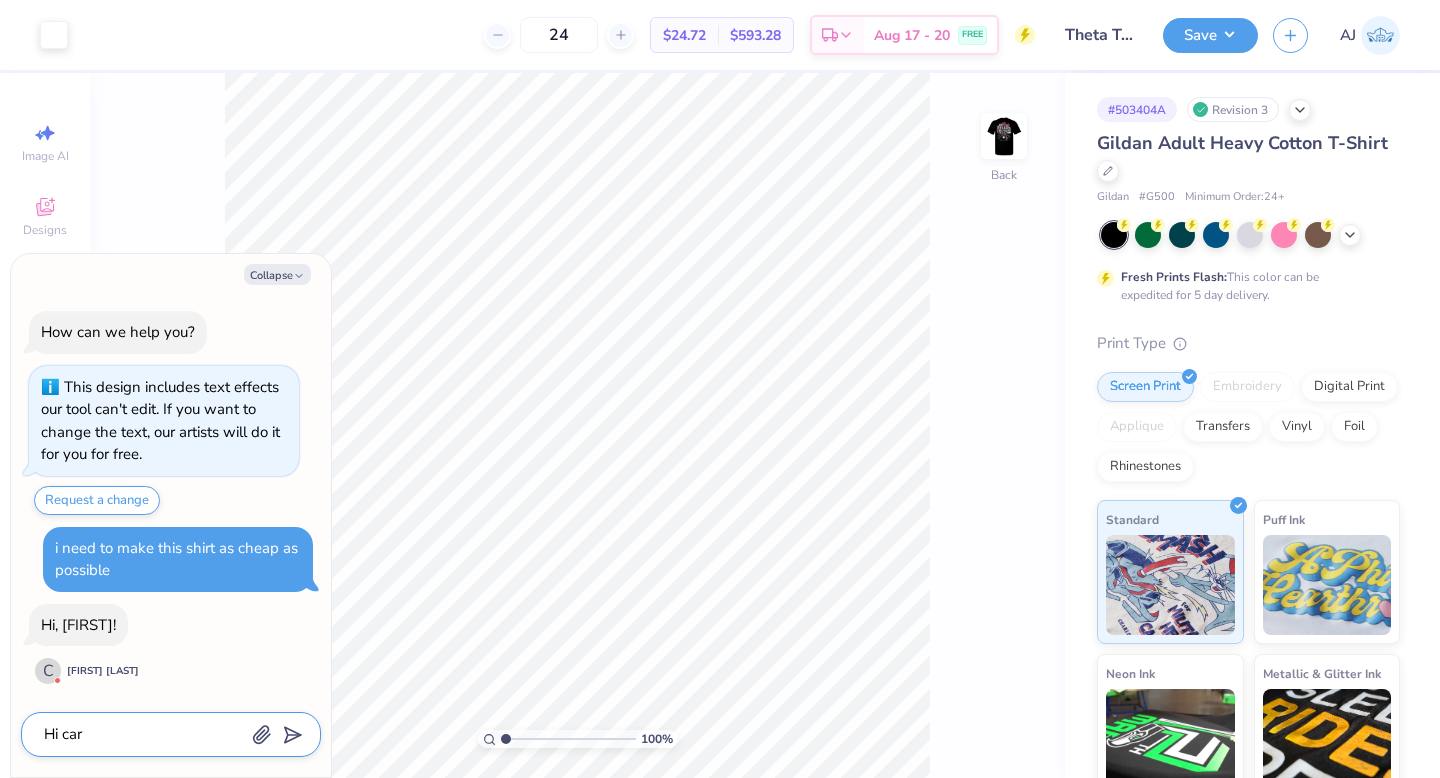 type on "x" 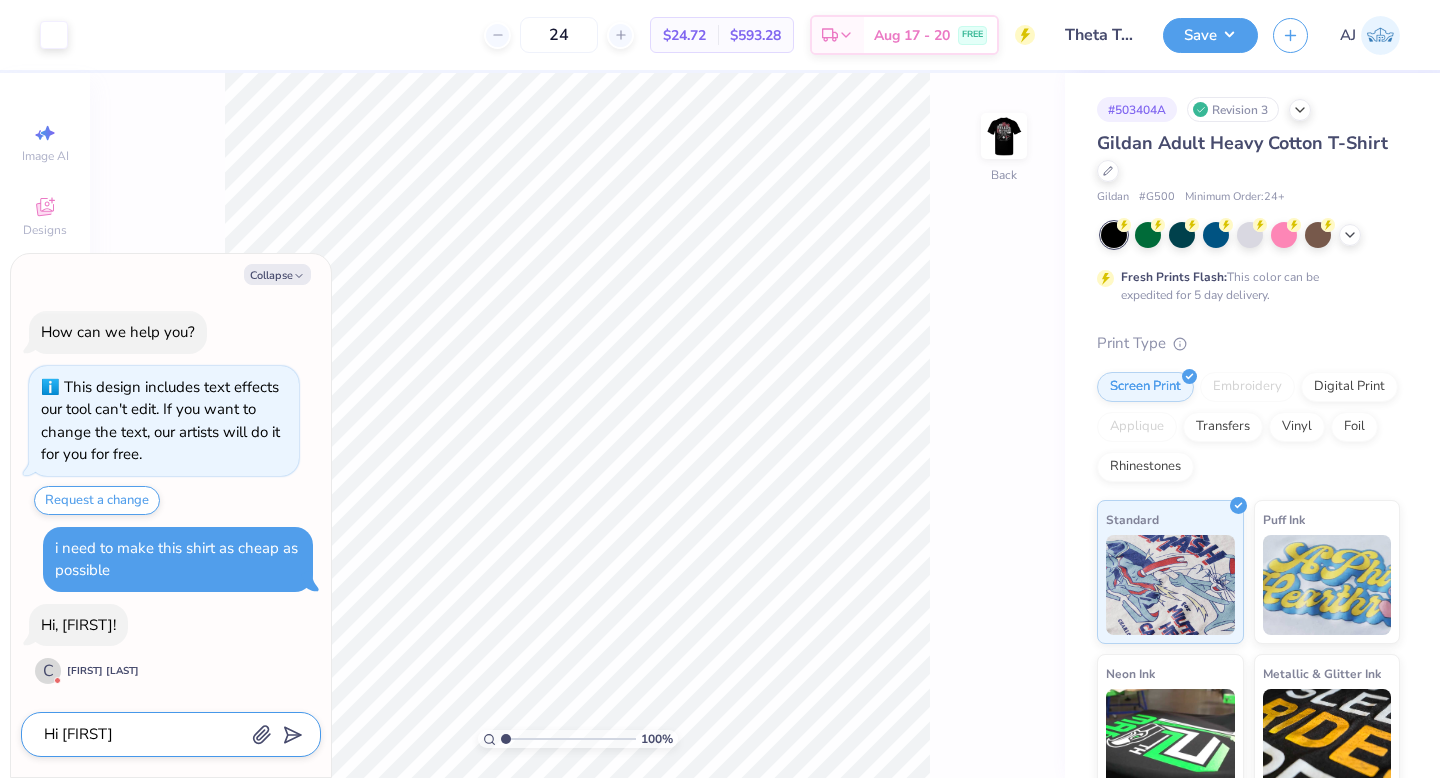 type on "Hi [FIRST]" 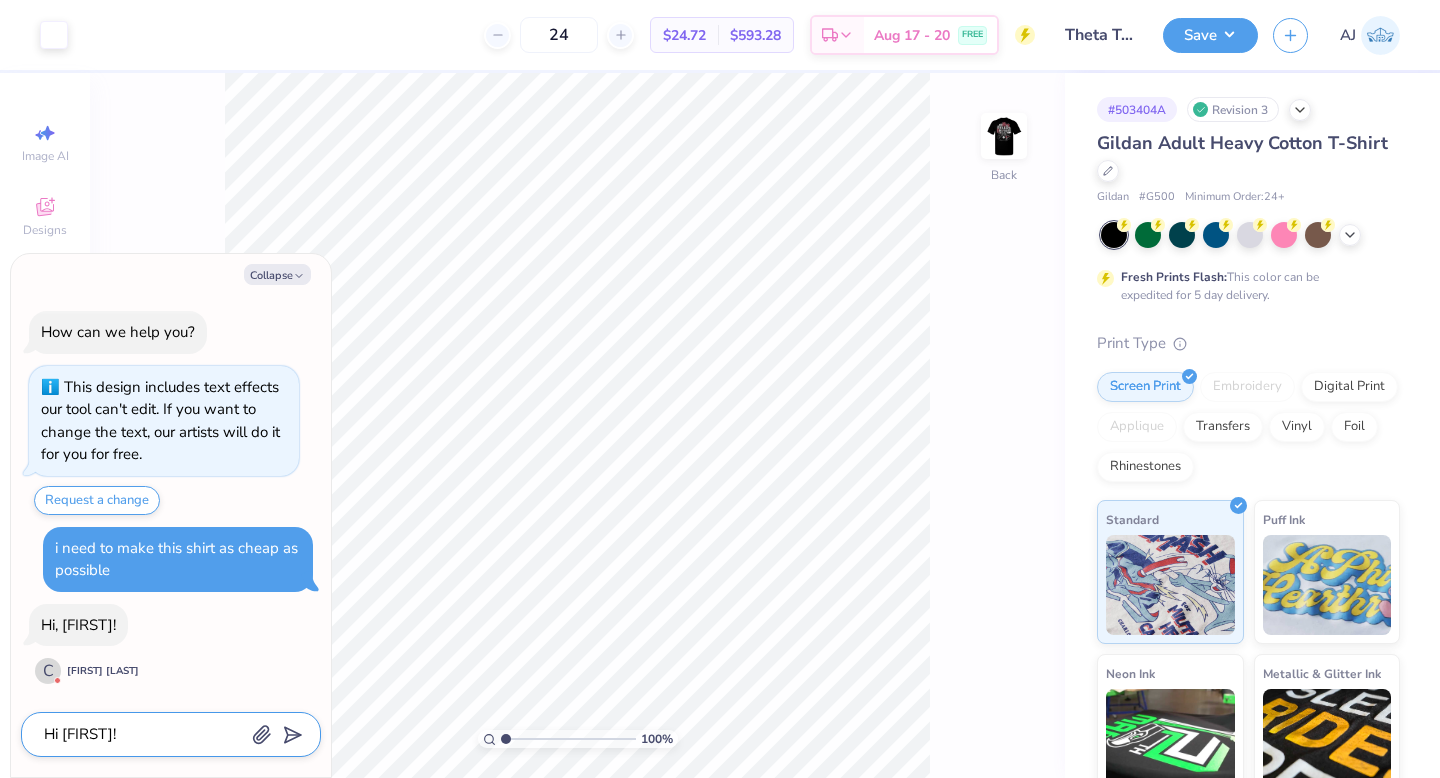 type on "Hi [FIRST]!" 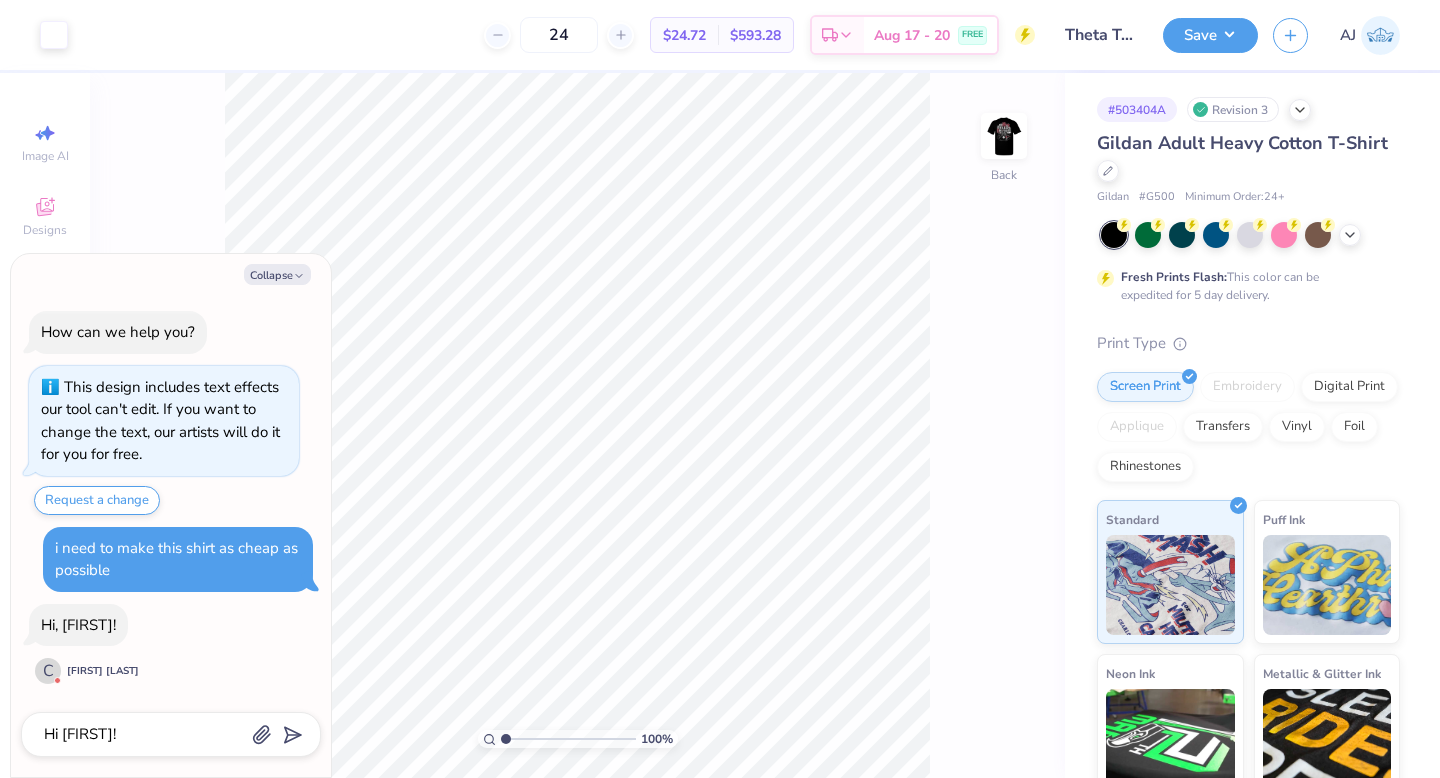 type on "x" 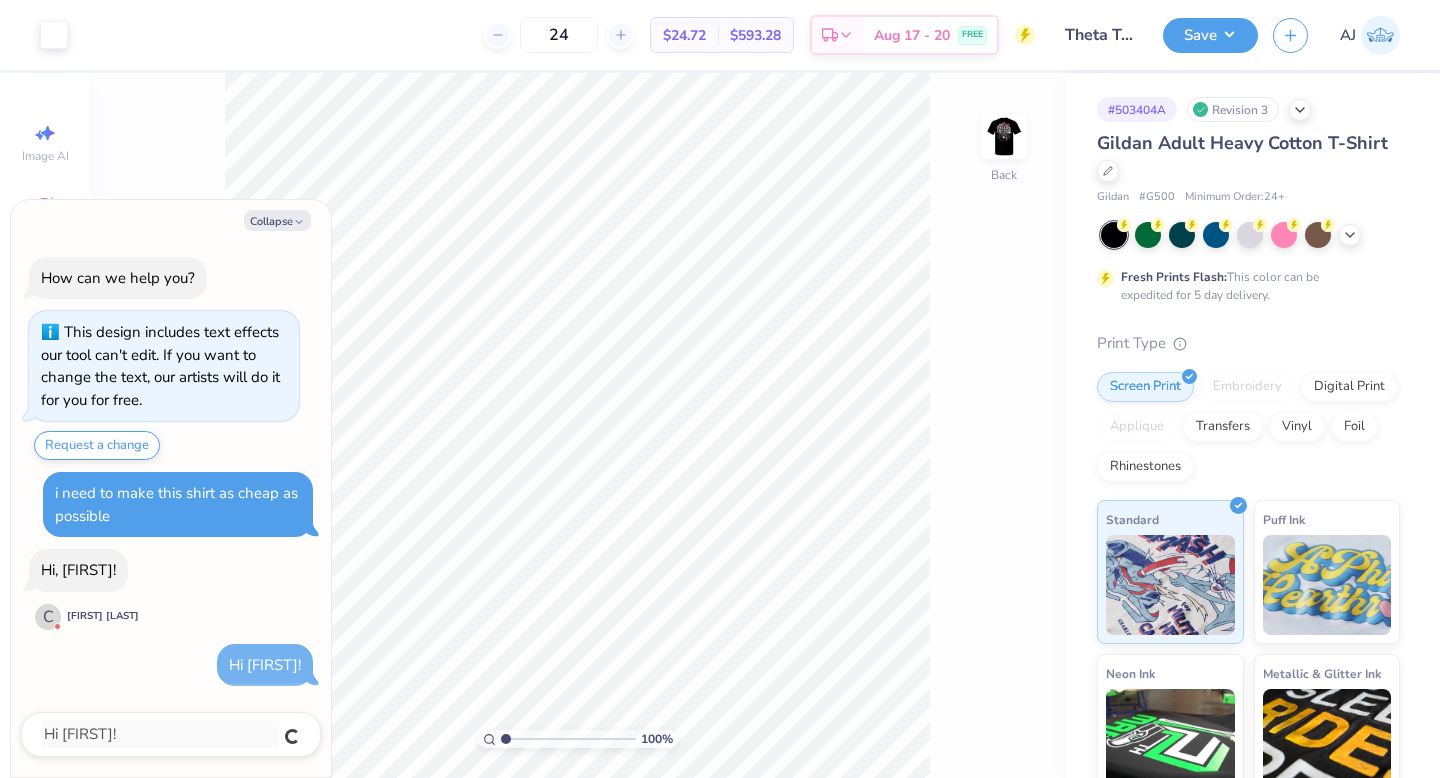 type 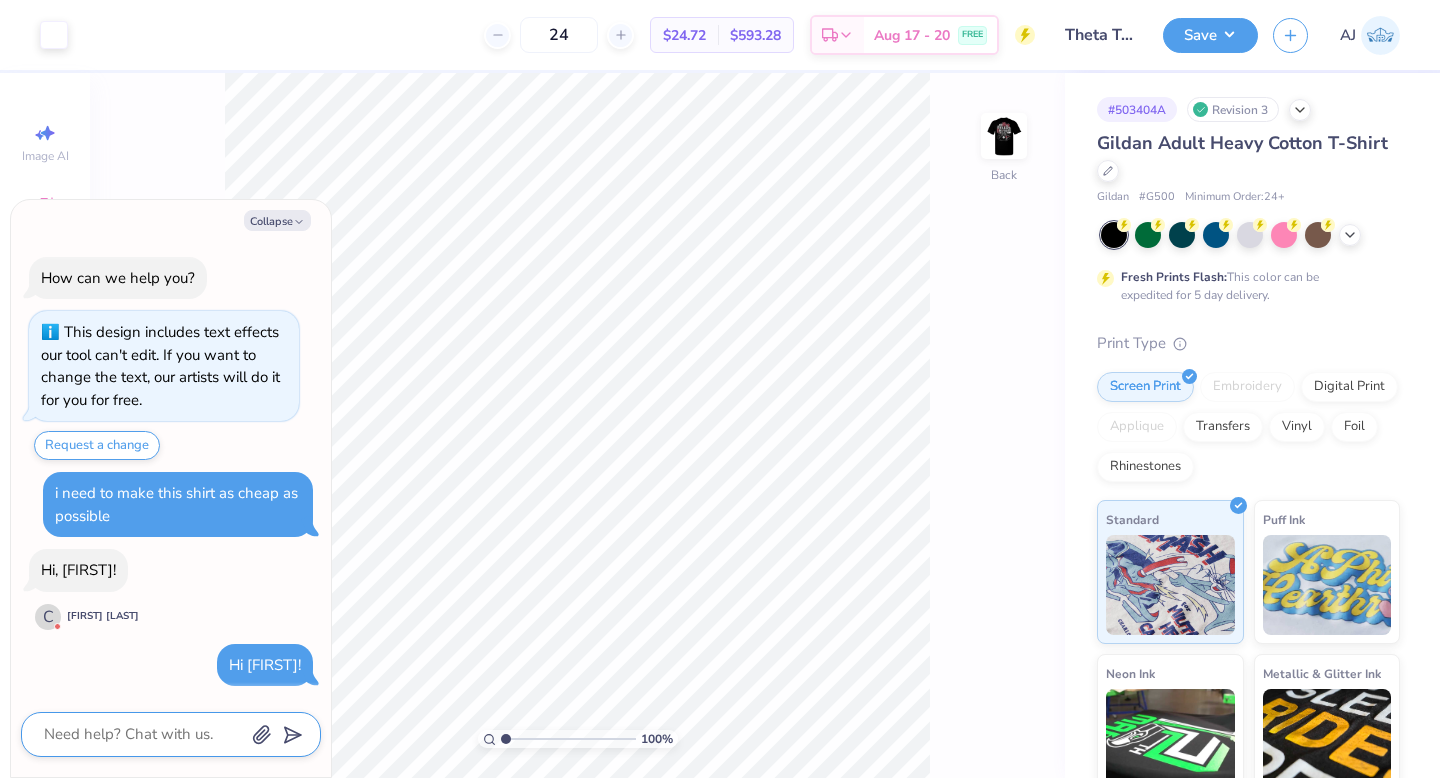 click at bounding box center (143, 734) 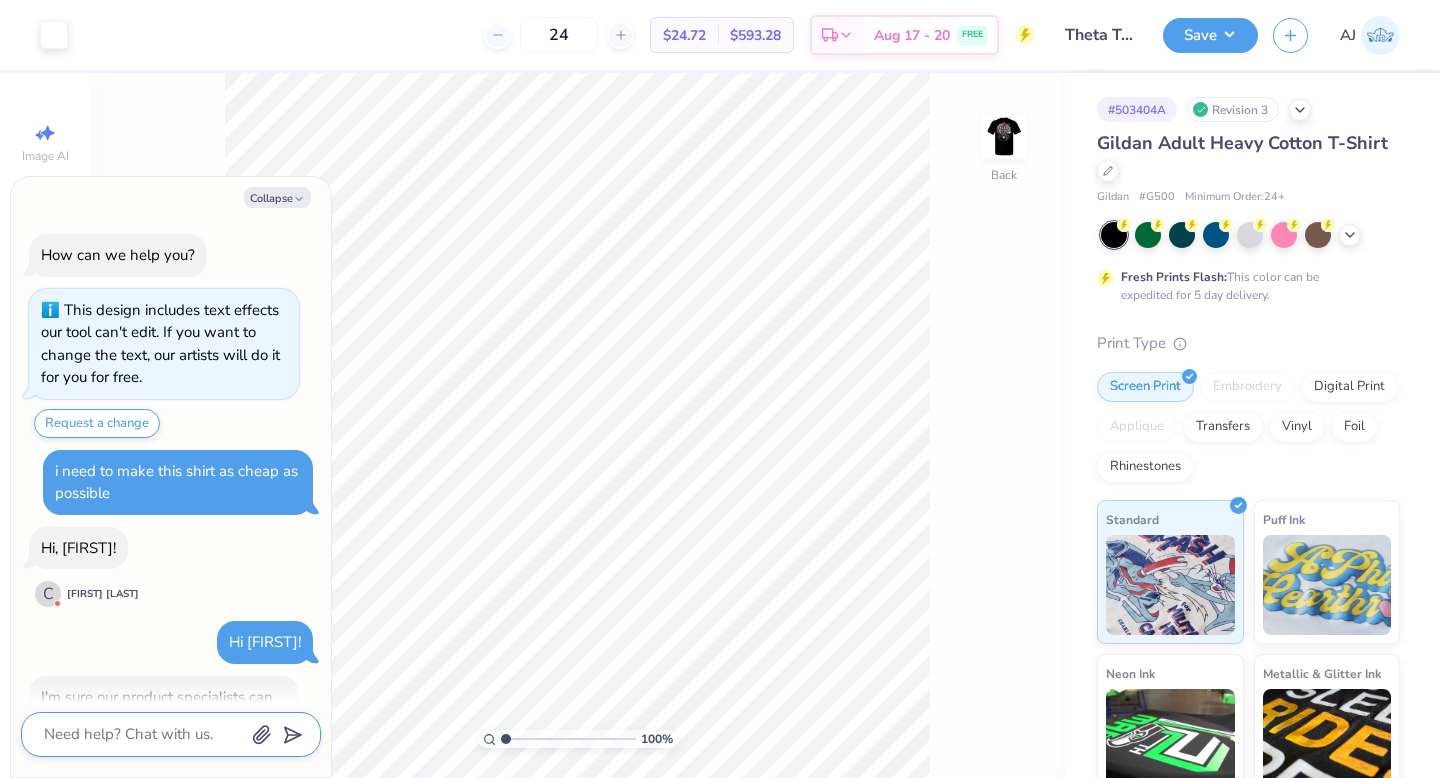 scroll, scrollTop: 139, scrollLeft: 0, axis: vertical 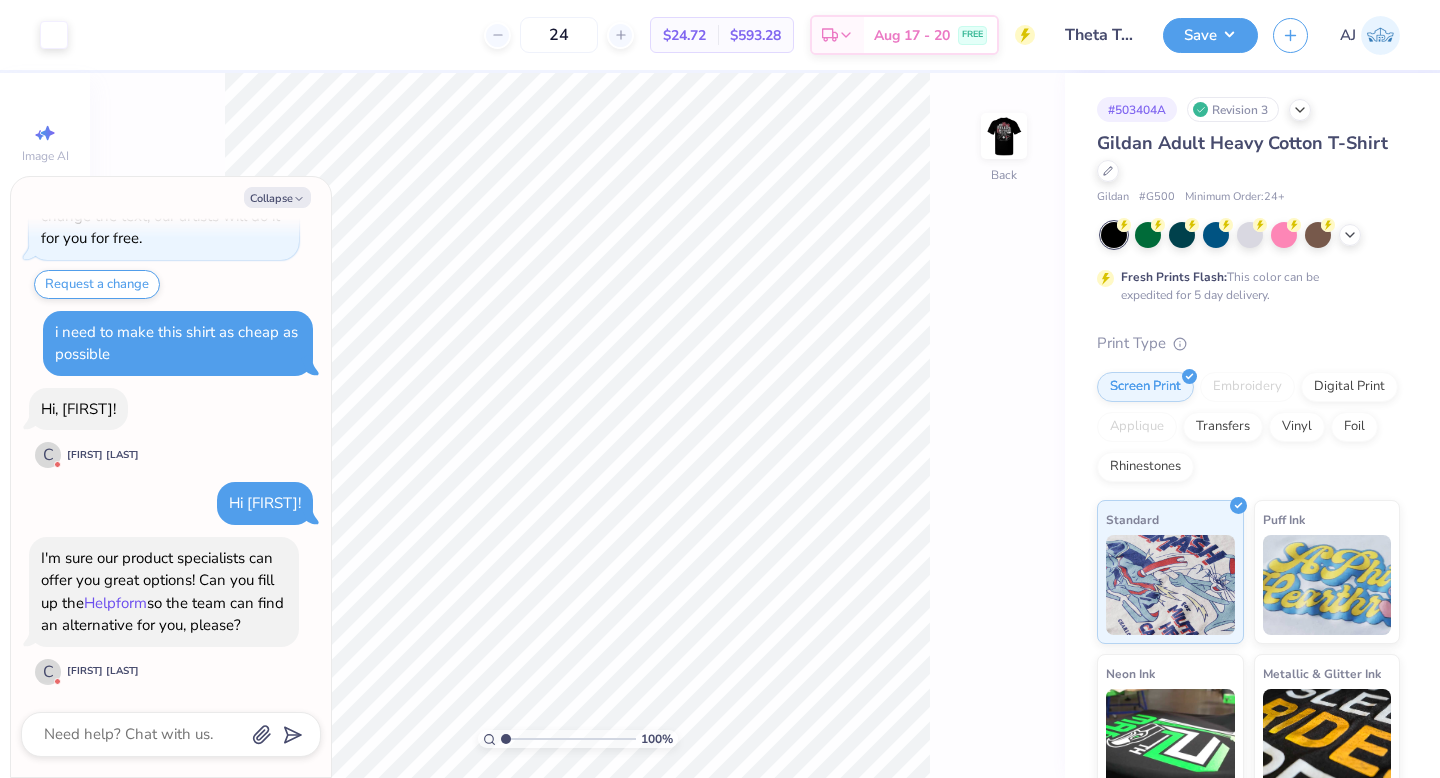 click on "Helpform" at bounding box center [115, 603] 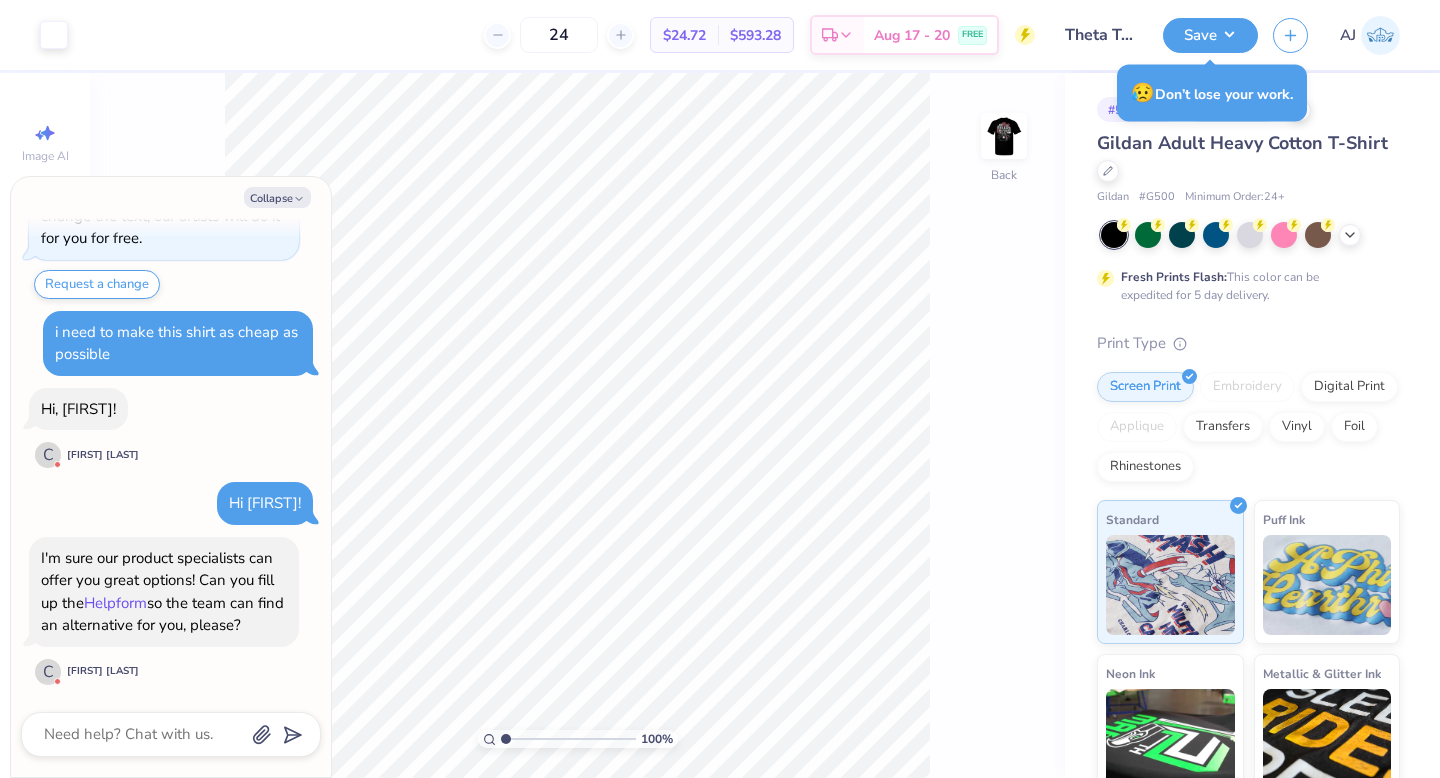 type on "x" 